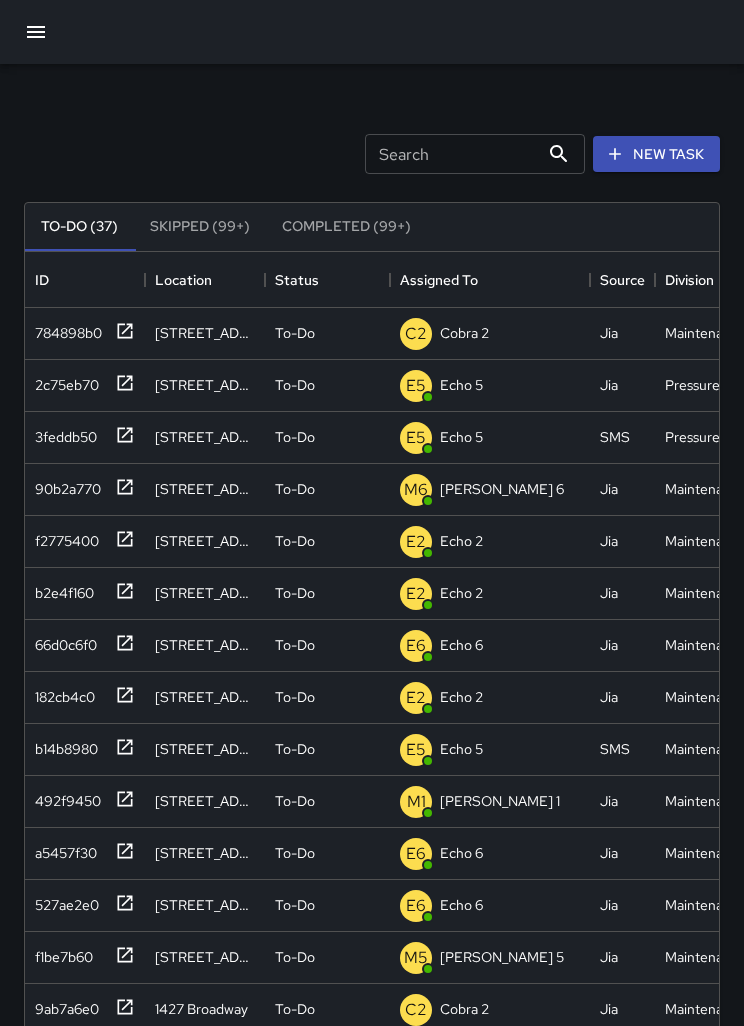 scroll, scrollTop: 114, scrollLeft: 0, axis: vertical 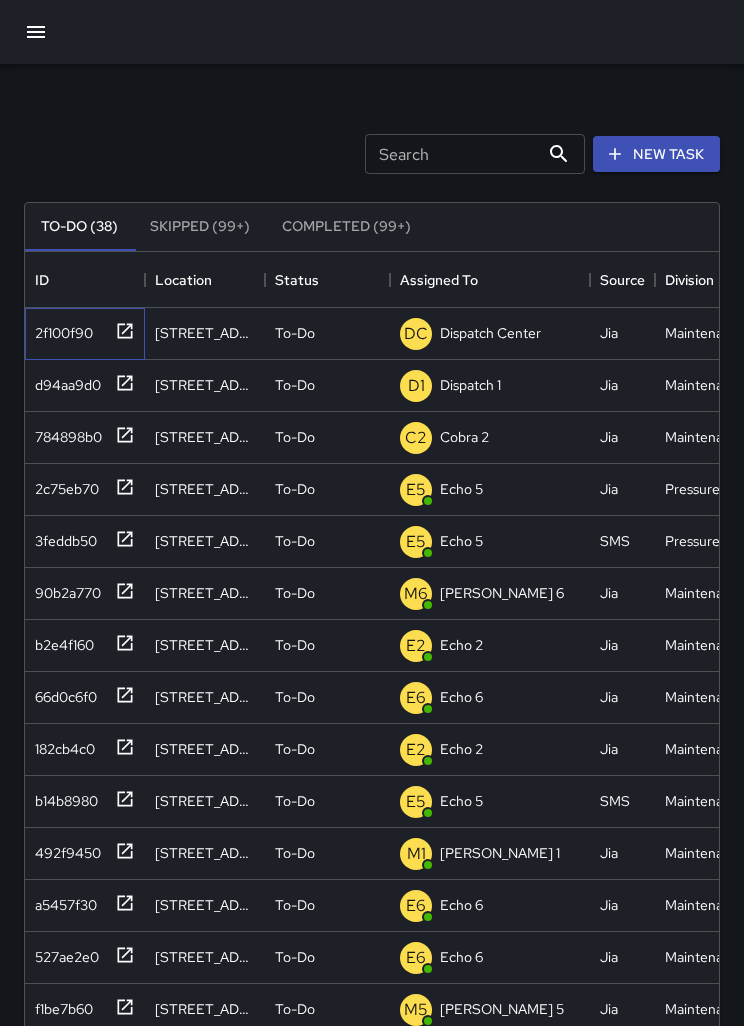 click on "2f100f90" at bounding box center [60, 329] 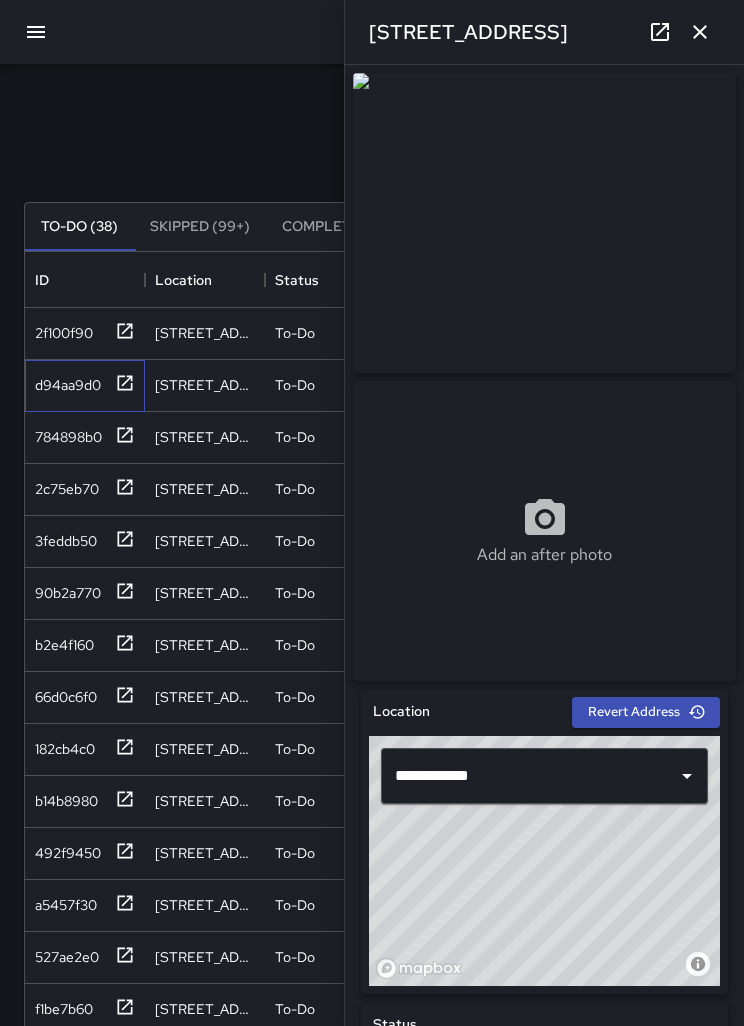 click on "d94aa9d0" at bounding box center [64, 381] 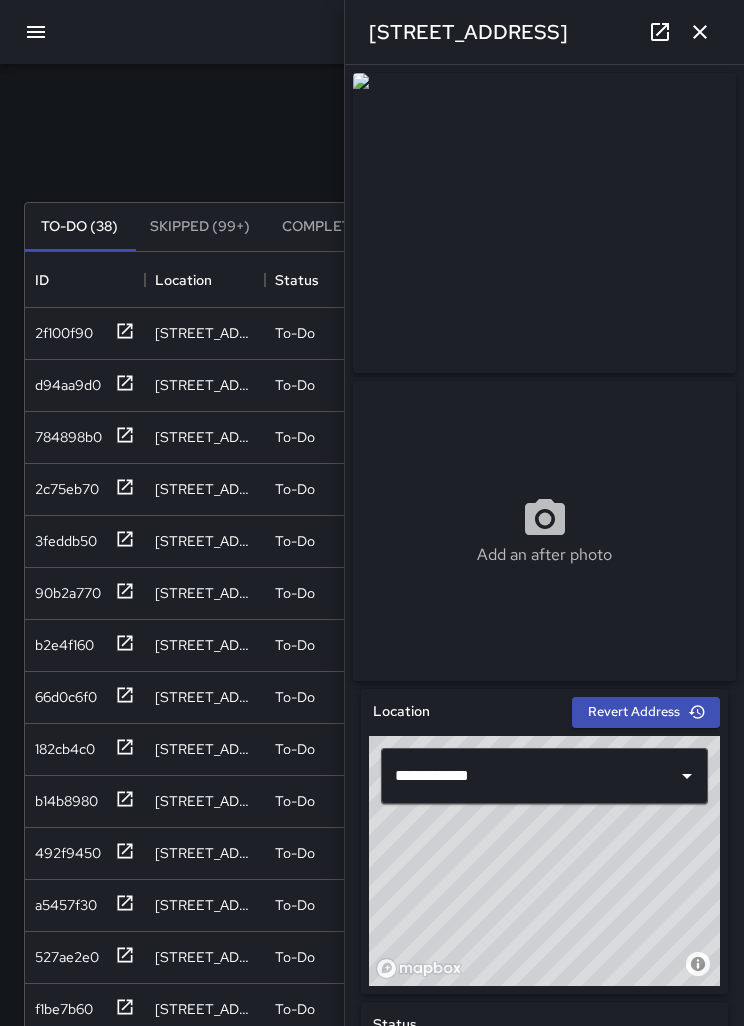 click on "**********" at bounding box center (516, 776) 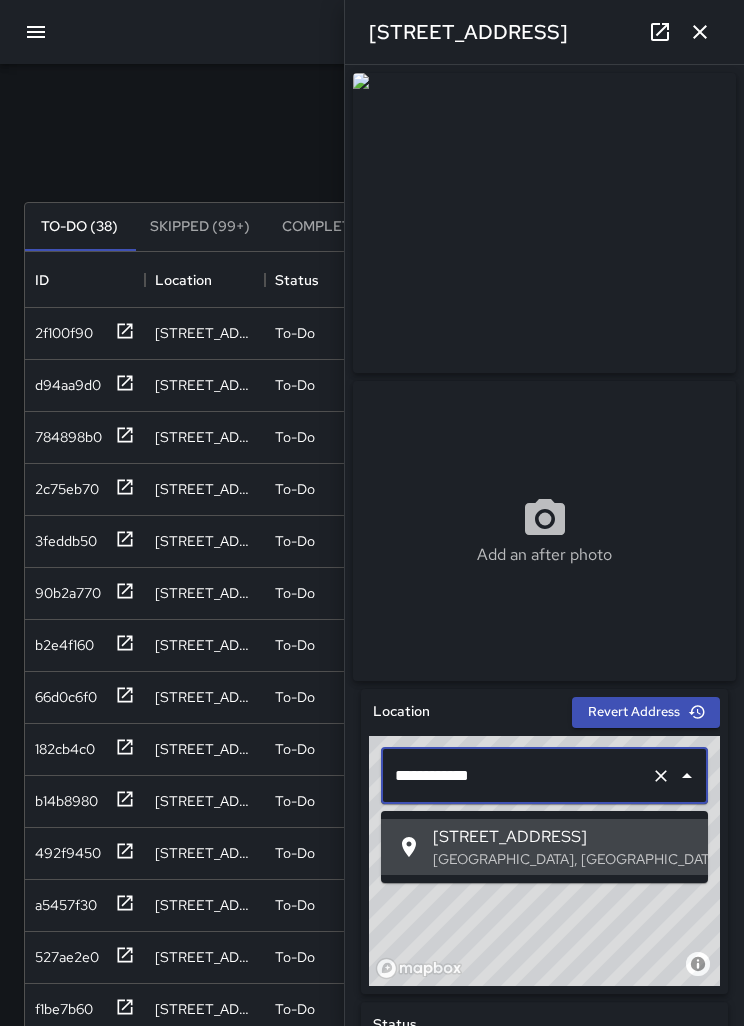 scroll, scrollTop: 100, scrollLeft: 0, axis: vertical 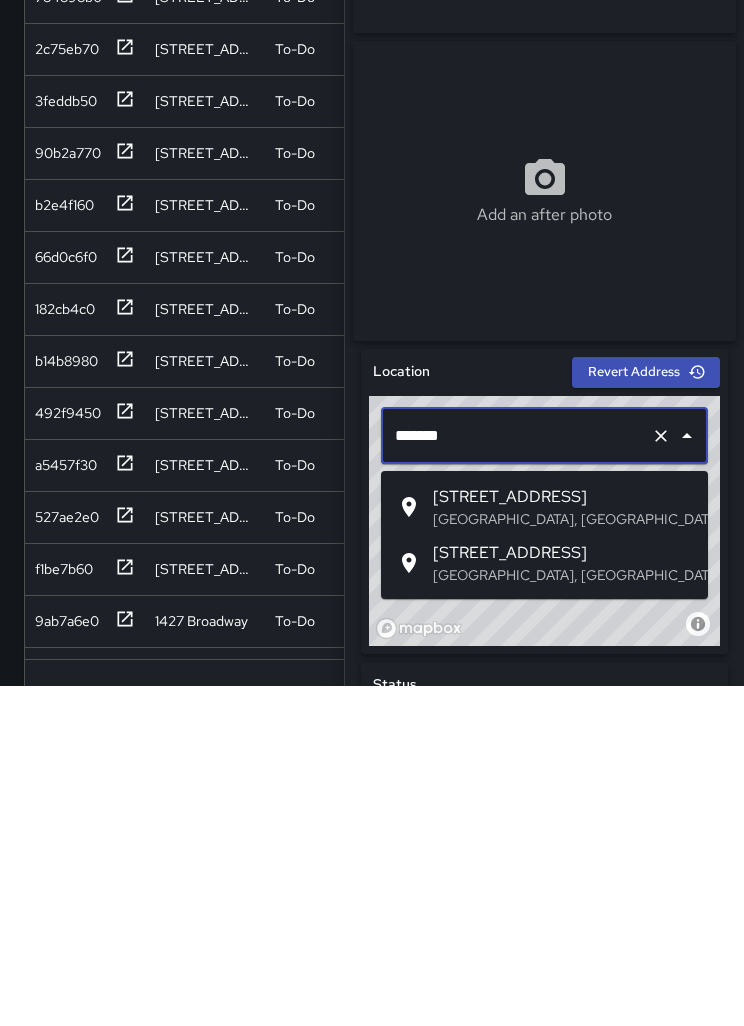 click on "Oakland, CA, USA" at bounding box center [562, 859] 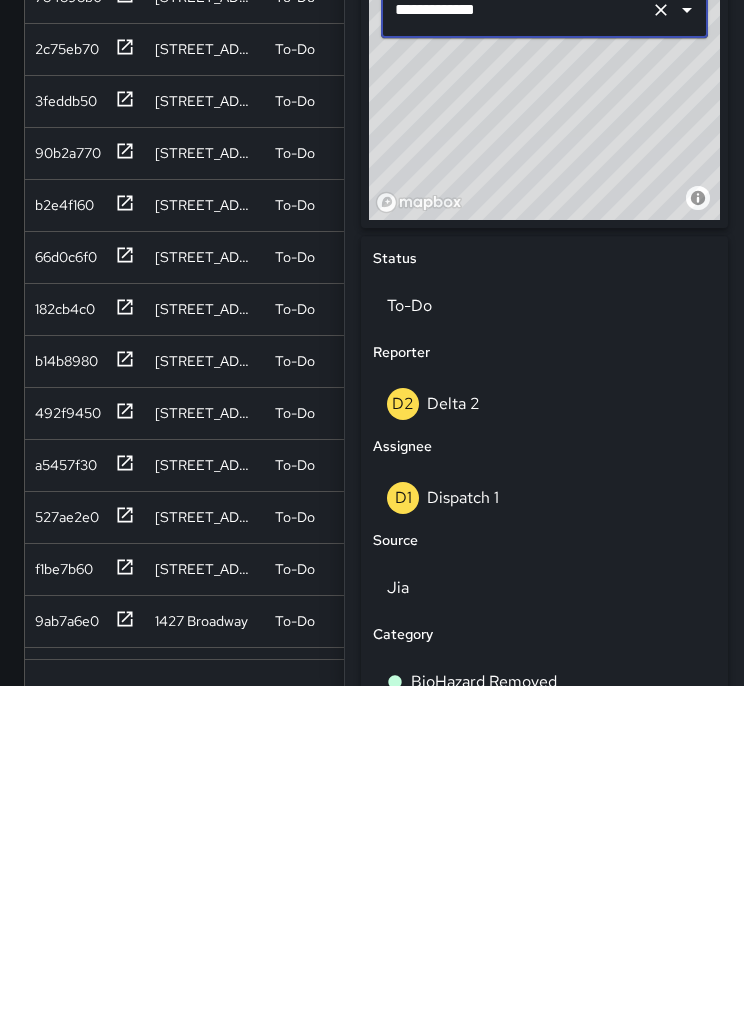 scroll, scrollTop: 424, scrollLeft: 0, axis: vertical 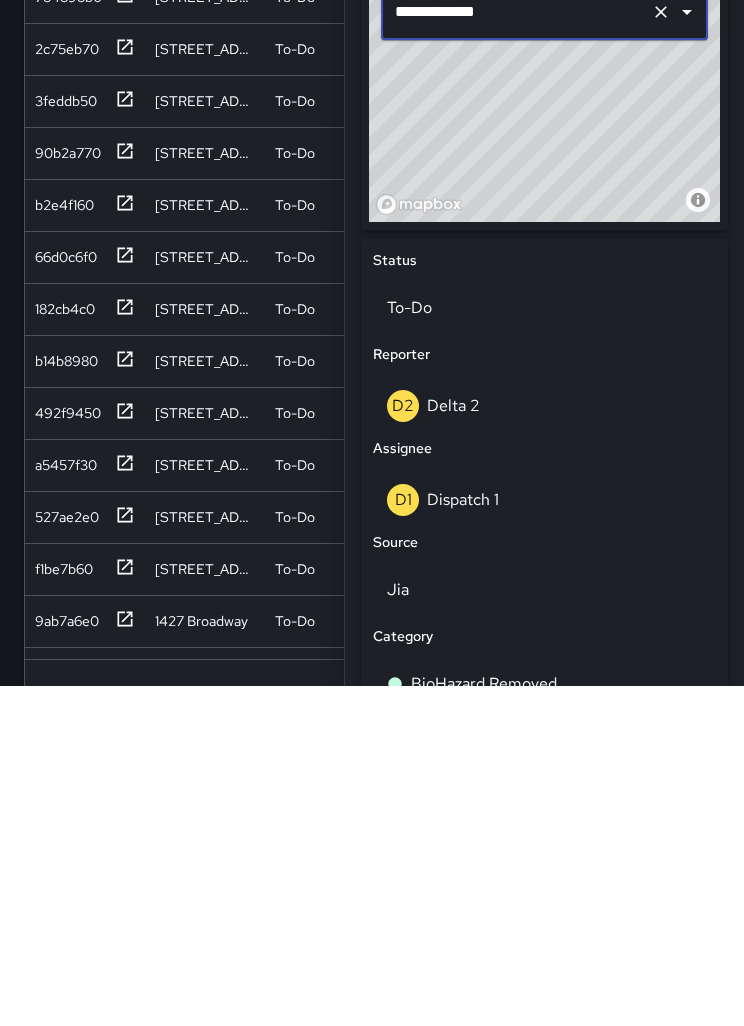 click on "D1 Dispatch 1" at bounding box center (544, 840) 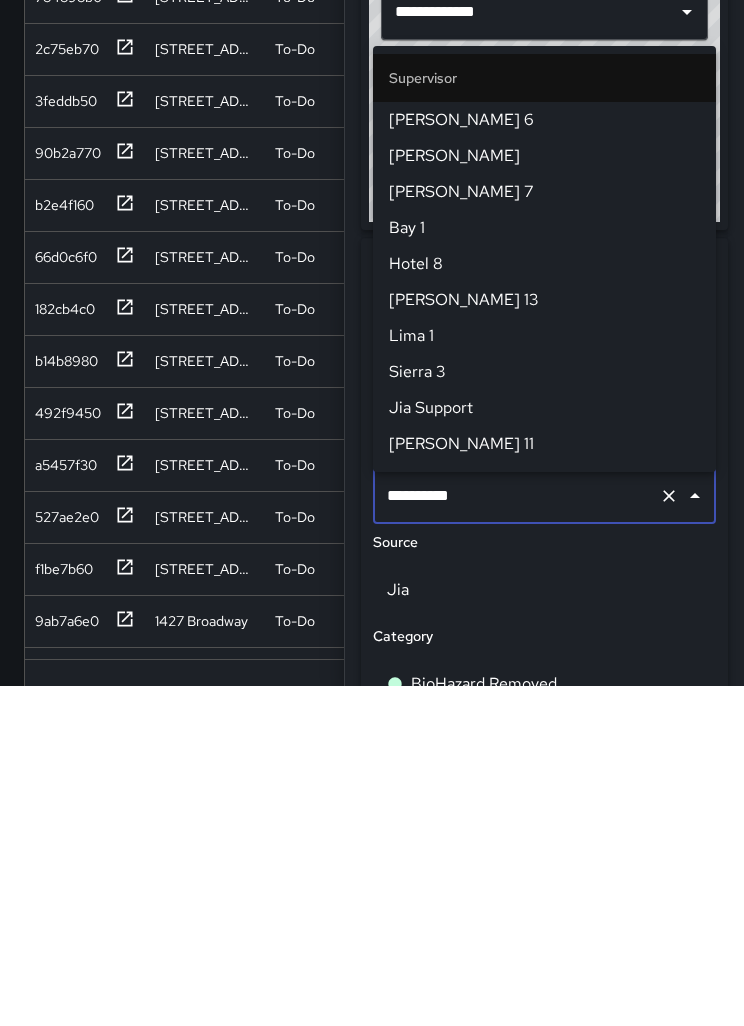 scroll, scrollTop: 1224, scrollLeft: 0, axis: vertical 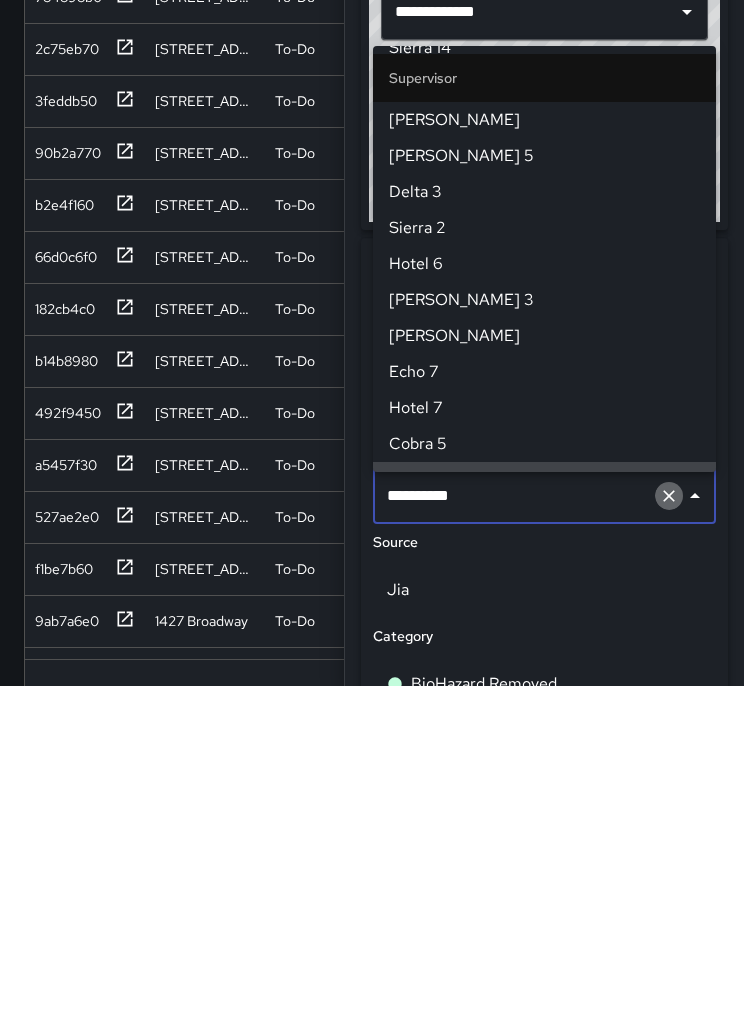 click at bounding box center [669, 836] 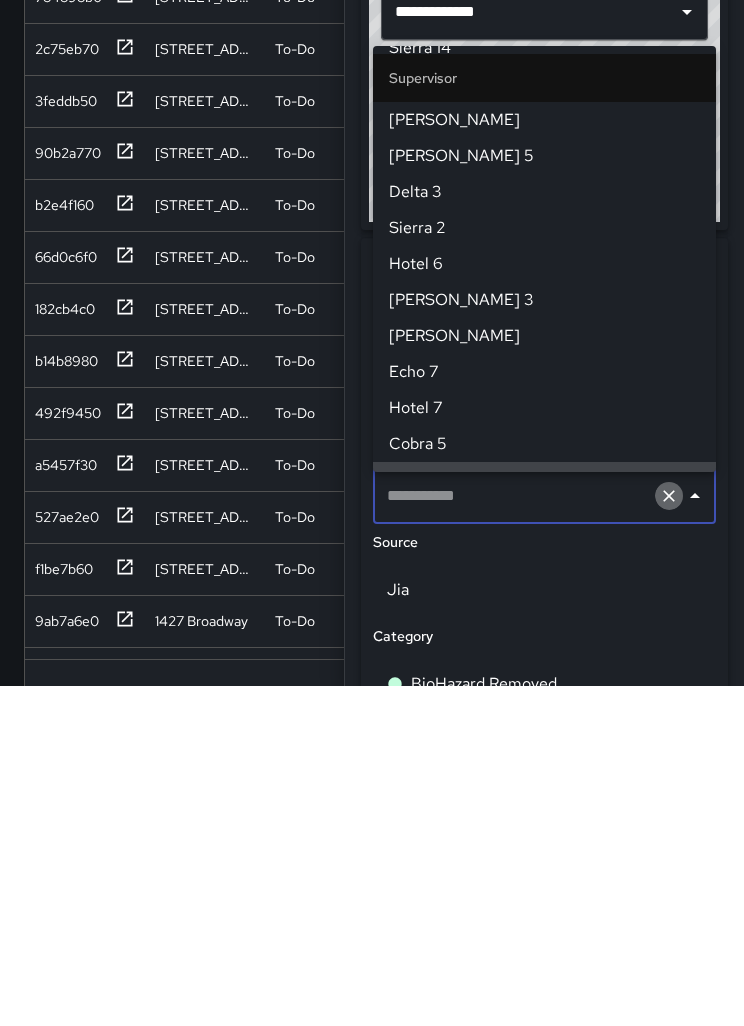 scroll, scrollTop: 0, scrollLeft: 0, axis: both 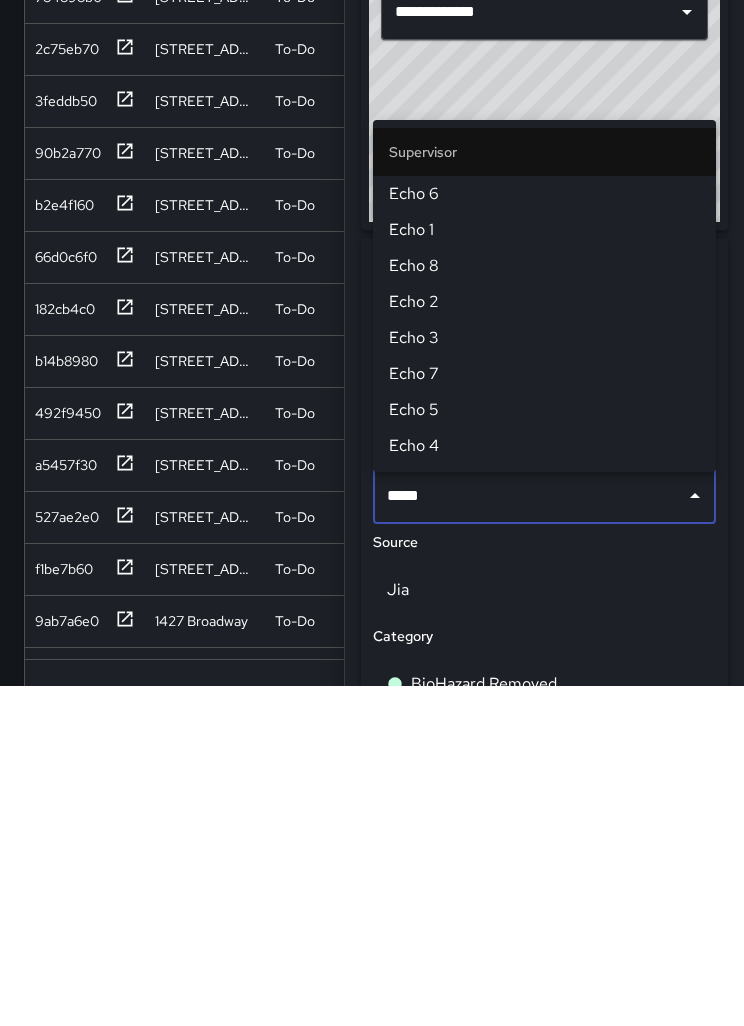 type on "******" 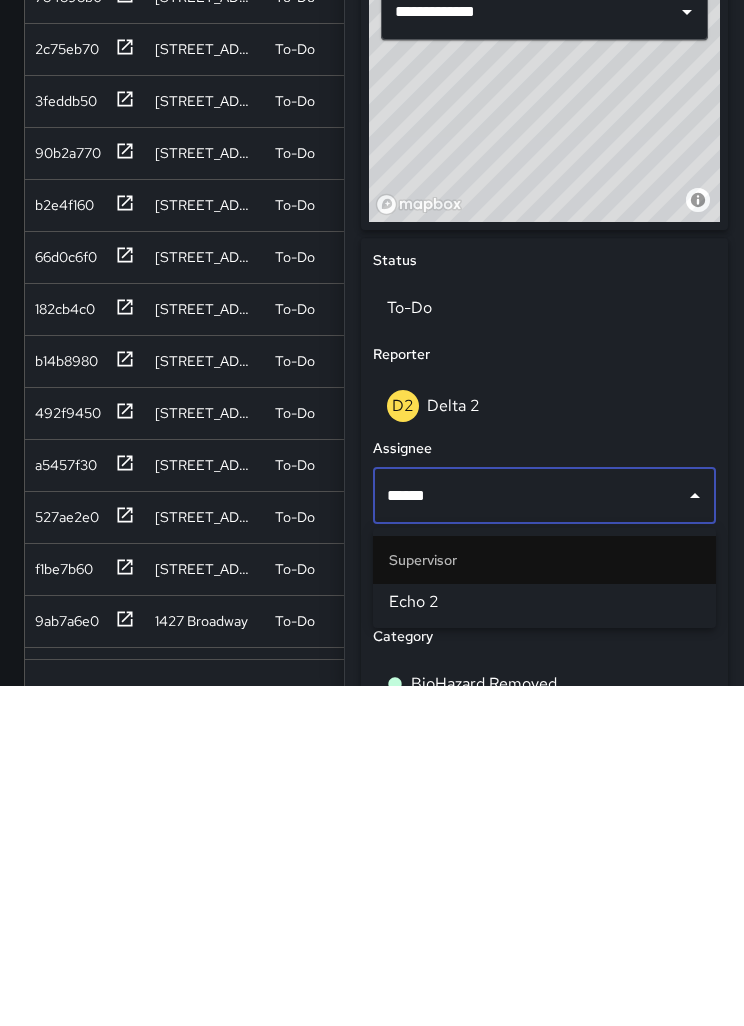 click on "Echo 2" at bounding box center (544, 942) 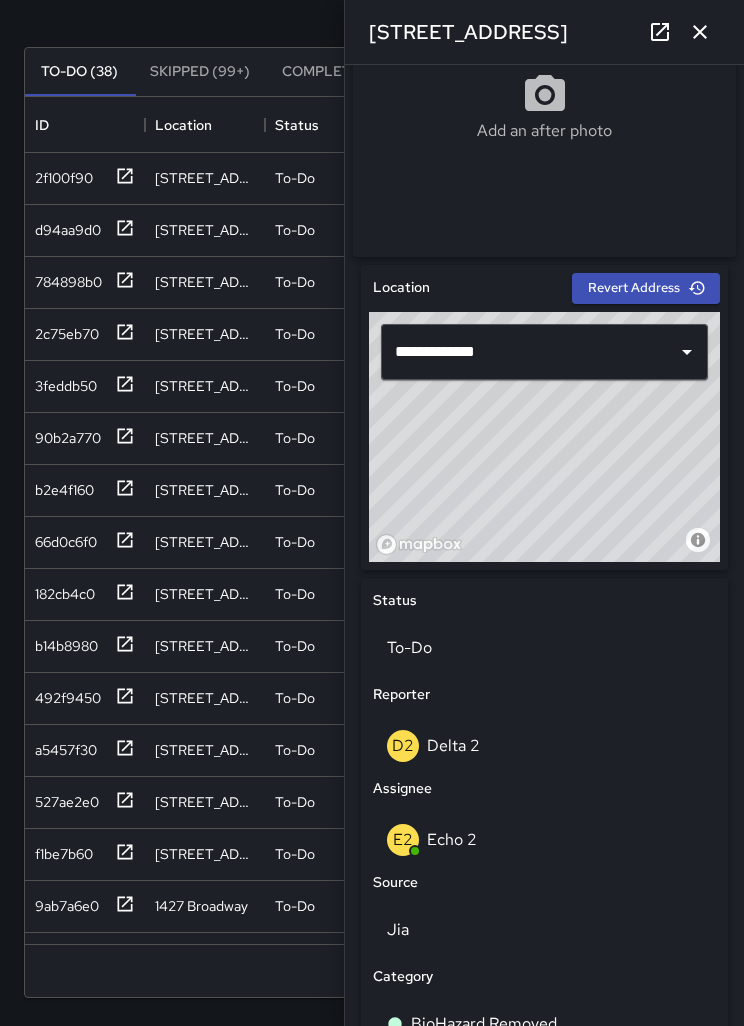 click 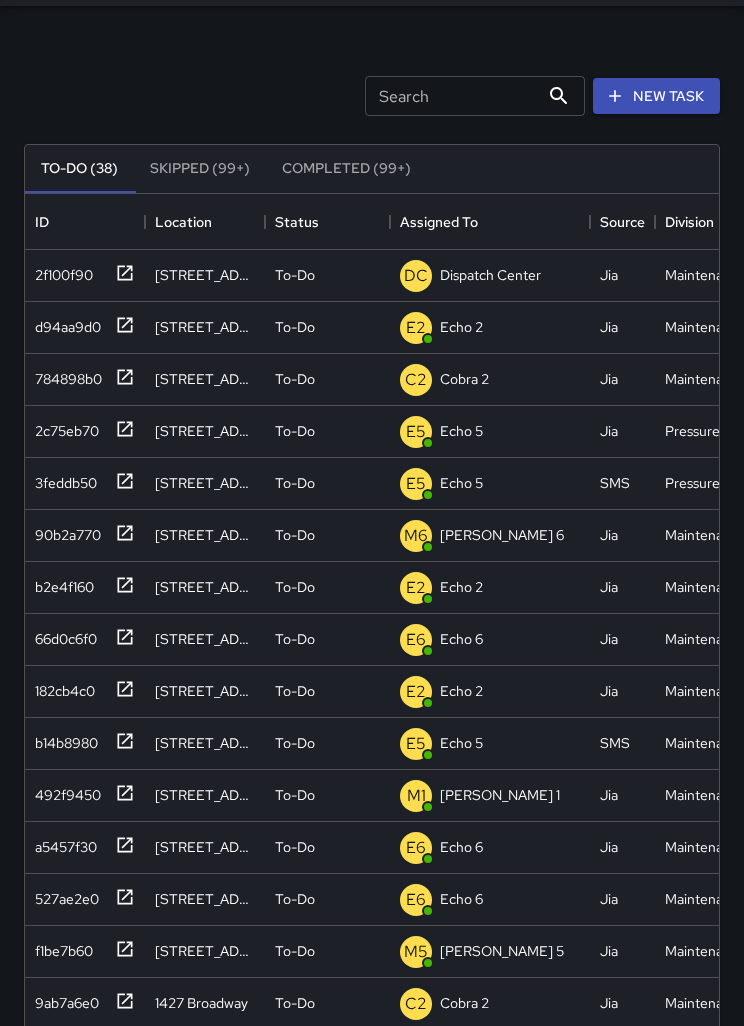 scroll, scrollTop: 0, scrollLeft: 0, axis: both 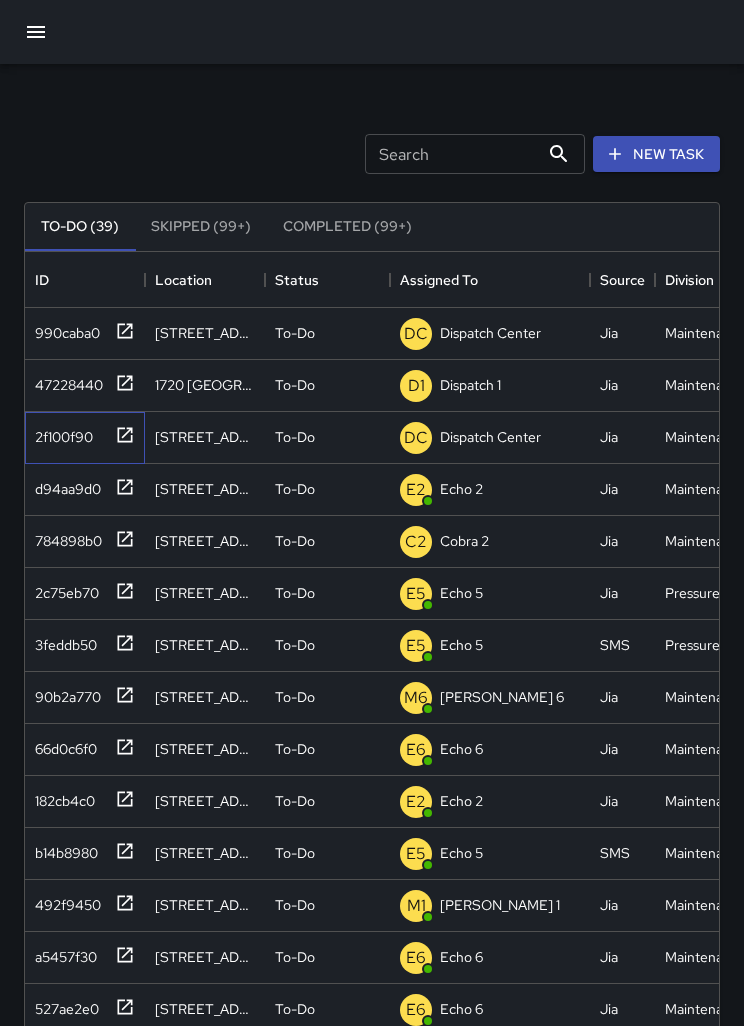 click on "2f100f90" at bounding box center (85, 438) 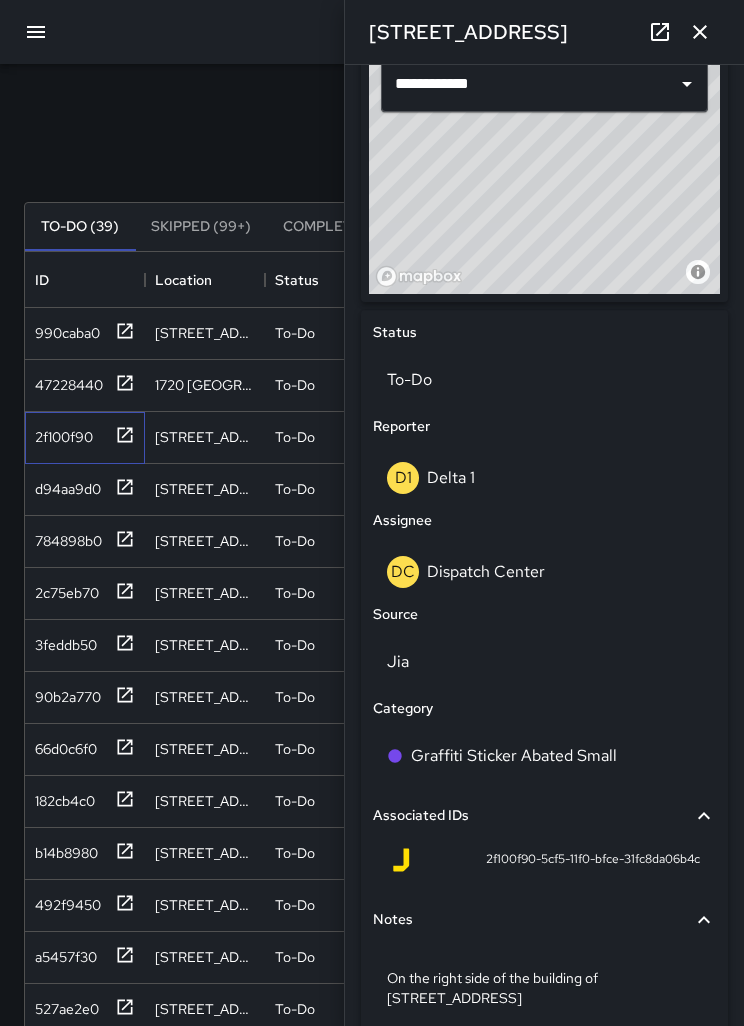 scroll, scrollTop: 691, scrollLeft: 0, axis: vertical 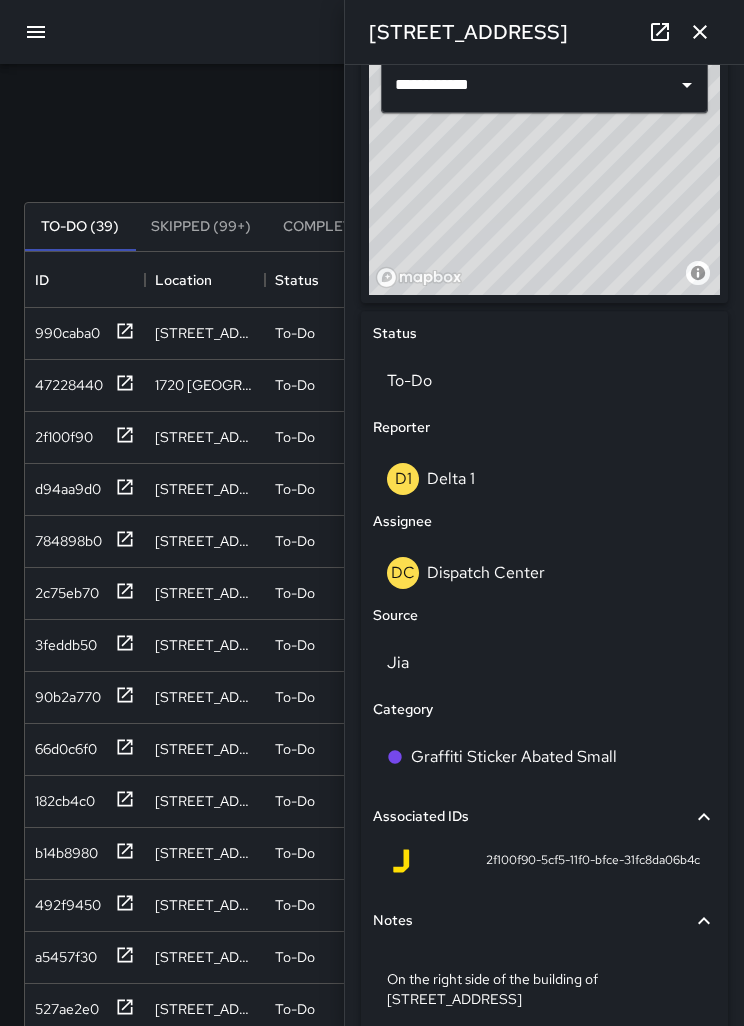 click on "DC Dispatch Center" at bounding box center [544, 573] 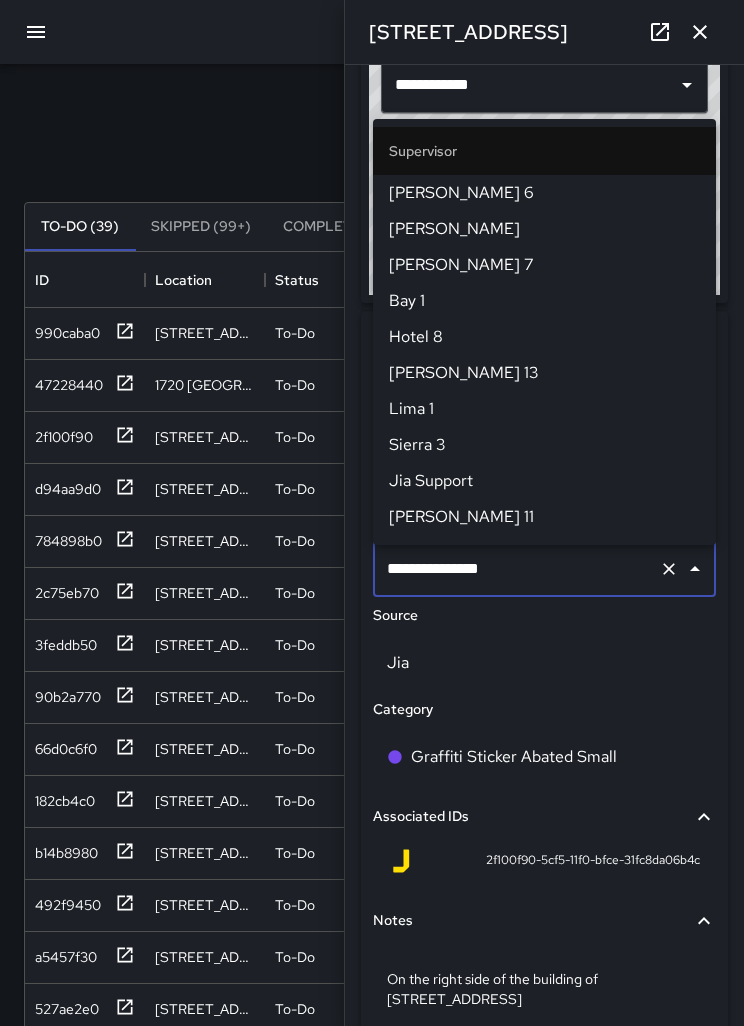 scroll, scrollTop: 1944, scrollLeft: 0, axis: vertical 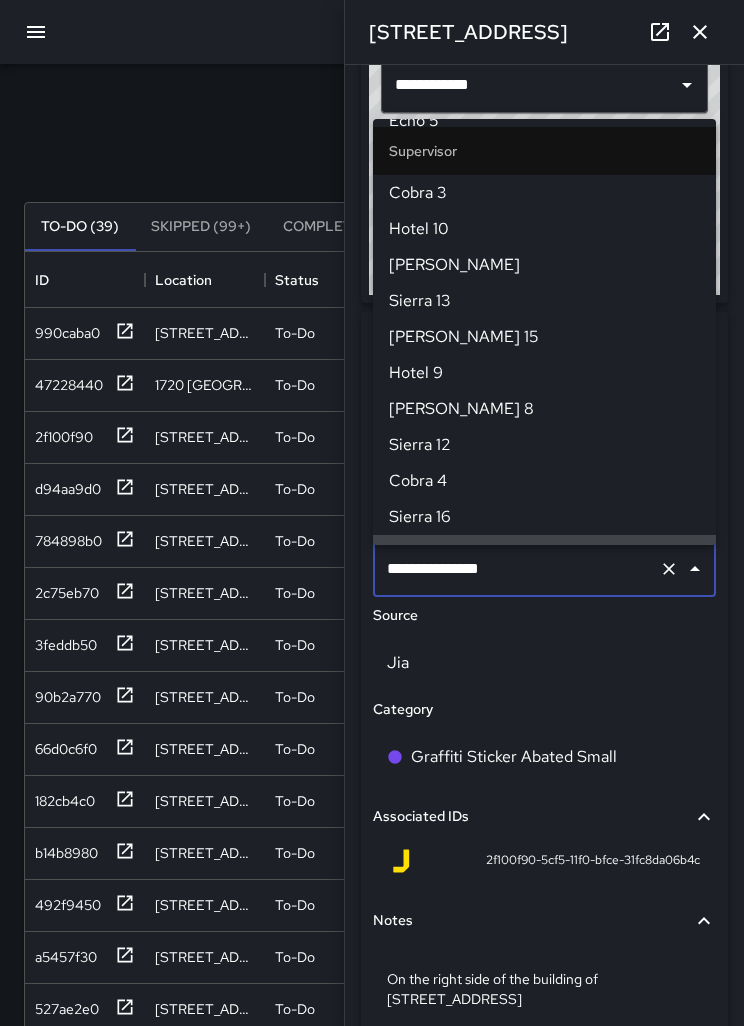 click 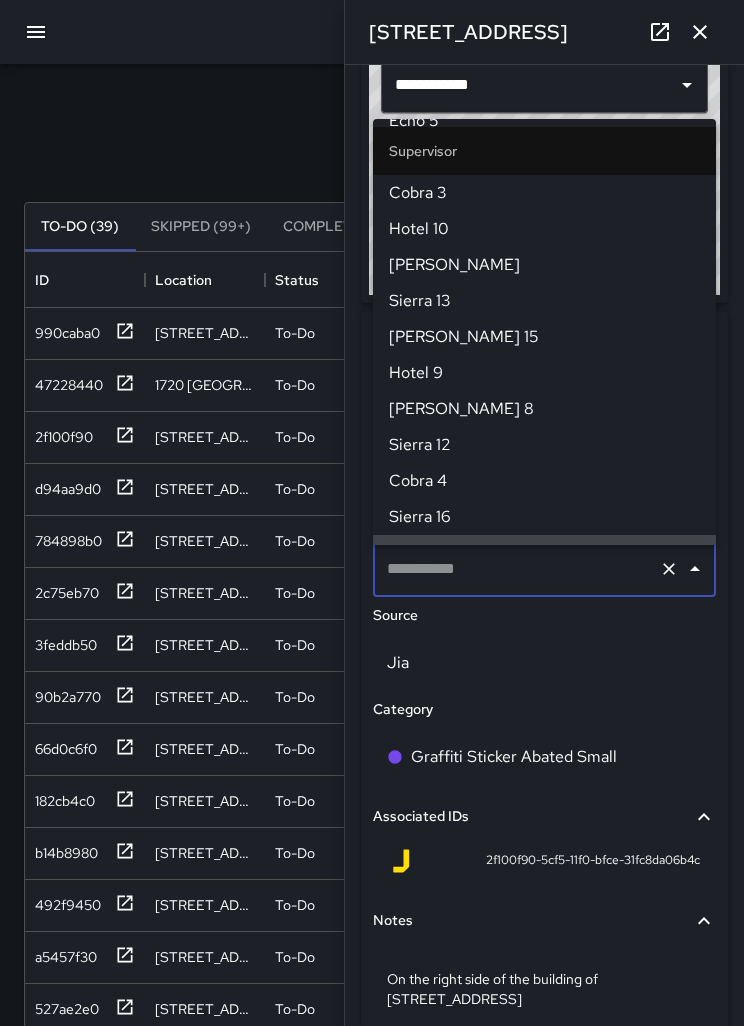 scroll, scrollTop: 0, scrollLeft: 0, axis: both 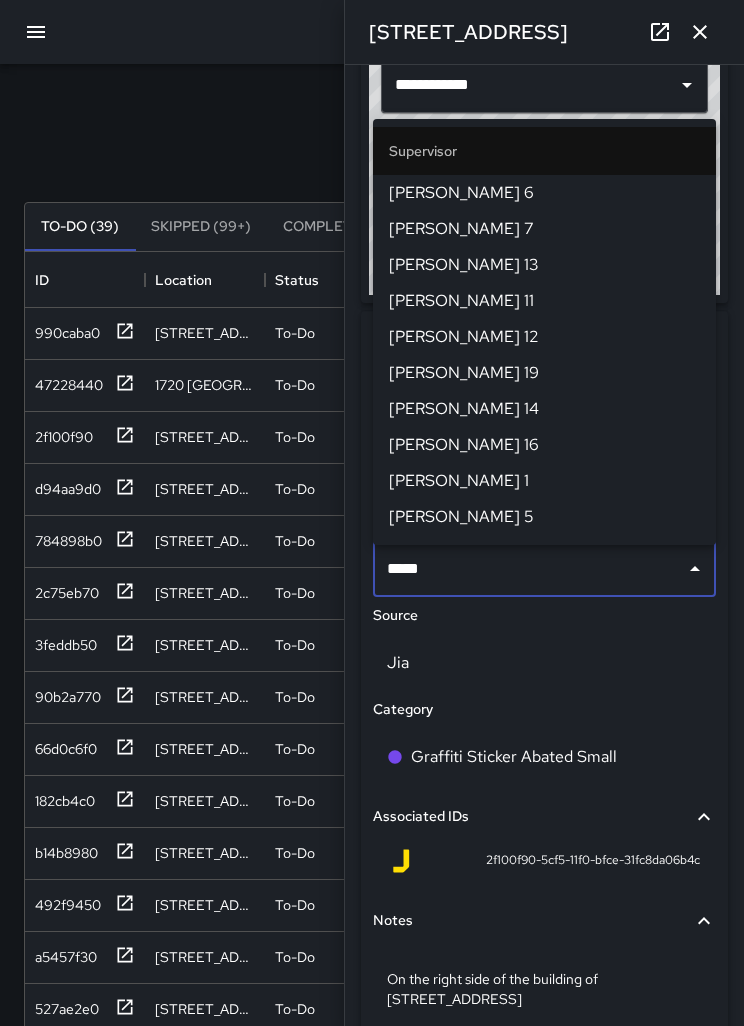 type on "******" 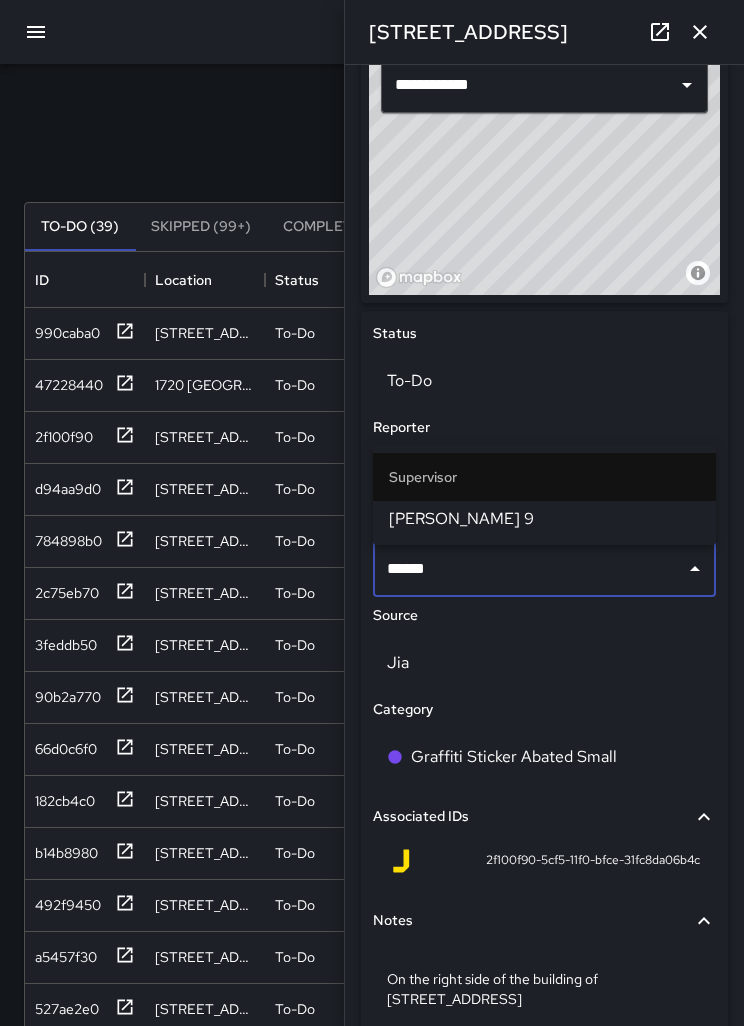 click on "[PERSON_NAME] 9" at bounding box center (544, 519) 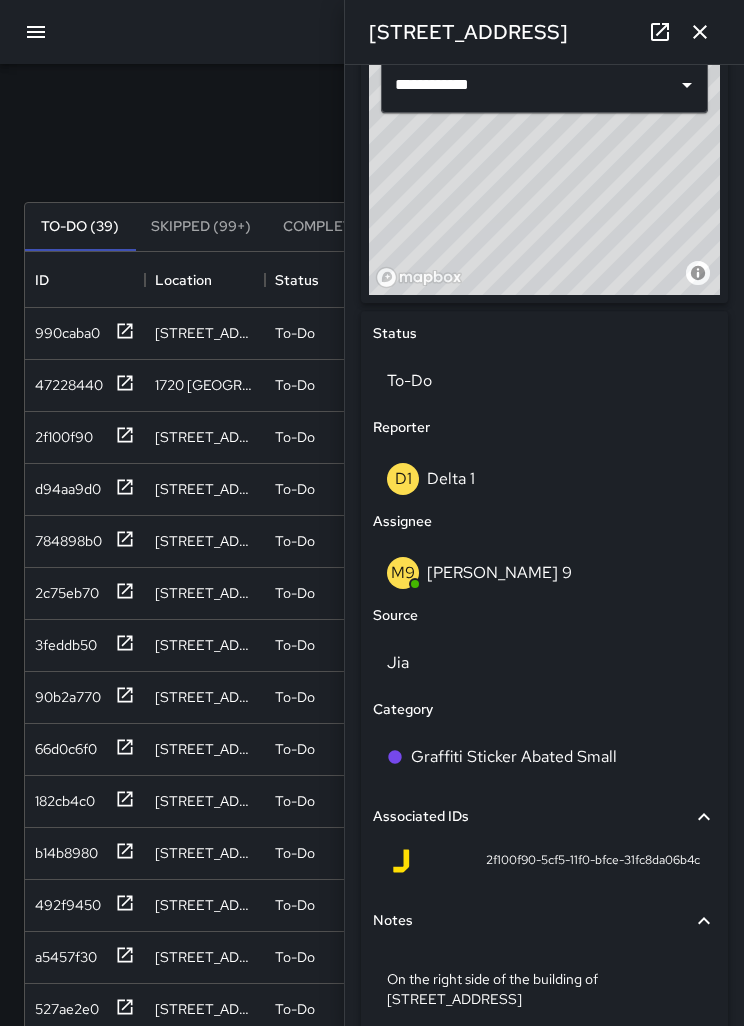 click 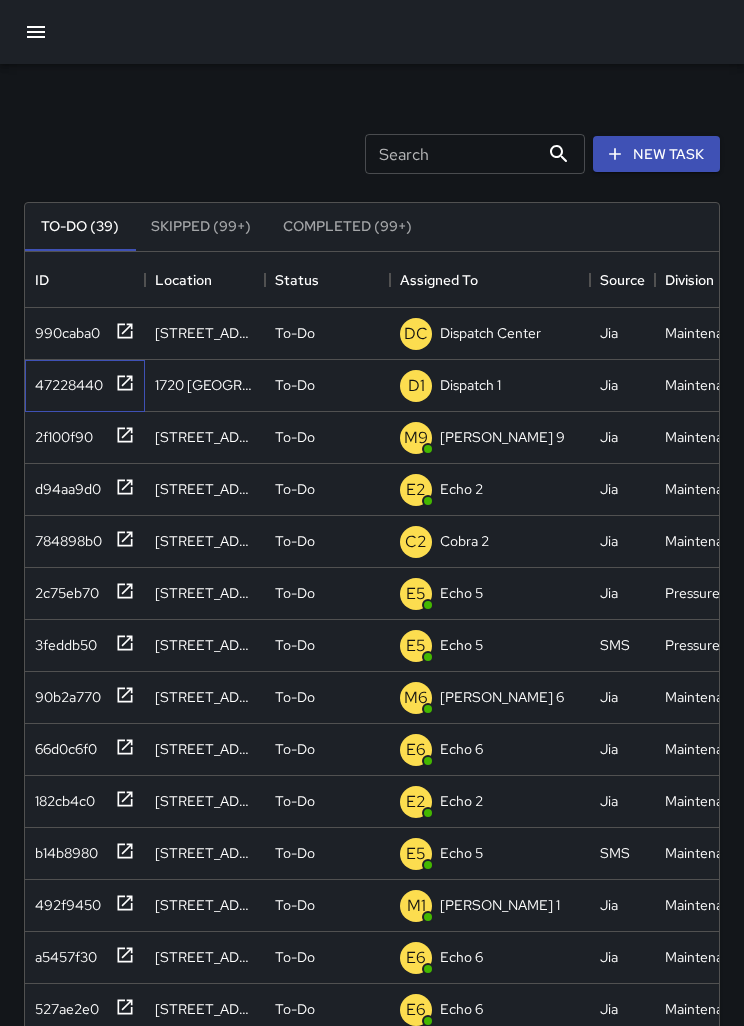 click on "47228440" at bounding box center (65, 381) 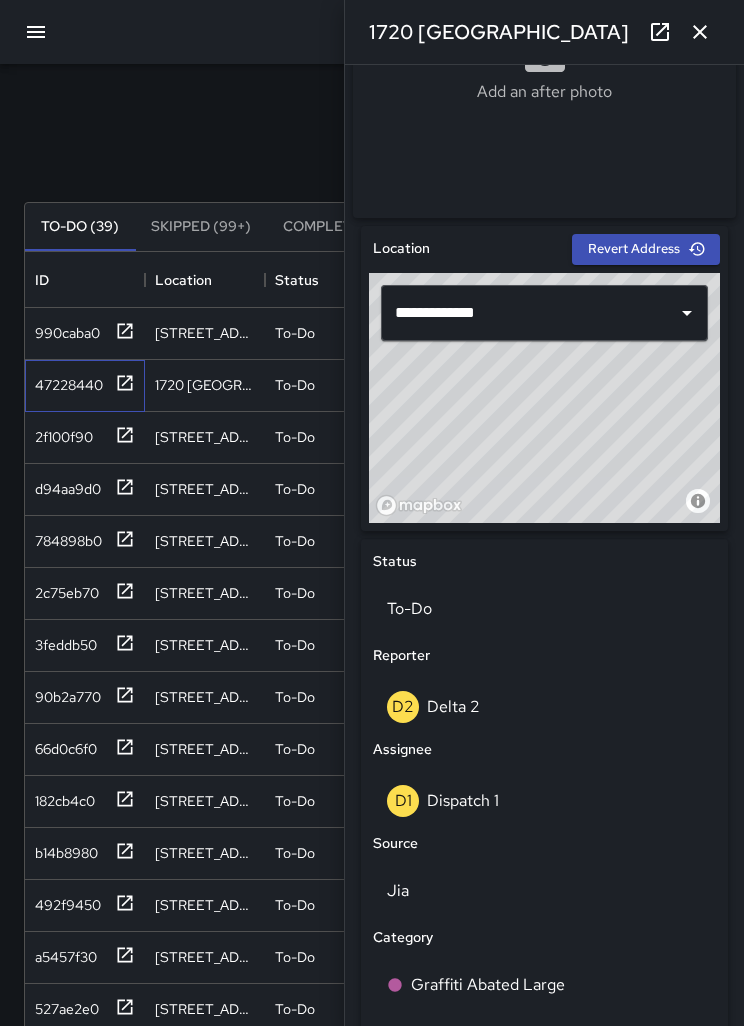 scroll, scrollTop: 461, scrollLeft: 0, axis: vertical 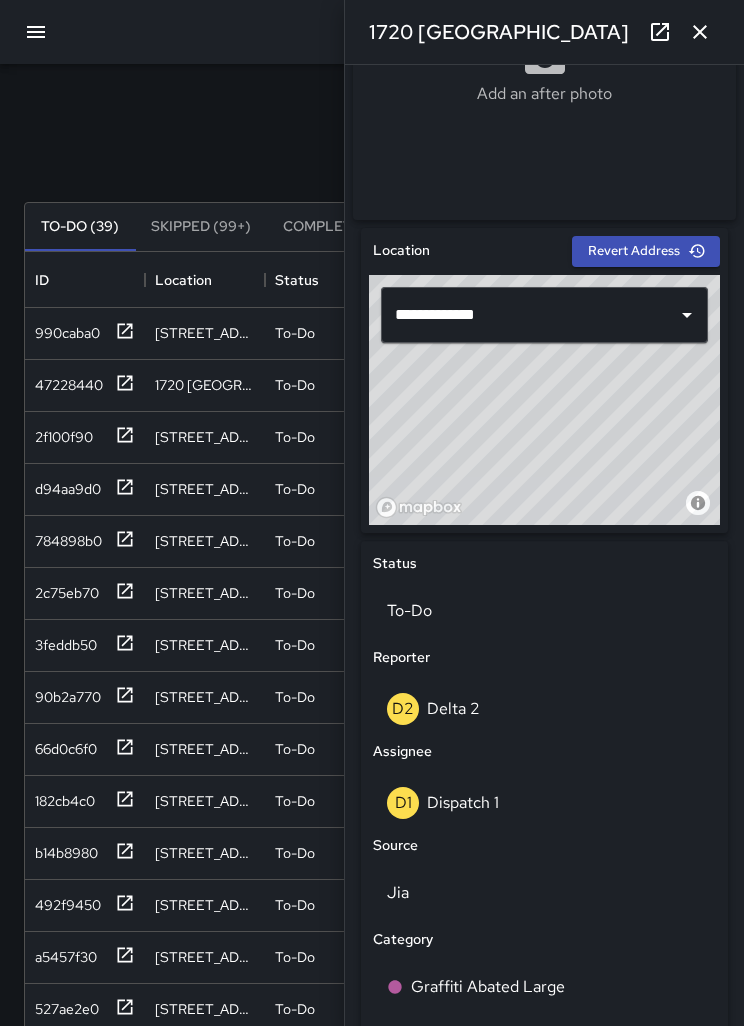 click on "D1 Dispatch 1" at bounding box center [544, 803] 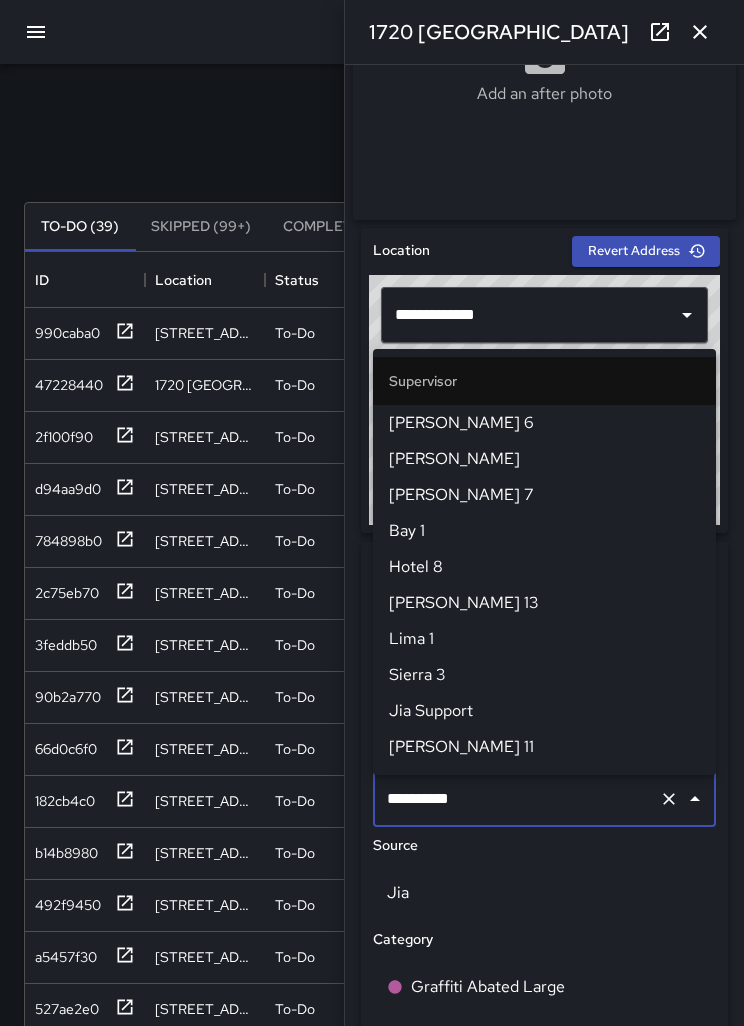 scroll, scrollTop: 120, scrollLeft: 0, axis: vertical 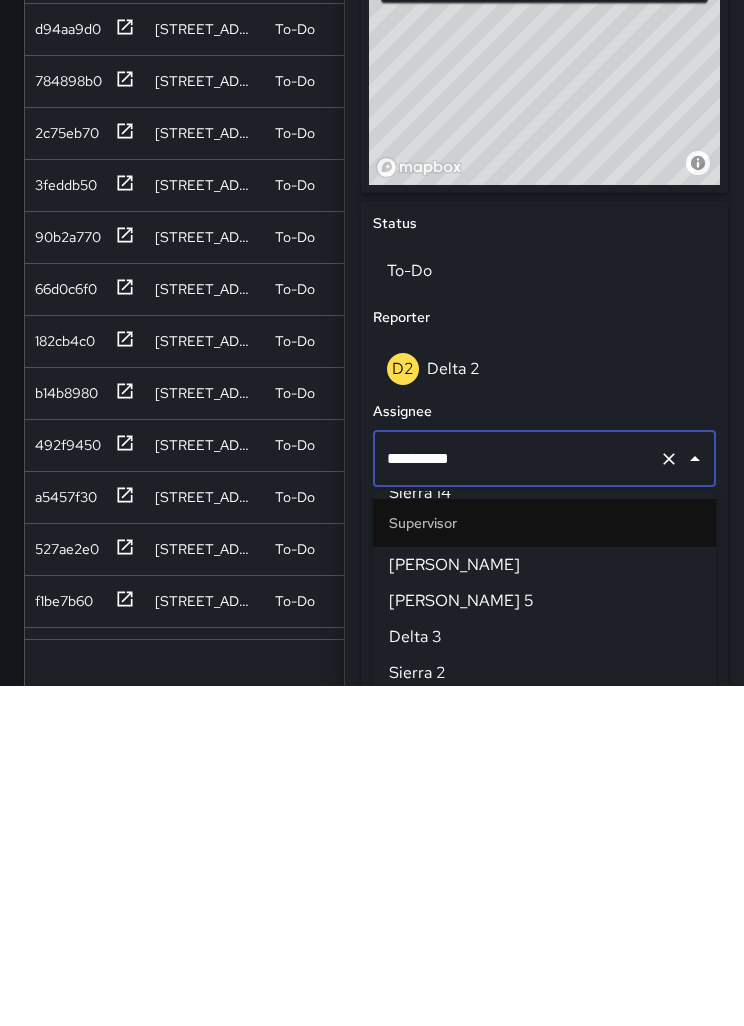 click 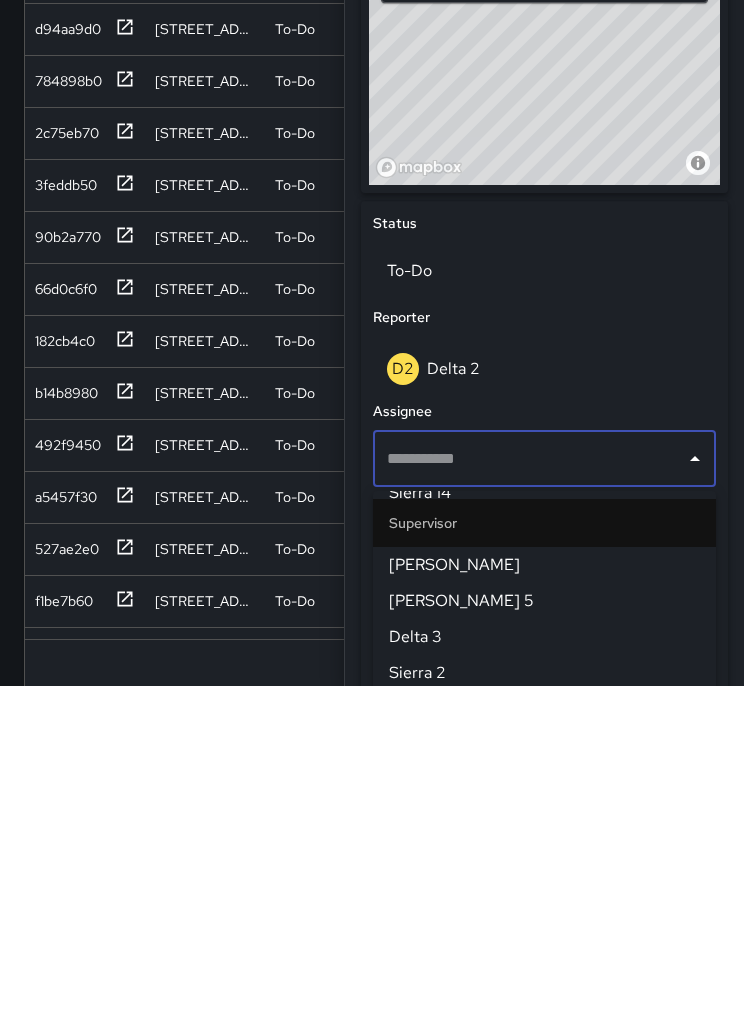 scroll, scrollTop: 0, scrollLeft: 0, axis: both 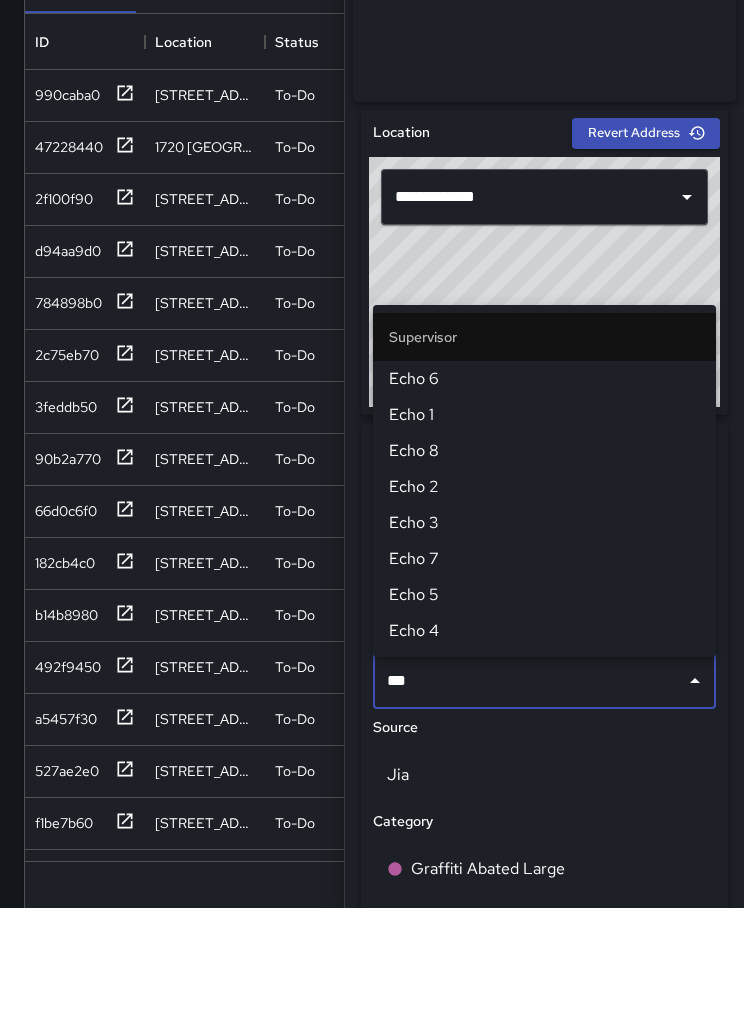 type on "****" 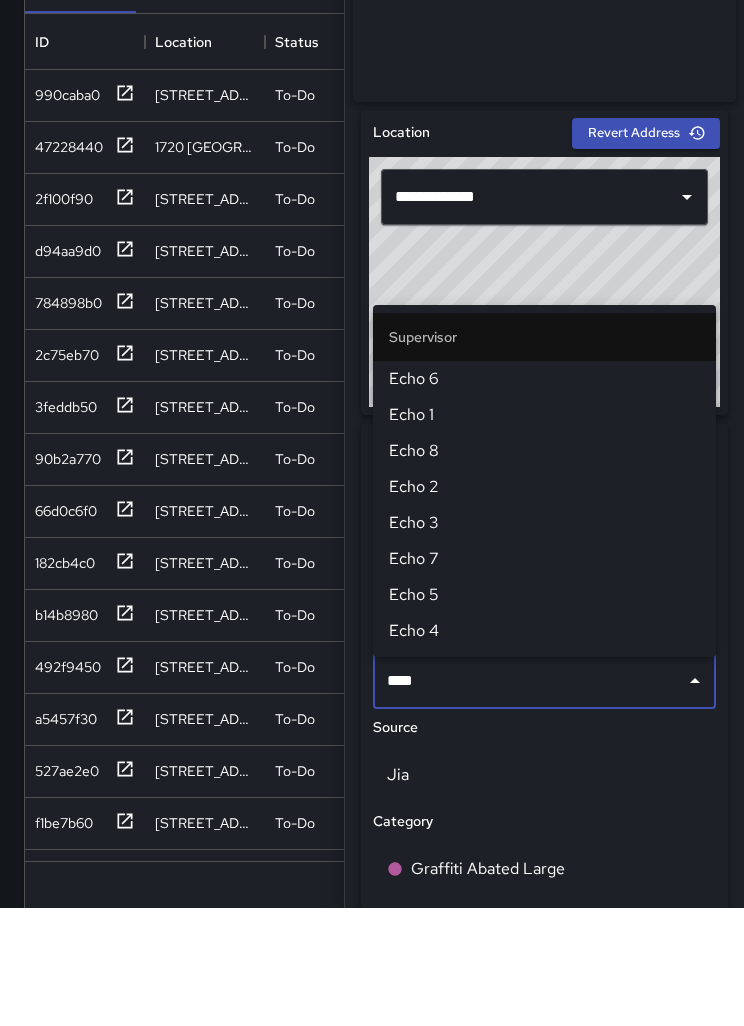 click on "Echo 6" at bounding box center (544, 497) 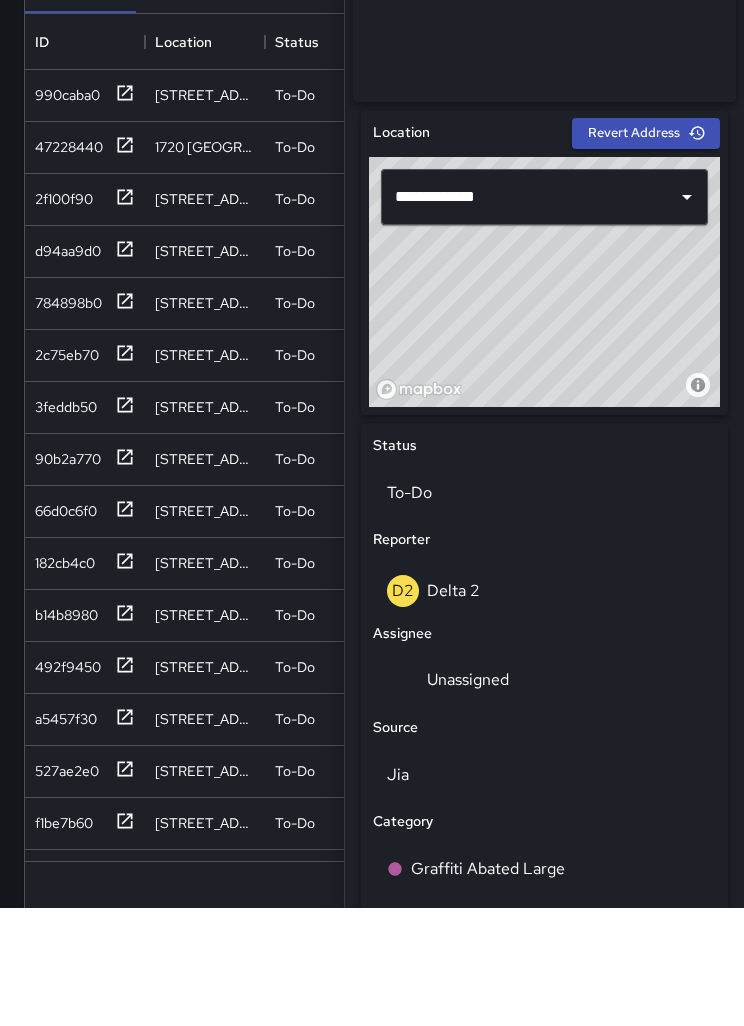 scroll, scrollTop: 155, scrollLeft: 0, axis: vertical 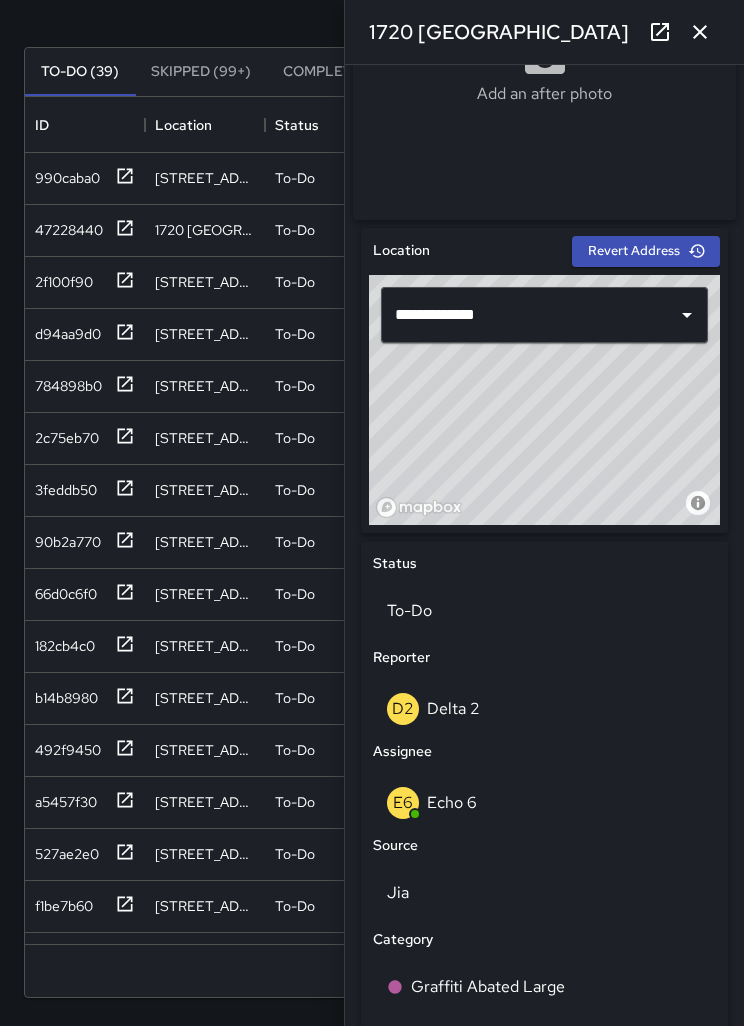 click 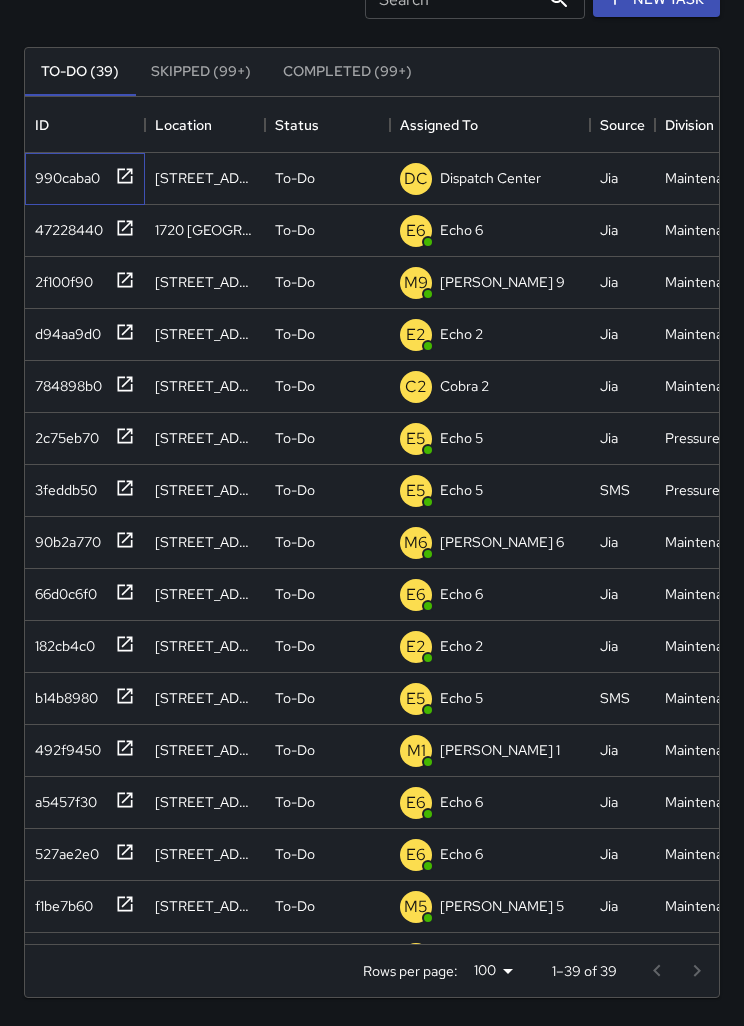 click on "990caba0" at bounding box center [63, 174] 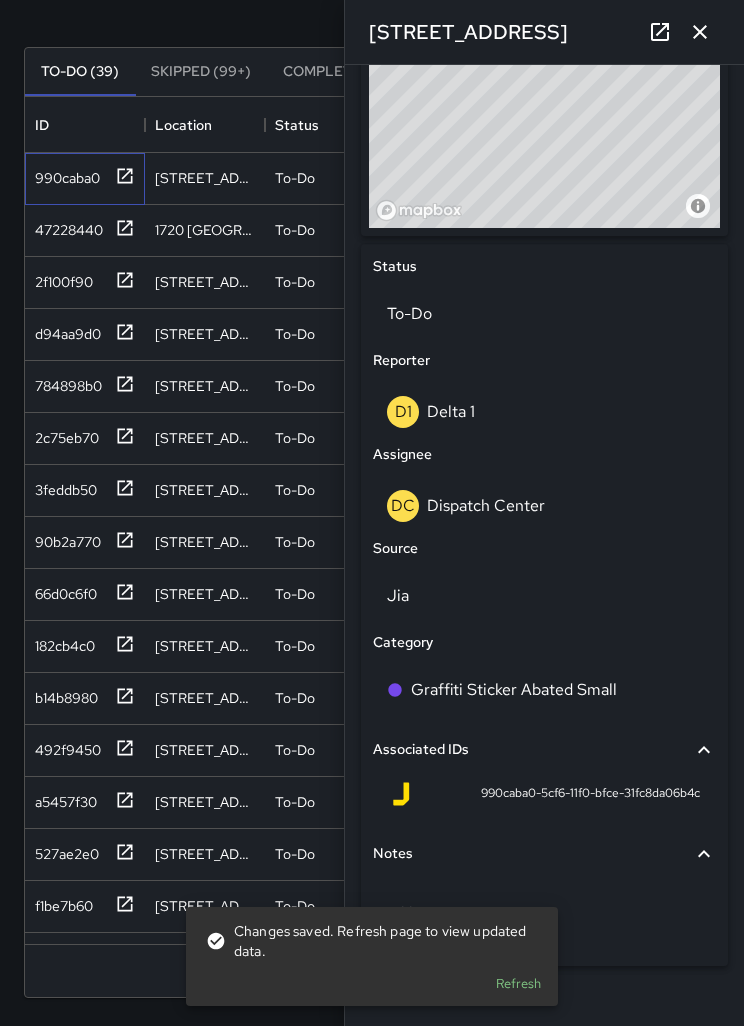scroll, scrollTop: 760, scrollLeft: 0, axis: vertical 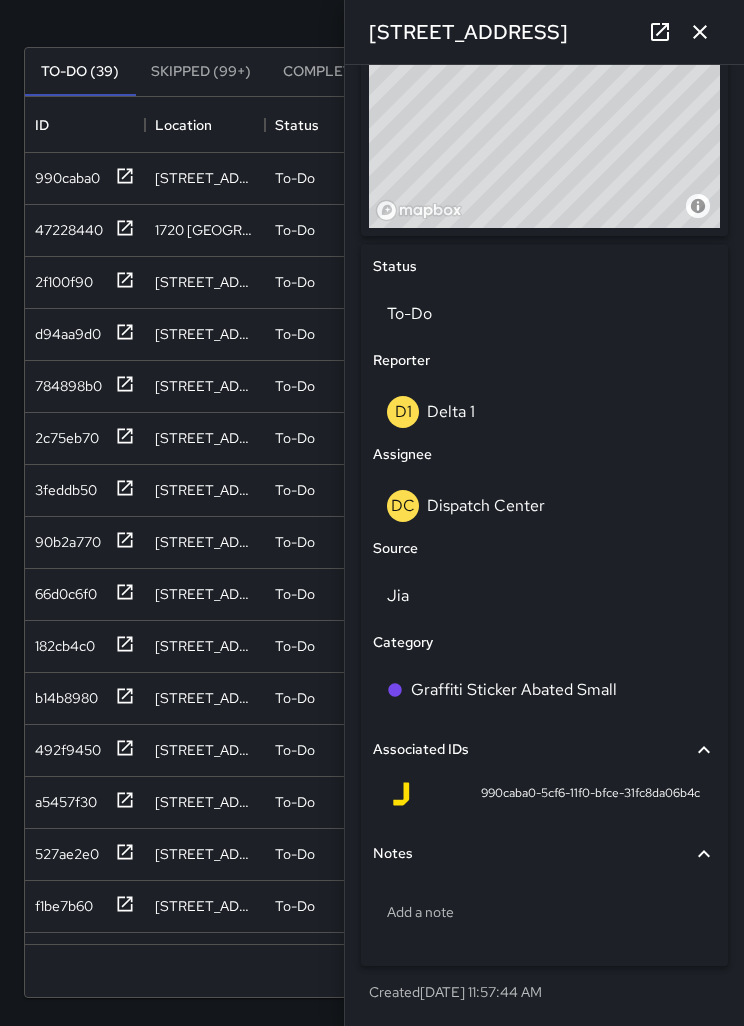 click on "DC Dispatch Center" at bounding box center (544, 506) 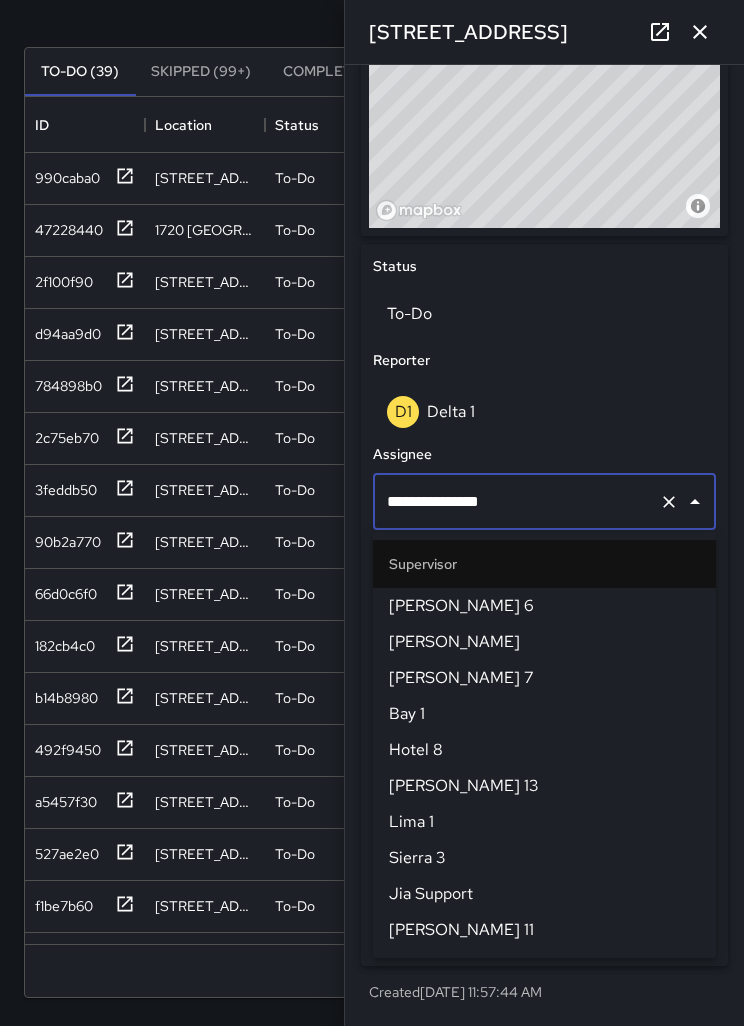 scroll, scrollTop: 1944, scrollLeft: 0, axis: vertical 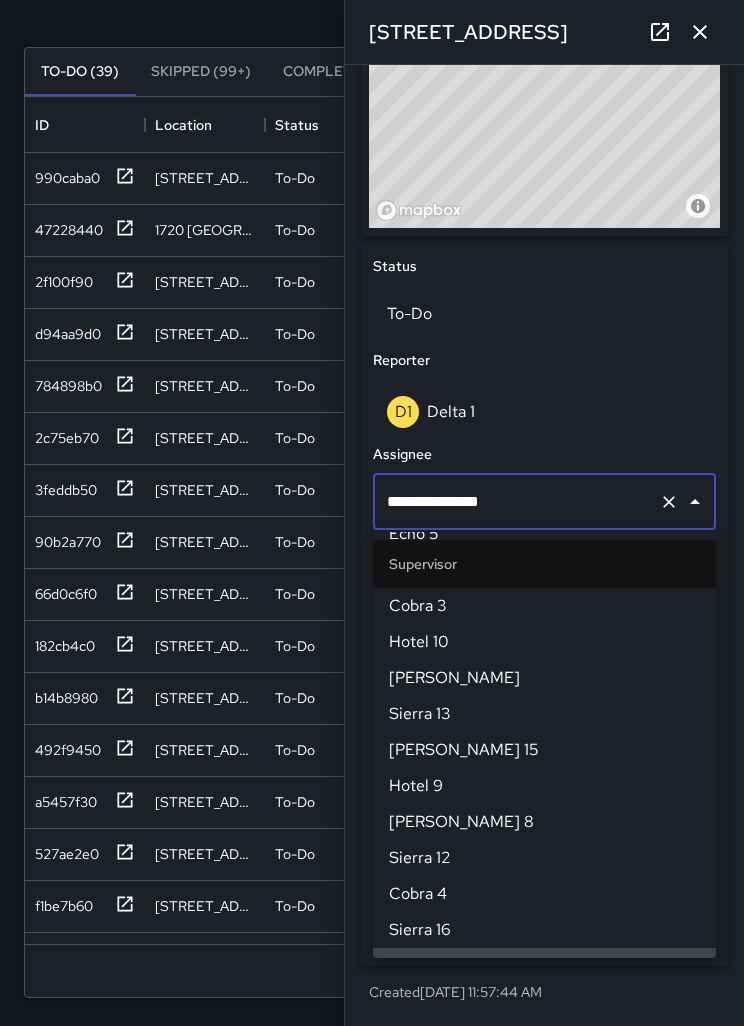 click 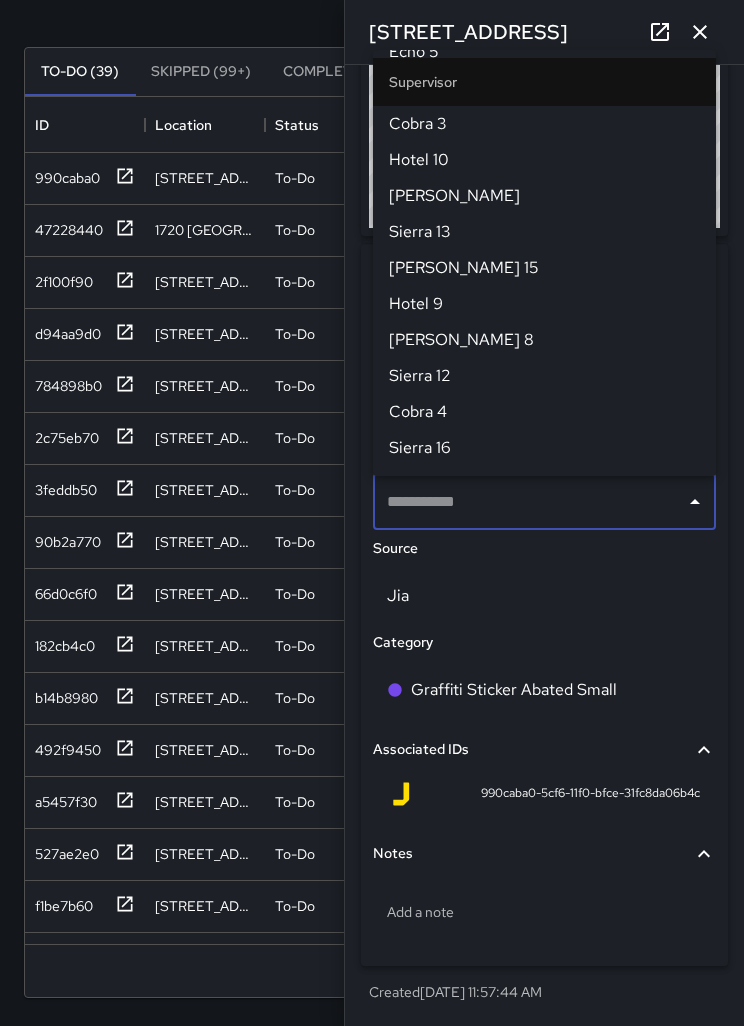 scroll, scrollTop: 0, scrollLeft: 0, axis: both 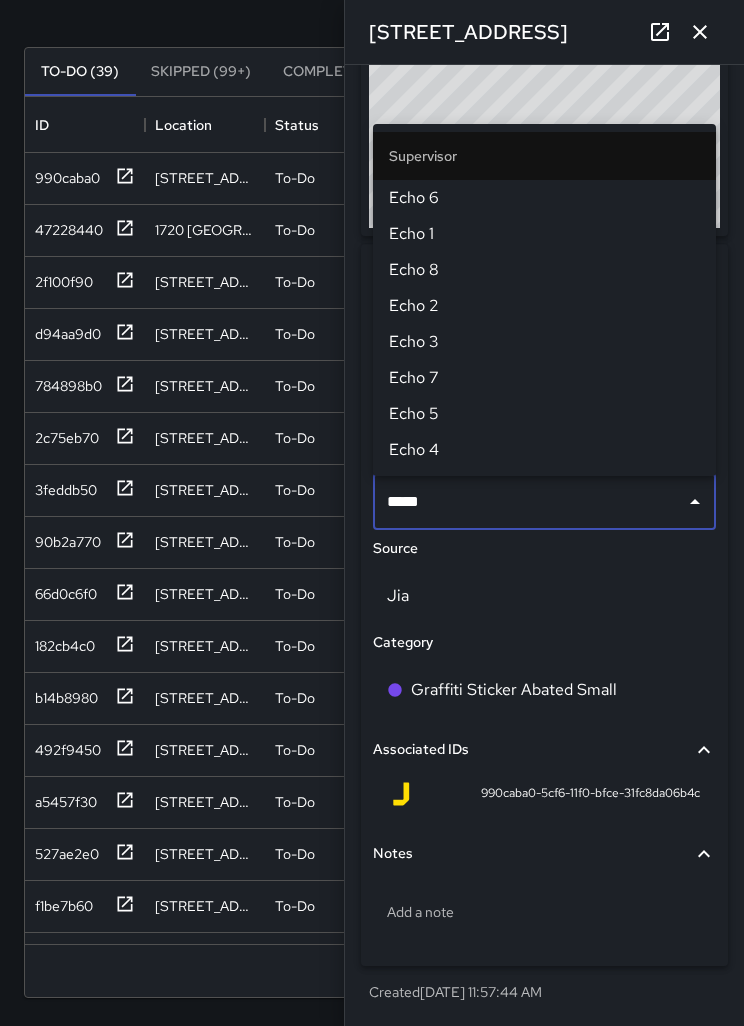 type on "******" 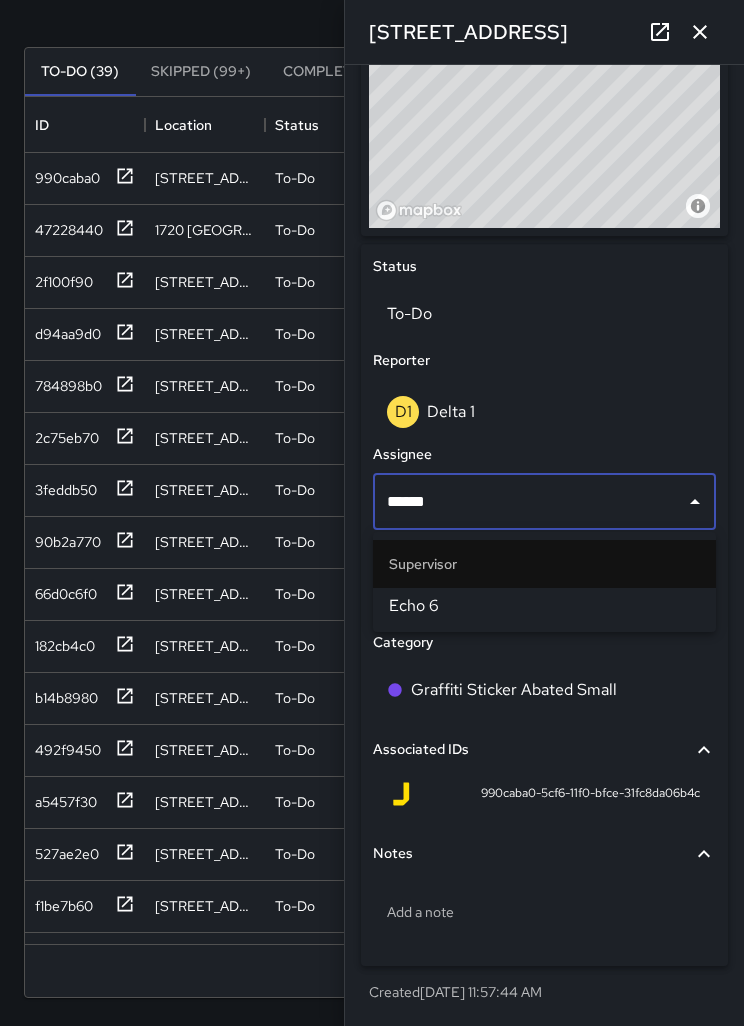click on "Echo 6" at bounding box center [544, 606] 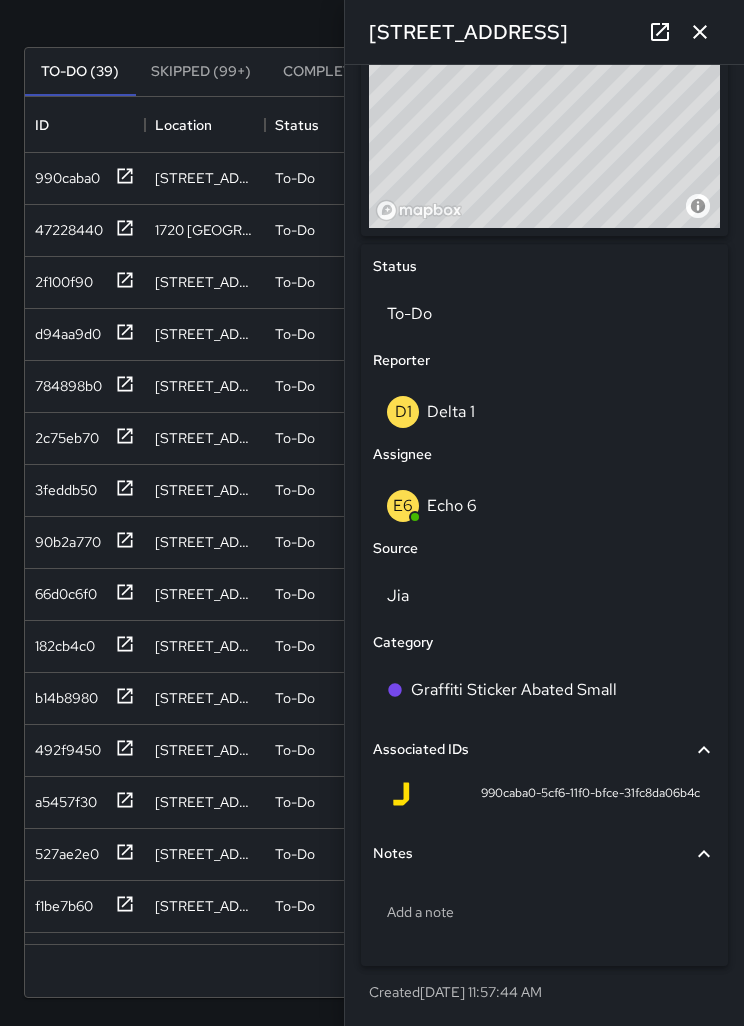 click 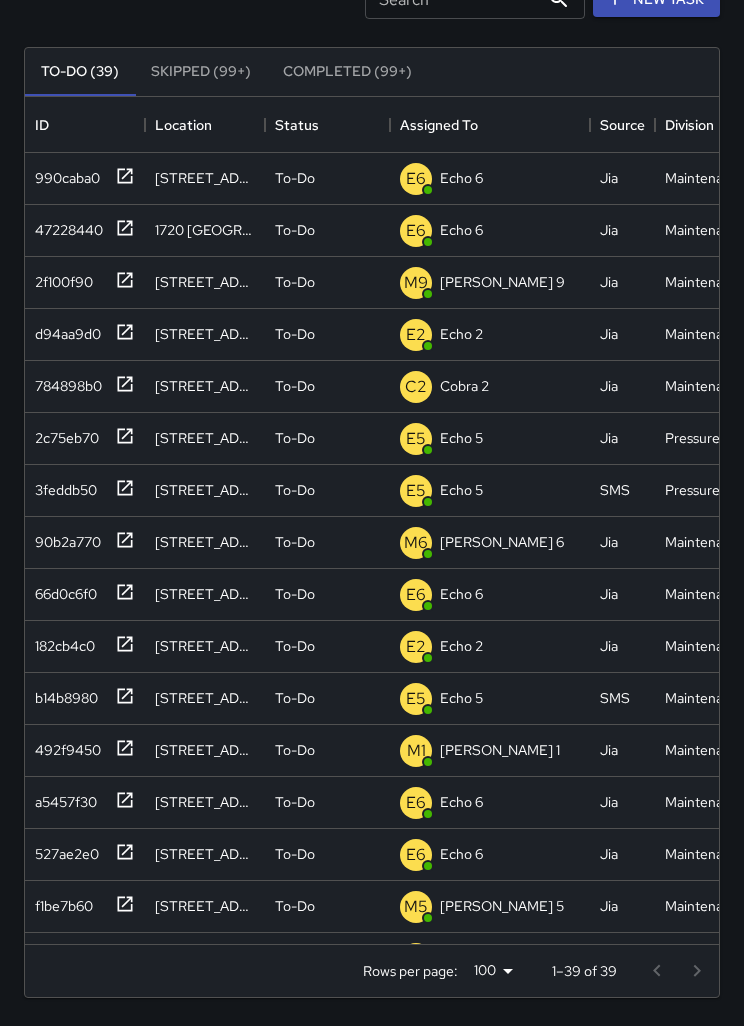 scroll, scrollTop: 0, scrollLeft: 0, axis: both 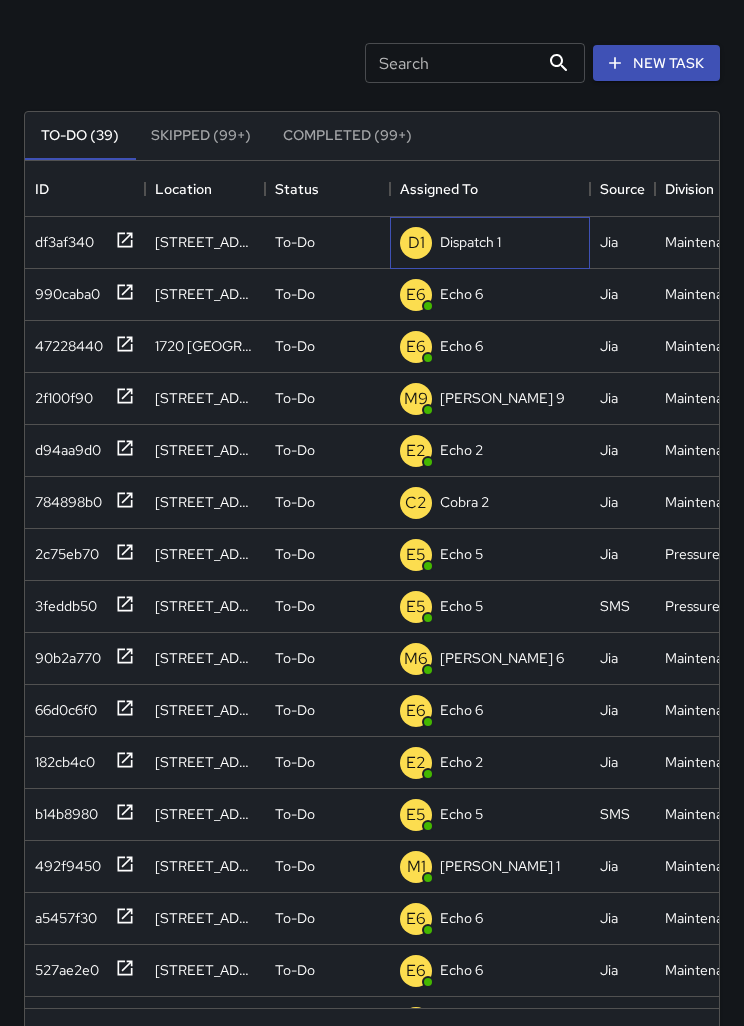 click on "Dispatch 1" at bounding box center (470, 242) 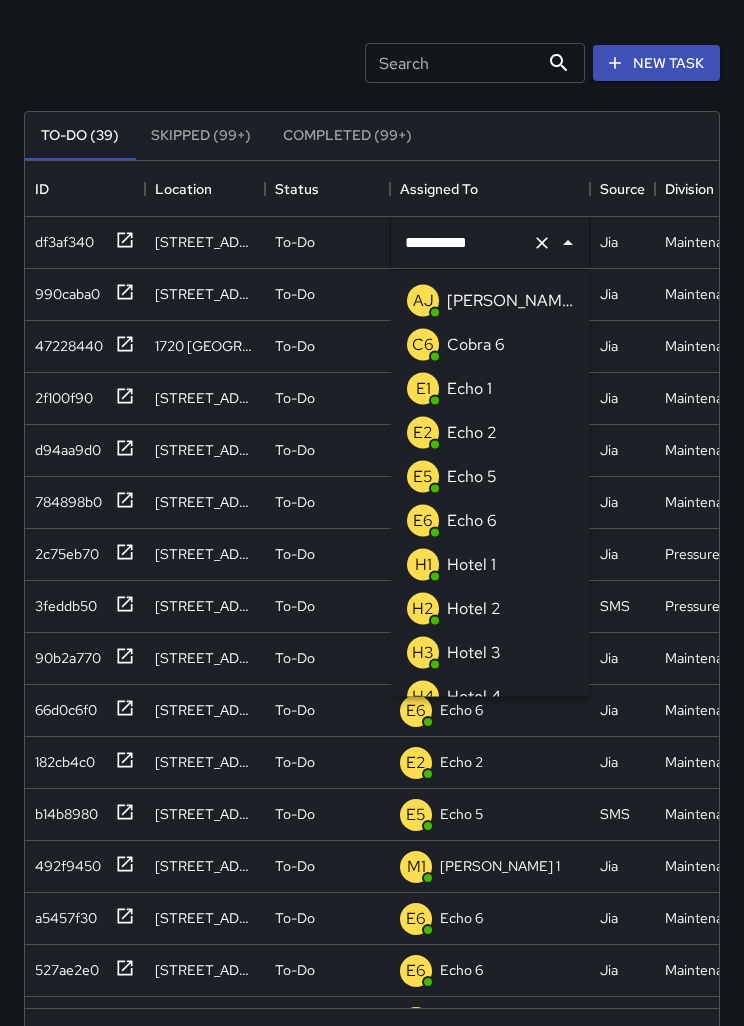 scroll, scrollTop: 1184, scrollLeft: 0, axis: vertical 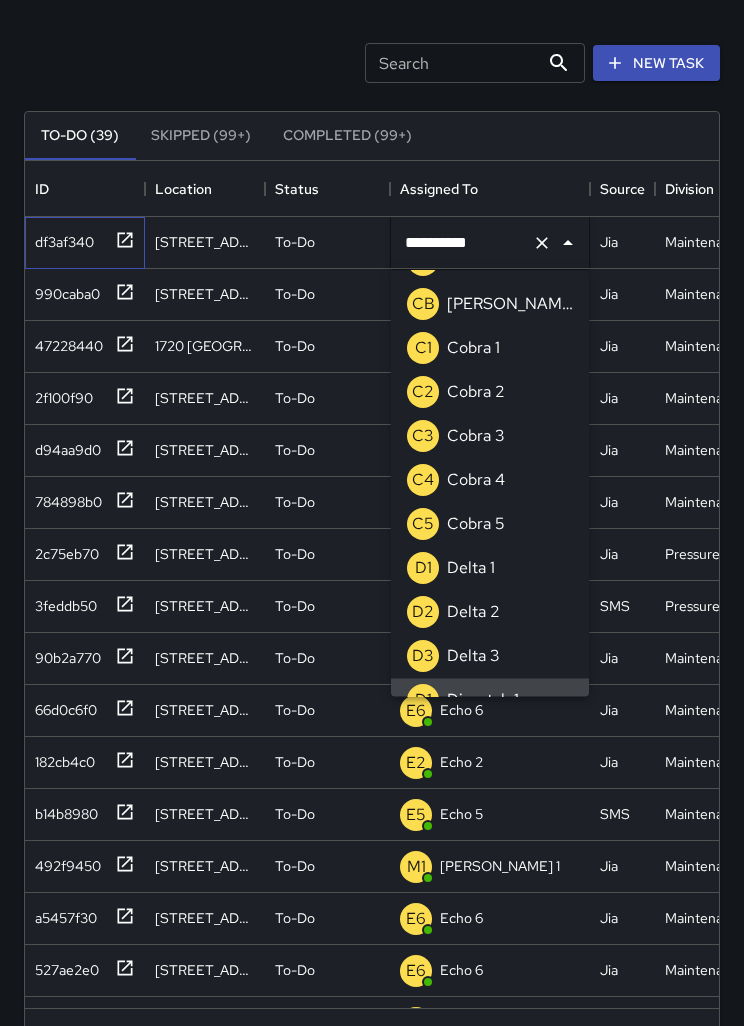 click on "df3af340" at bounding box center [60, 238] 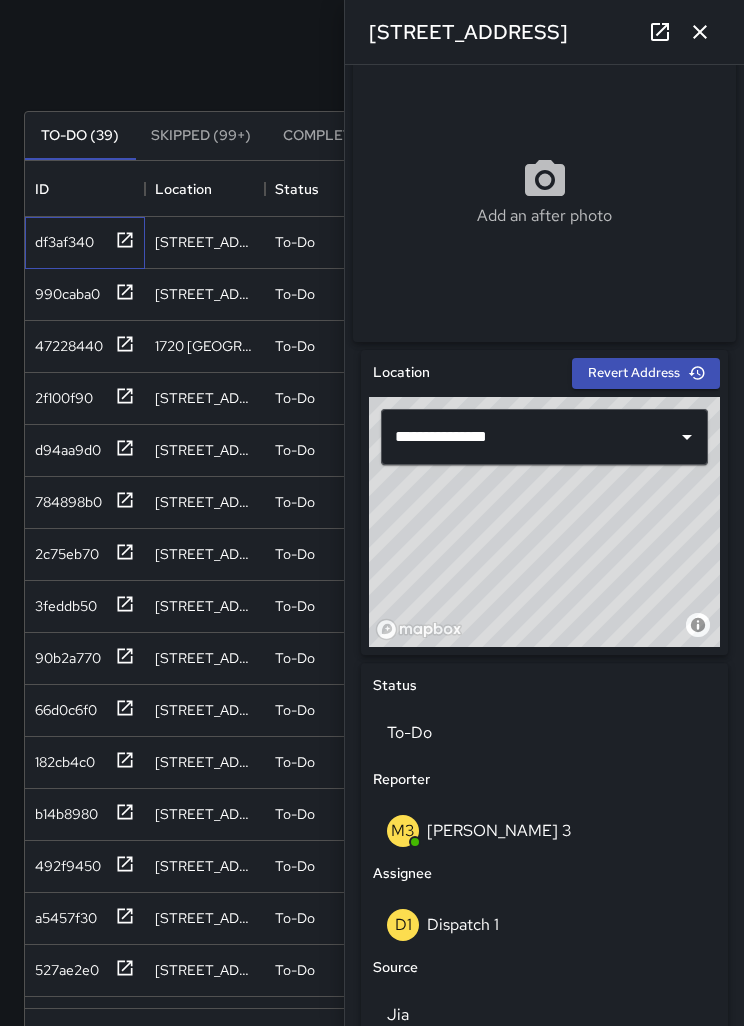 scroll, scrollTop: 345, scrollLeft: 0, axis: vertical 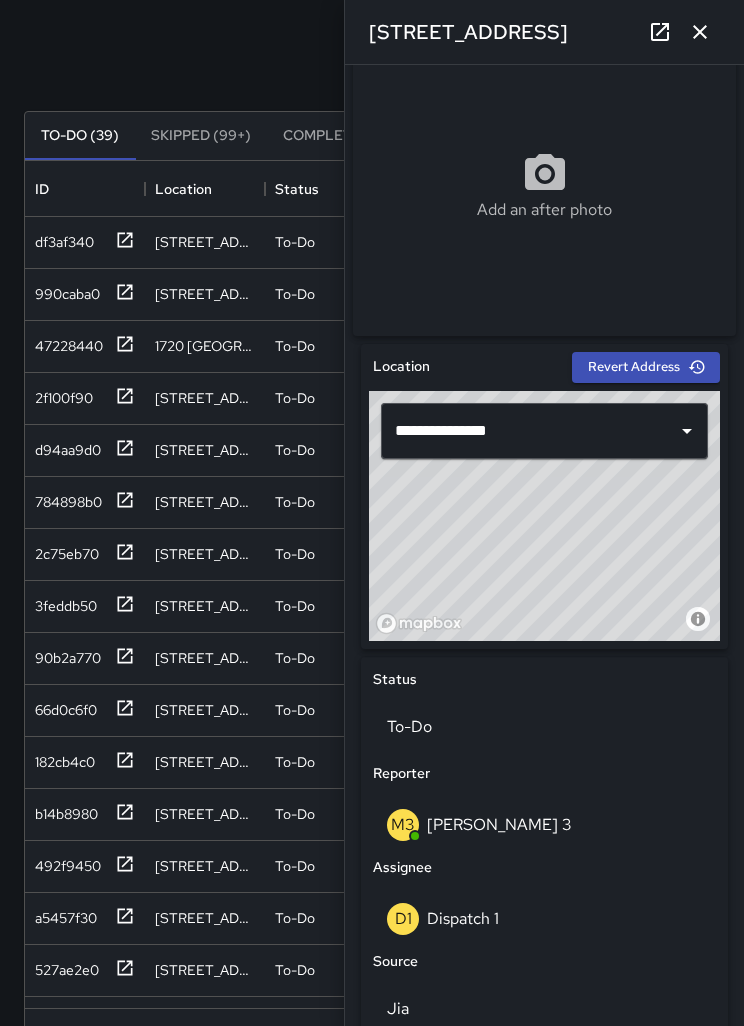 click on "D1 Dispatch 1" at bounding box center [544, 919] 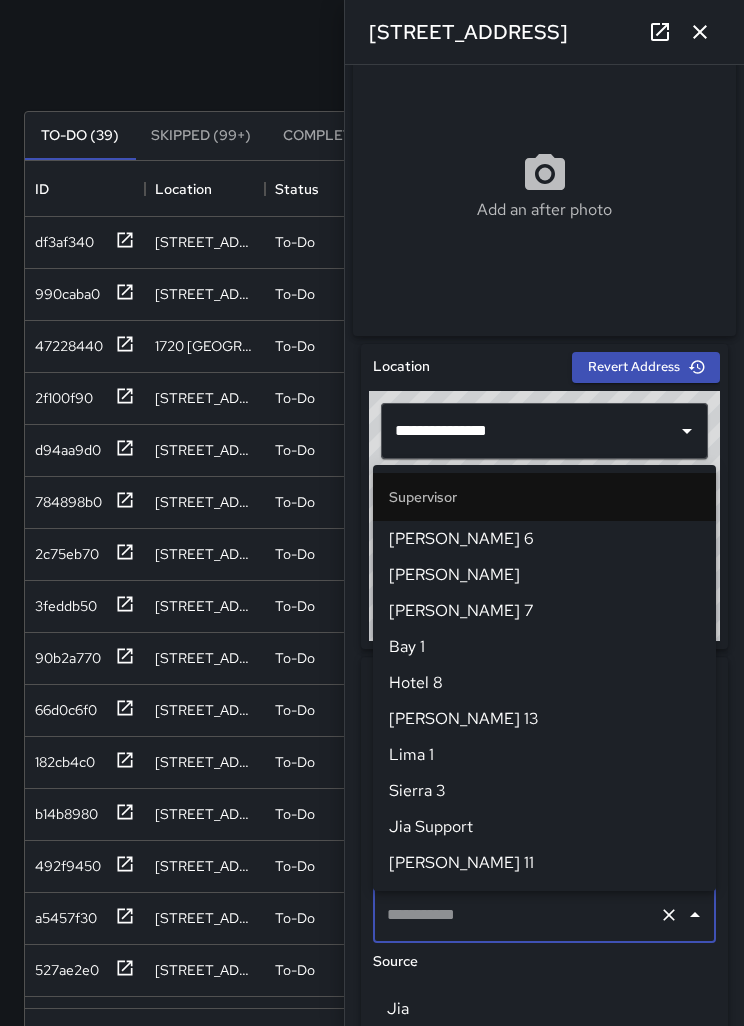 type on "**********" 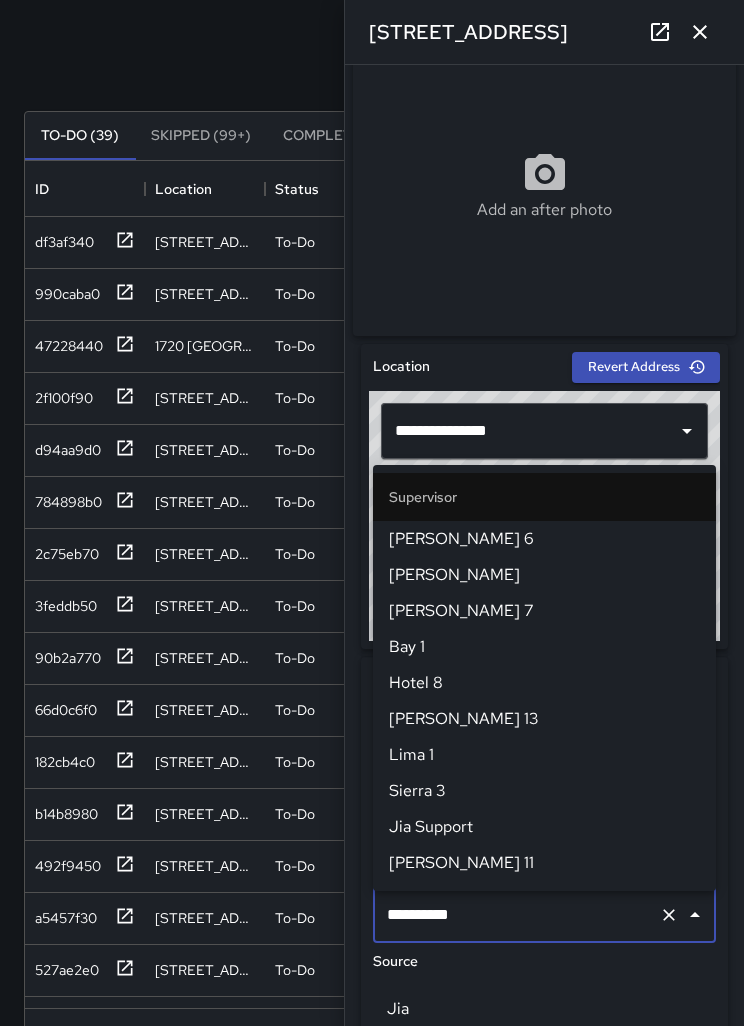 scroll, scrollTop: 155, scrollLeft: 0, axis: vertical 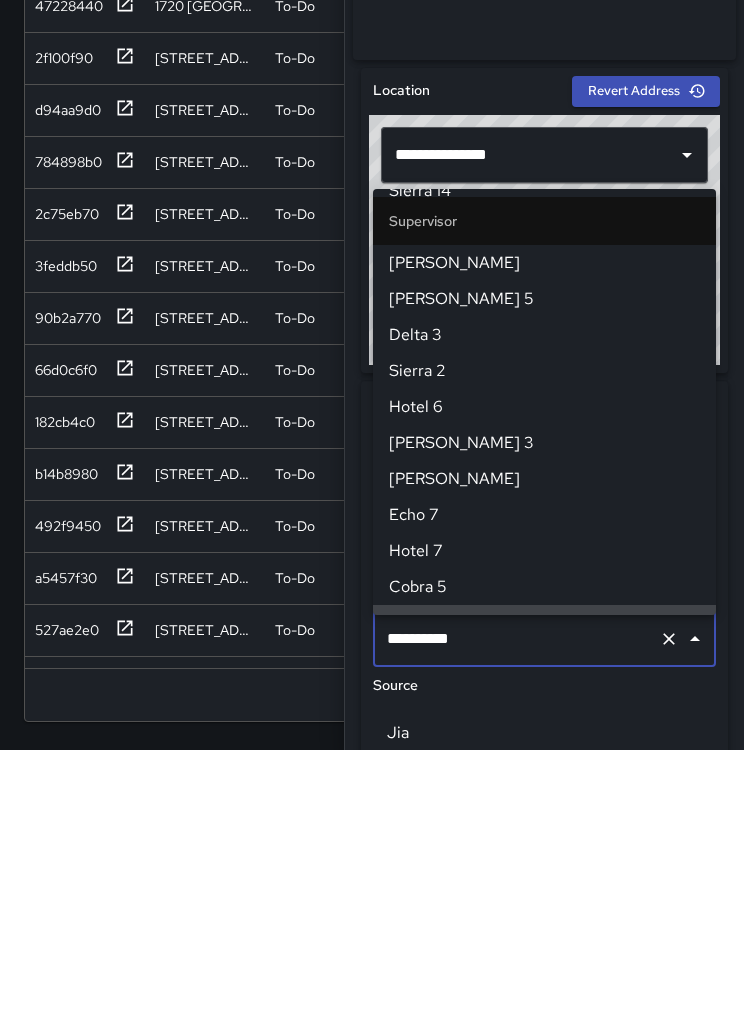 click 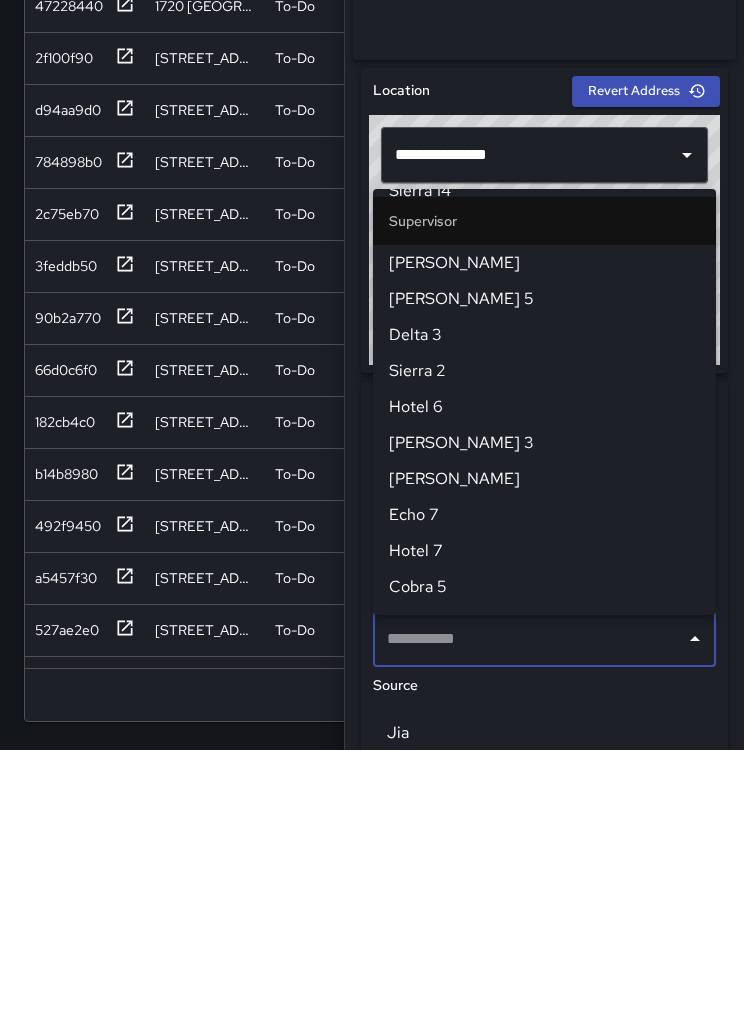 scroll, scrollTop: 0, scrollLeft: 0, axis: both 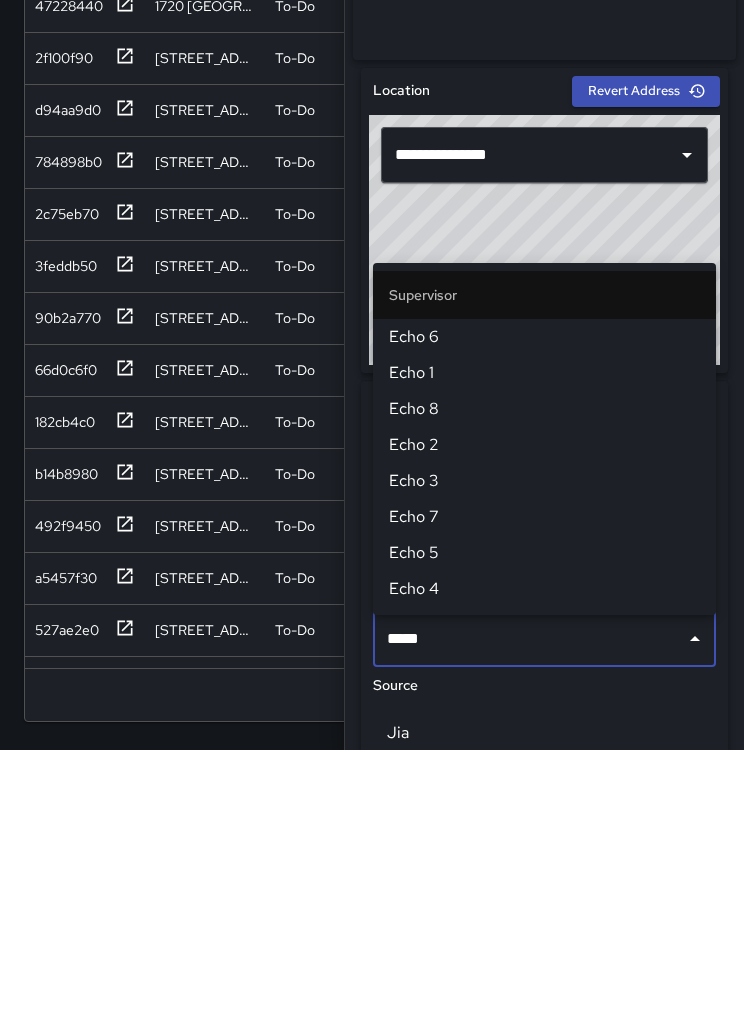 type on "******" 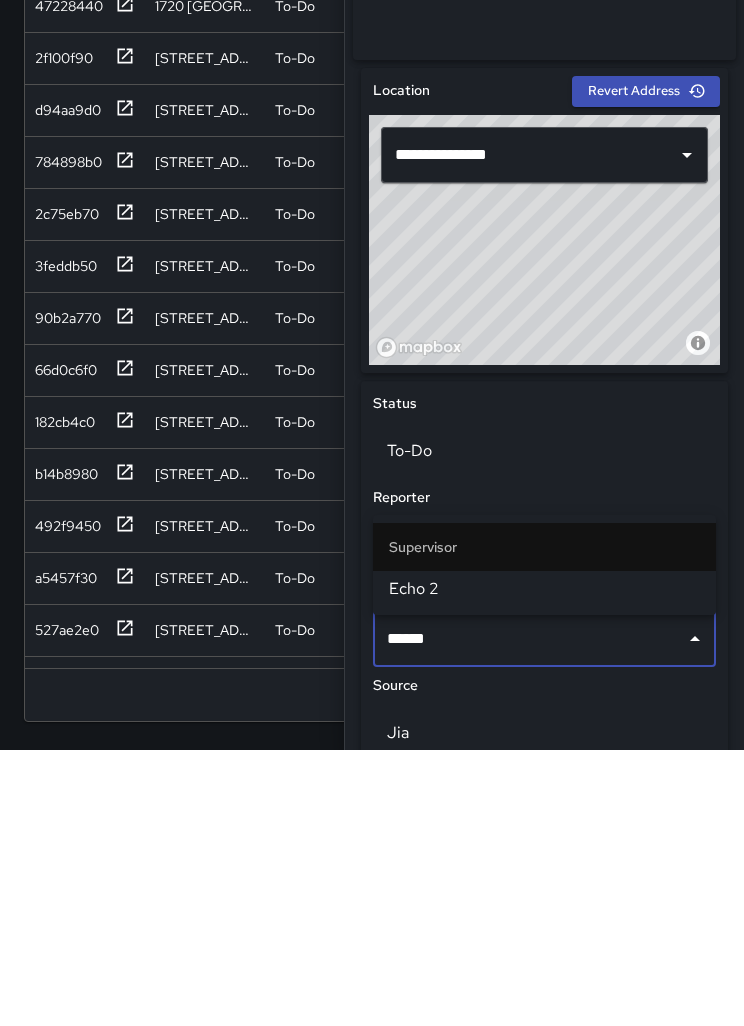 click on "Echo 2" at bounding box center (544, 865) 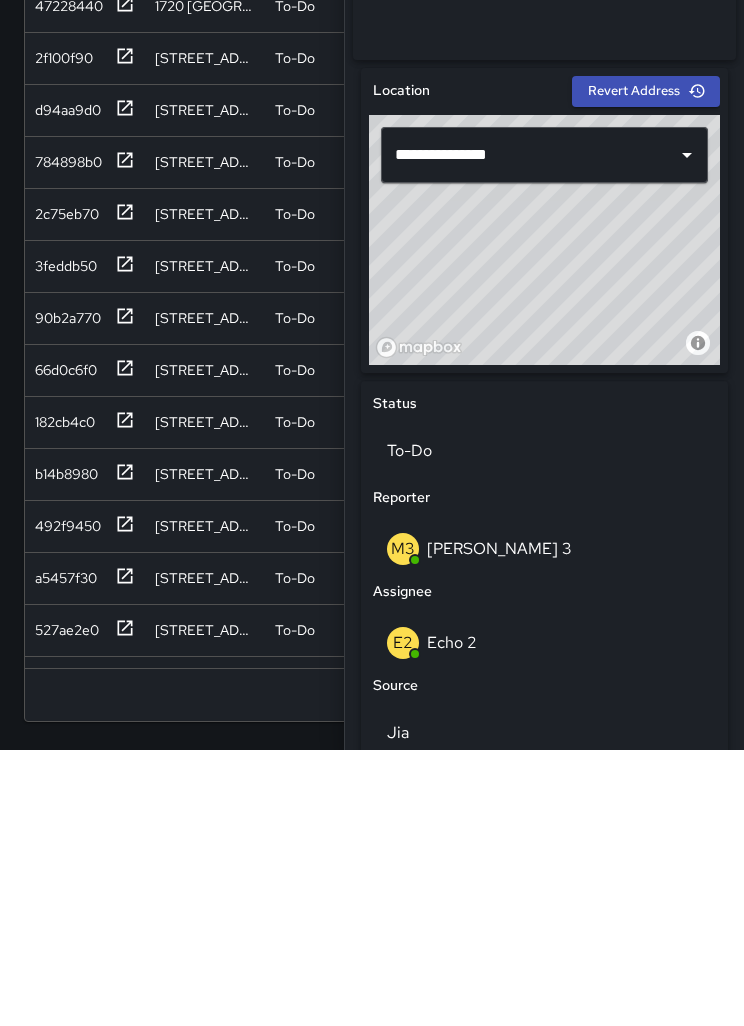 scroll, scrollTop: 91, scrollLeft: 0, axis: vertical 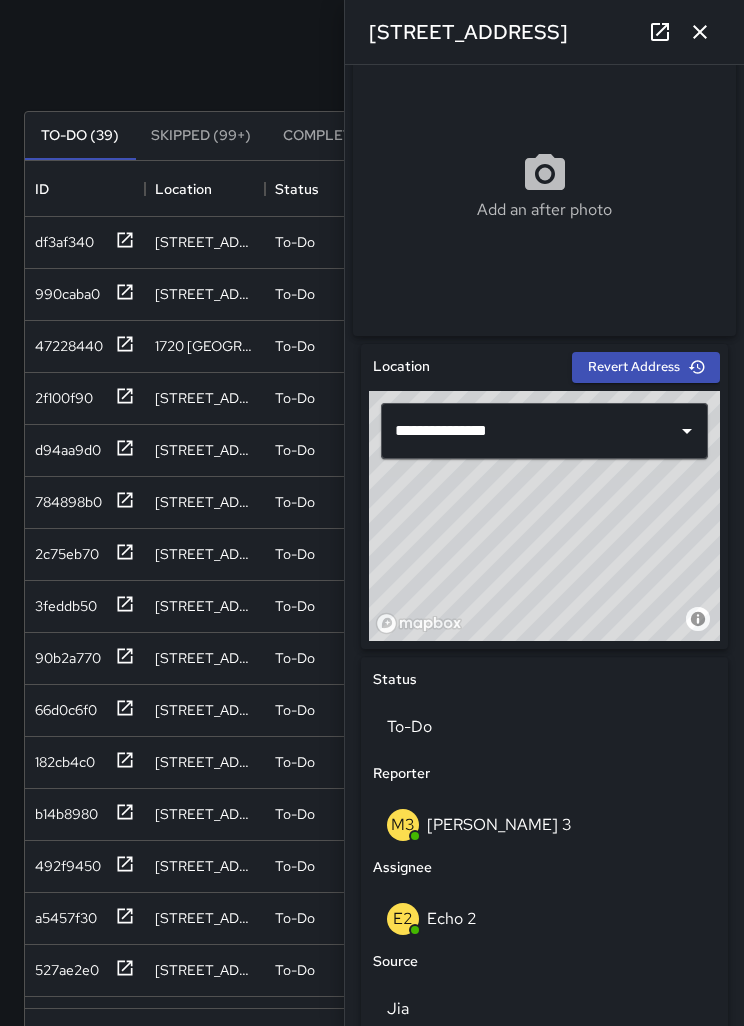 click 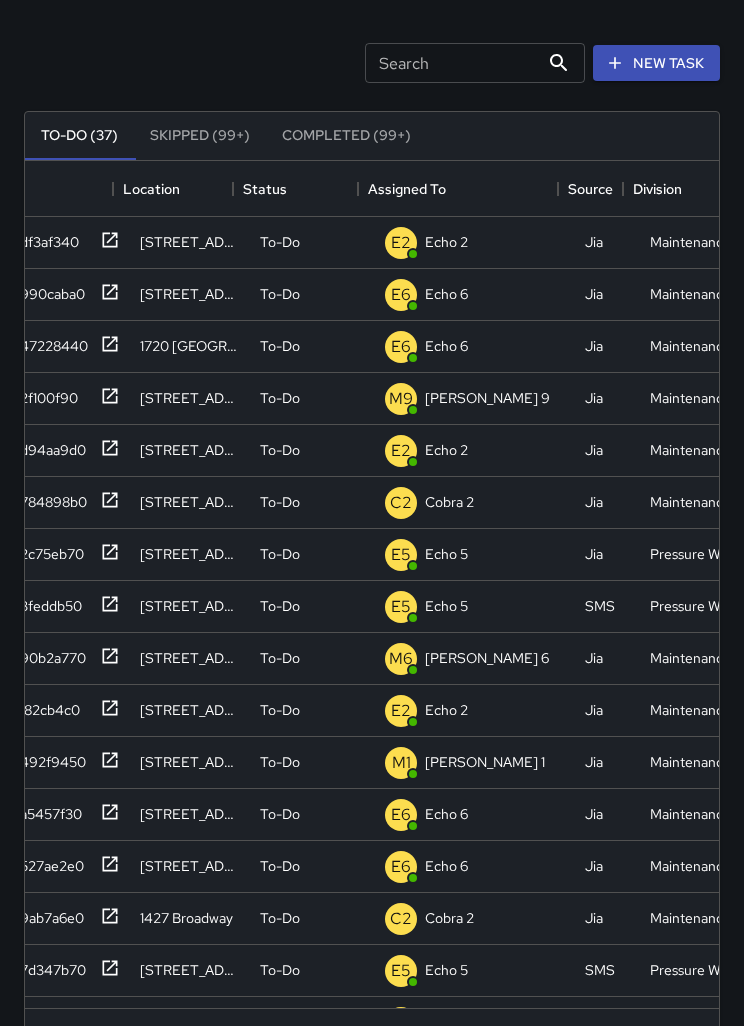 scroll, scrollTop: 0, scrollLeft: 15, axis: horizontal 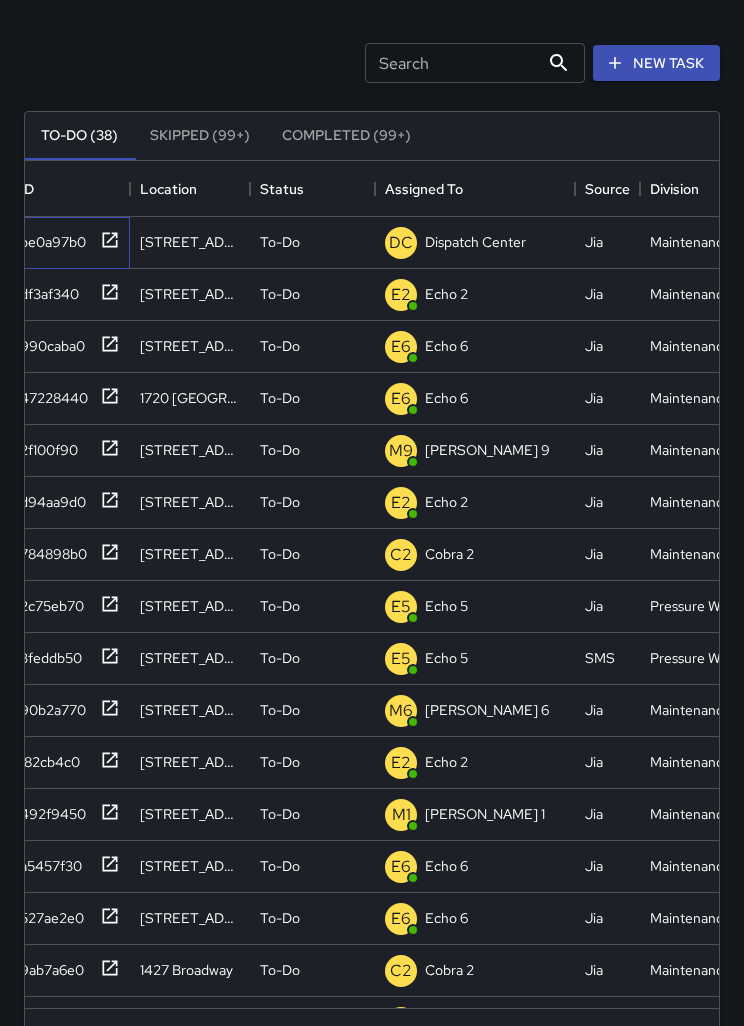 click on "be0a97b0" at bounding box center (49, 238) 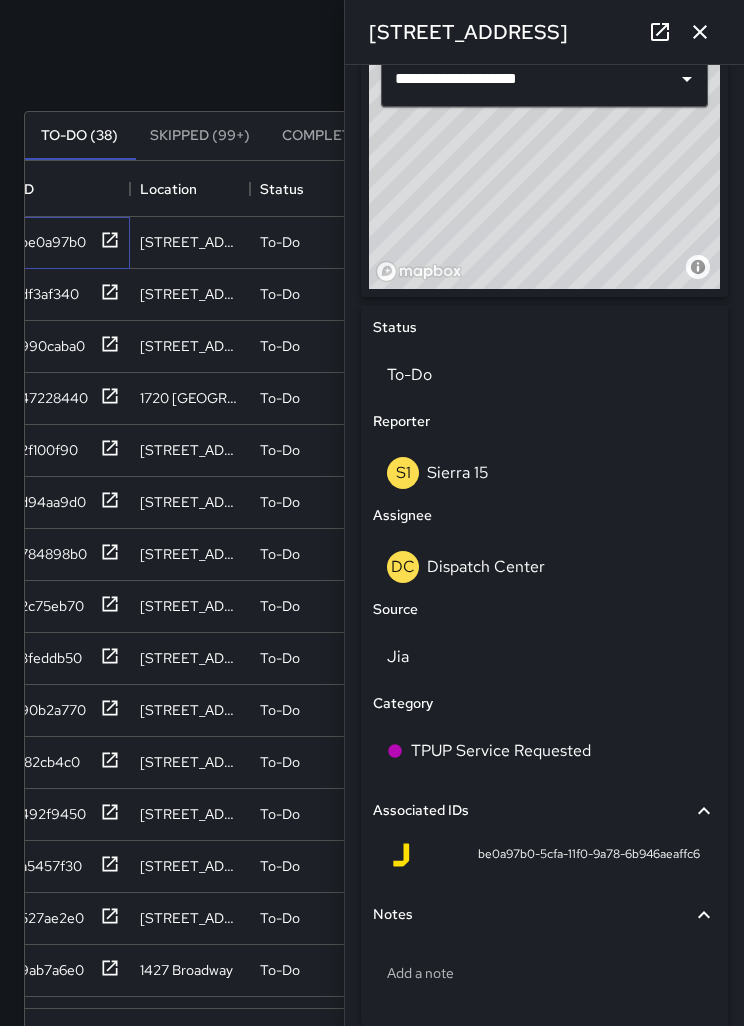 scroll, scrollTop: 696, scrollLeft: 0, axis: vertical 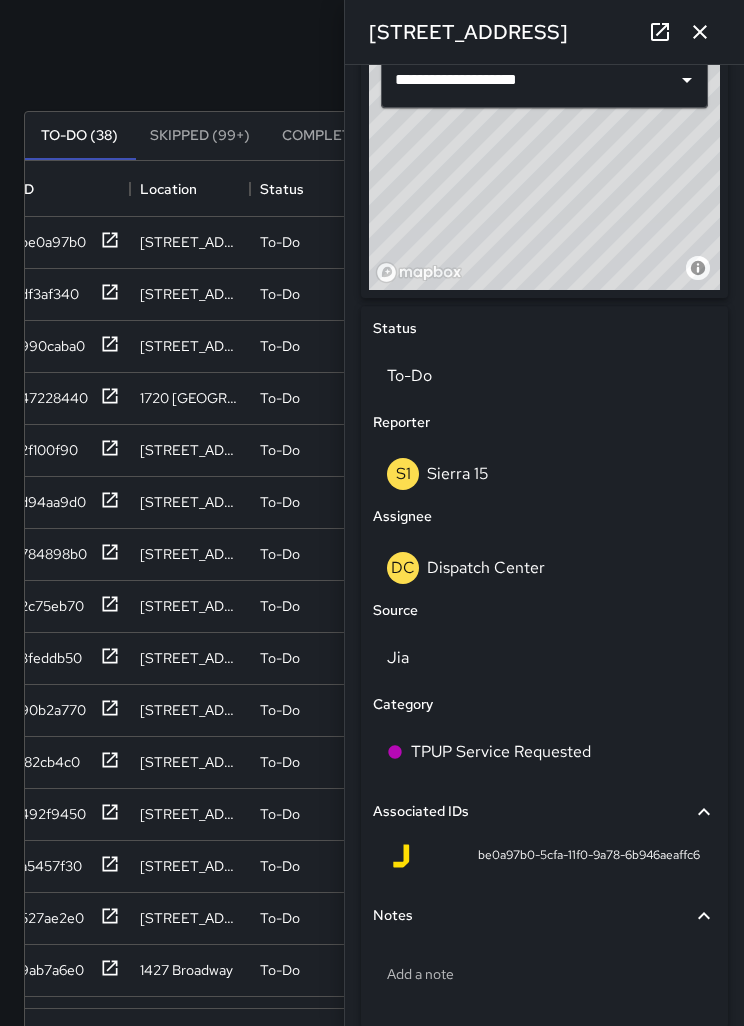 click on "DC Dispatch Center" at bounding box center (544, 568) 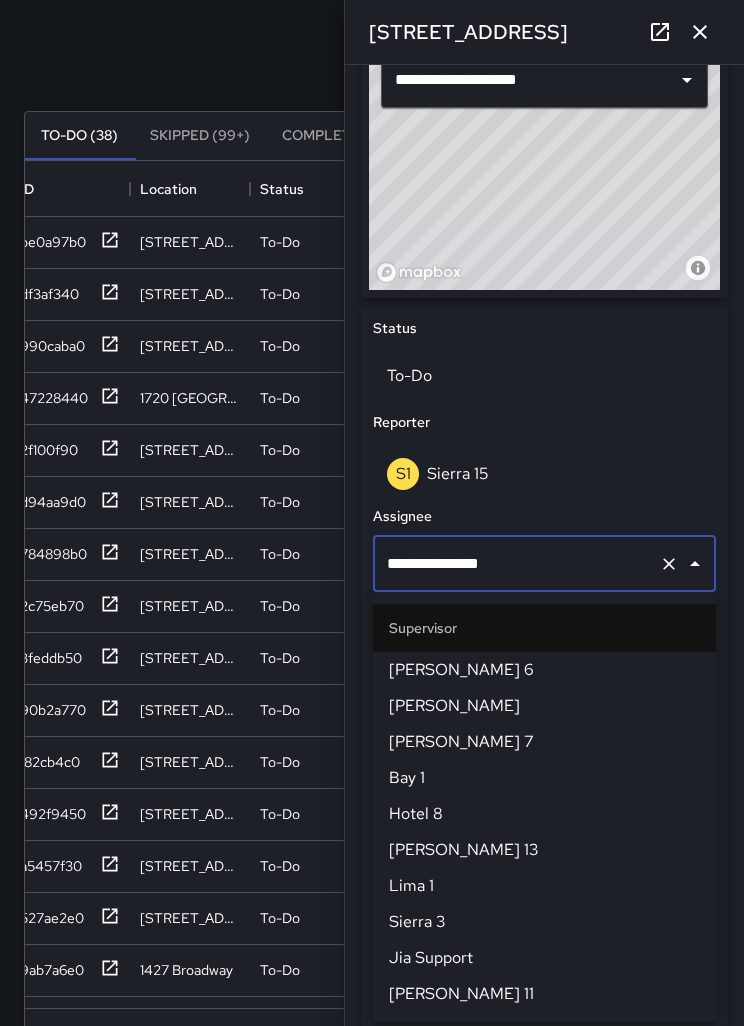 scroll, scrollTop: 1944, scrollLeft: 0, axis: vertical 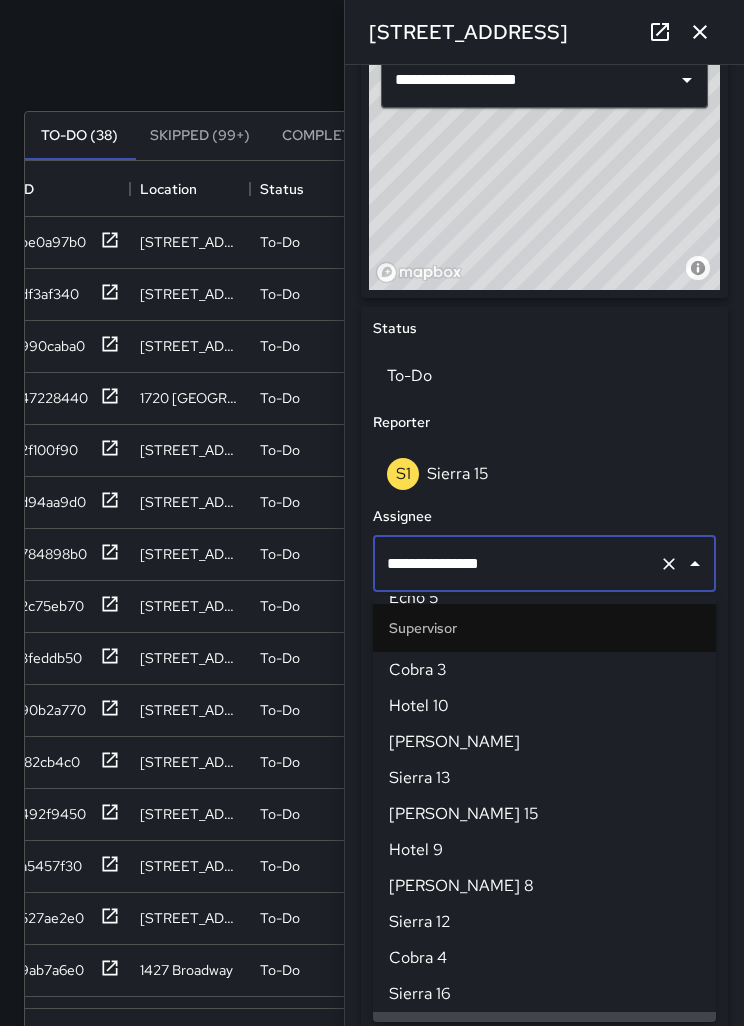 click 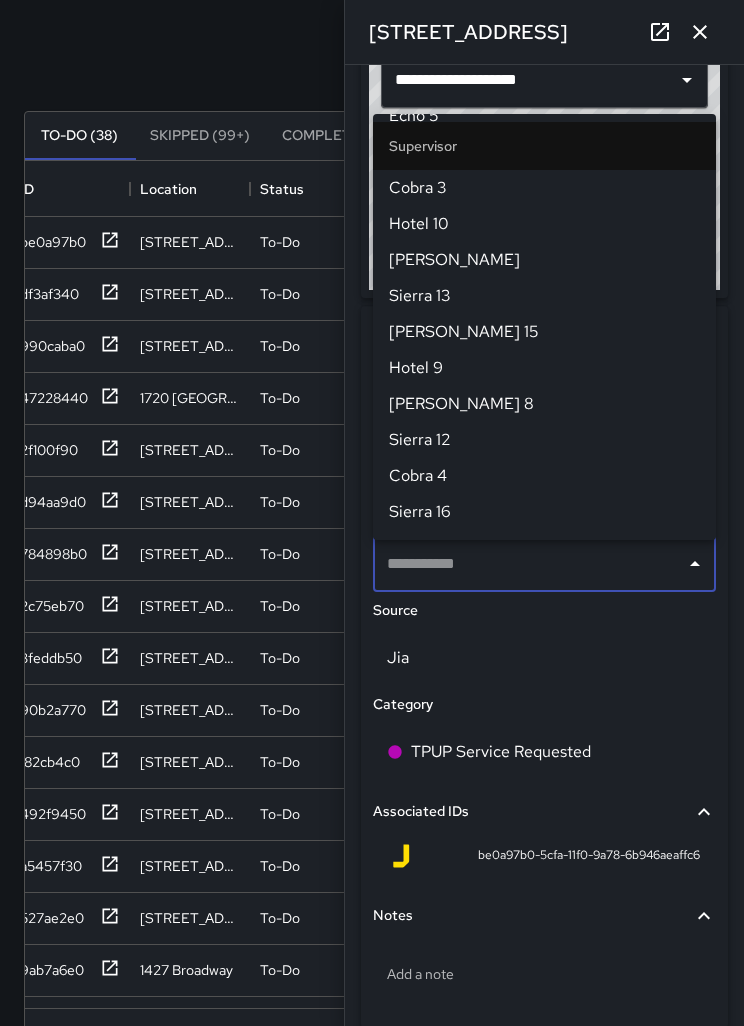 scroll, scrollTop: 0, scrollLeft: 0, axis: both 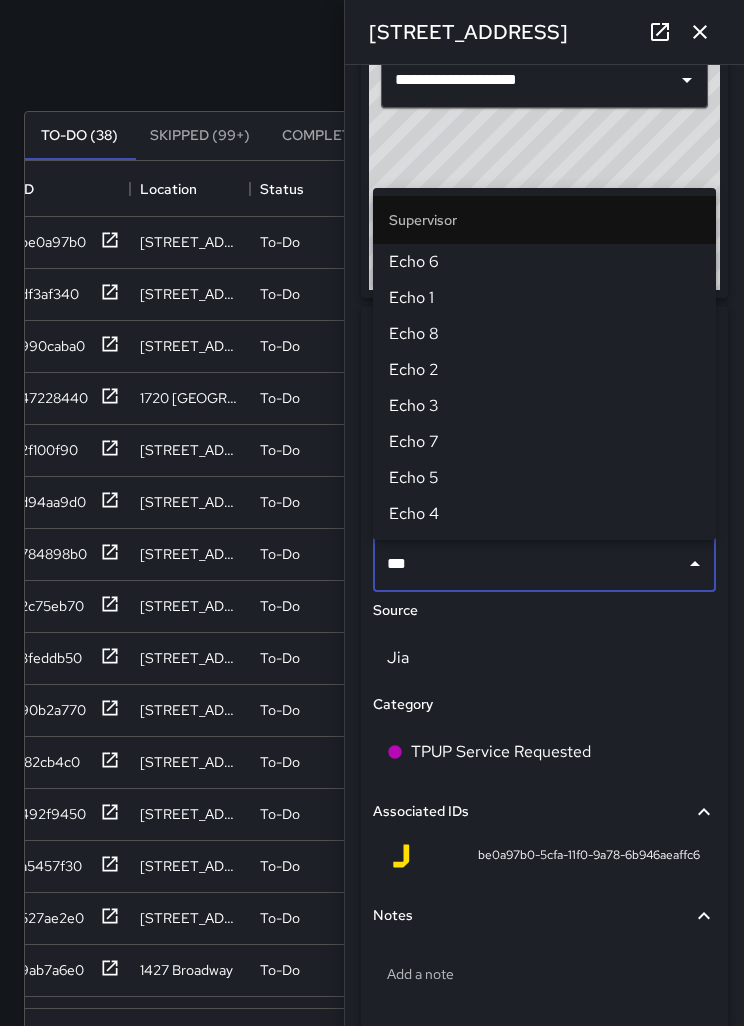 type on "****" 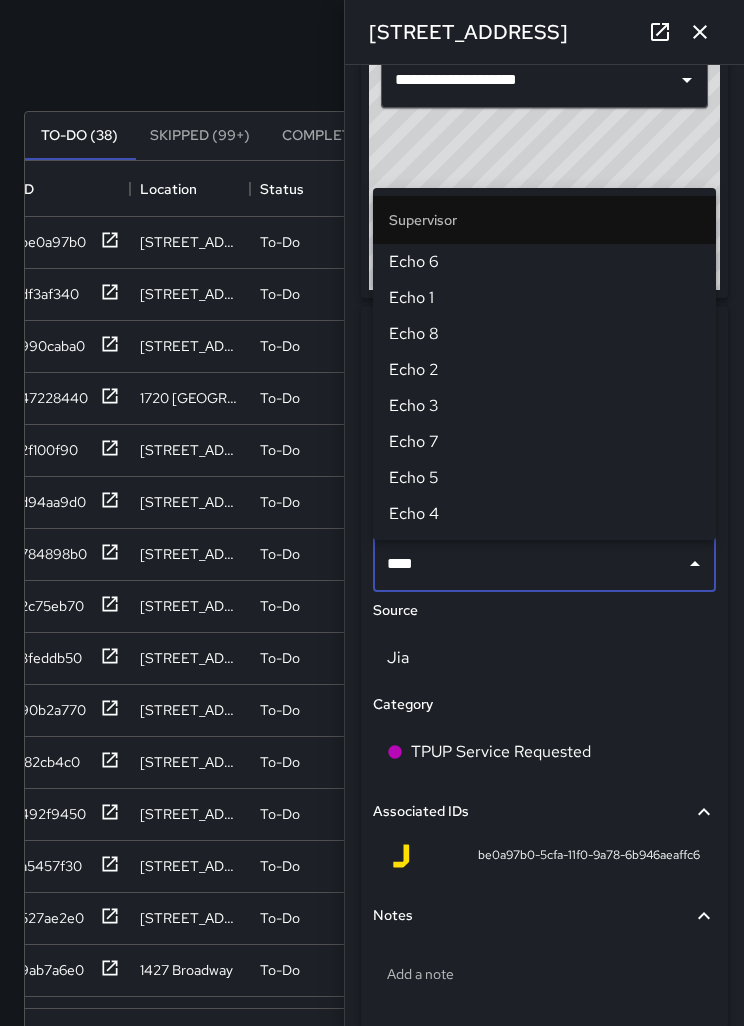 click on "Echo 2" at bounding box center (544, 370) 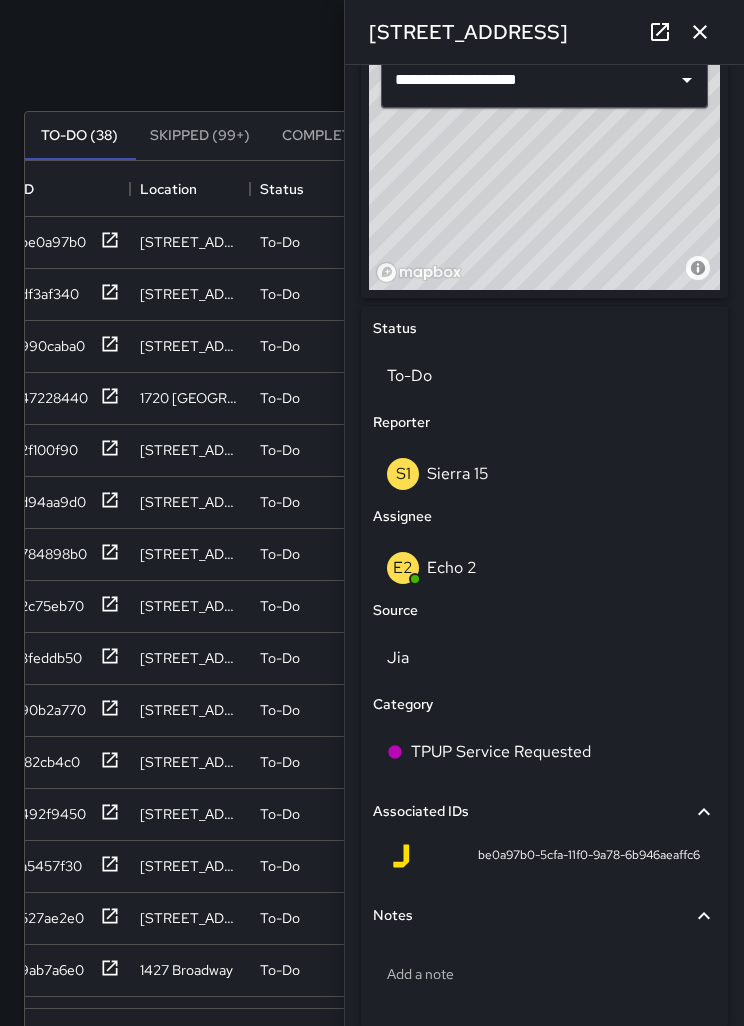 click at bounding box center [700, 32] 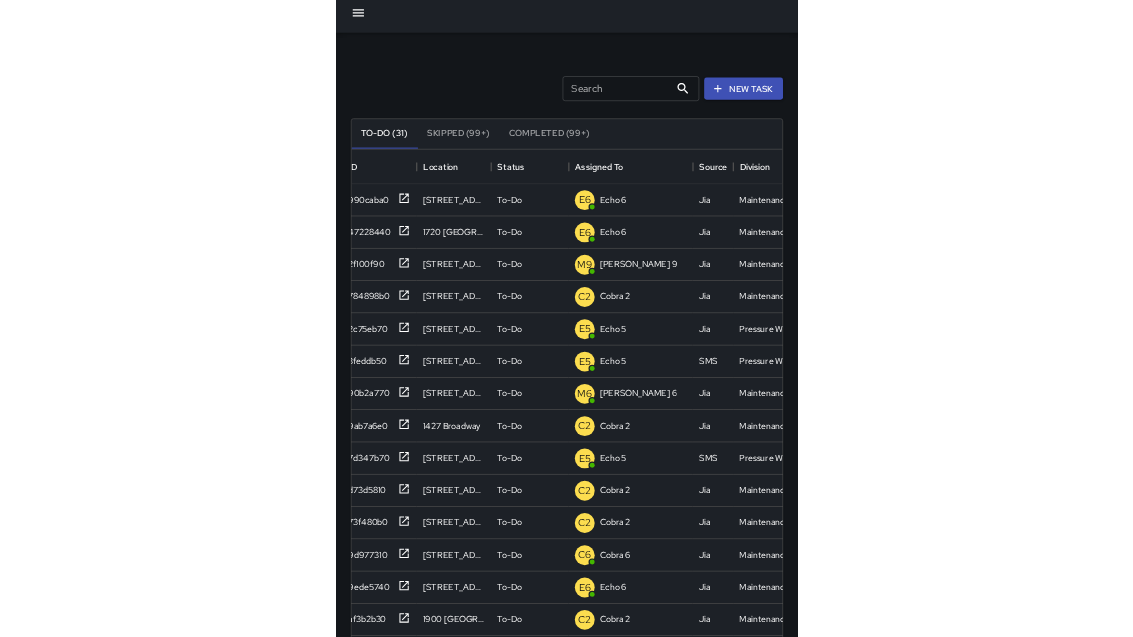 scroll, scrollTop: 207, scrollLeft: 0, axis: vertical 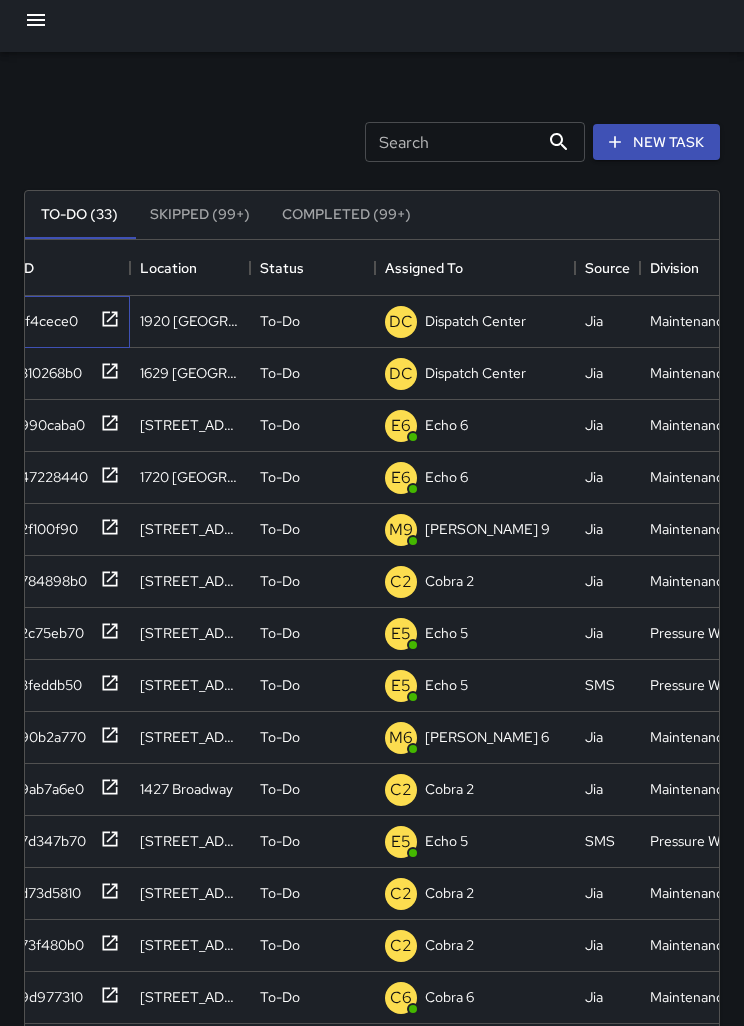 click on "ff4cece0" at bounding box center [45, 317] 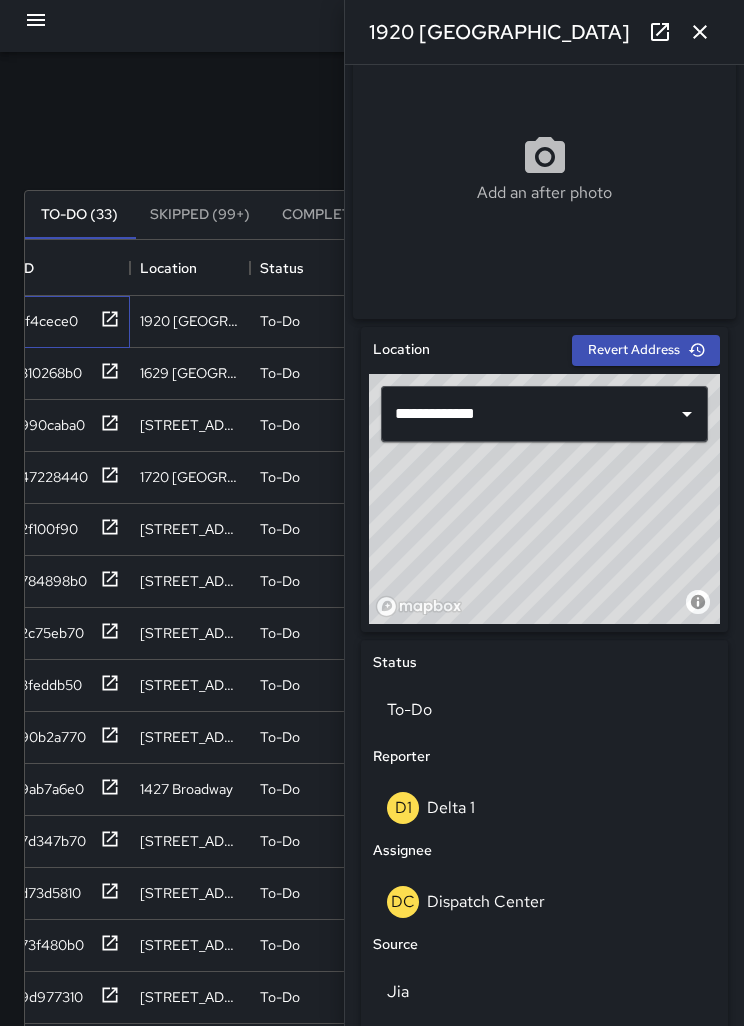 scroll, scrollTop: 361, scrollLeft: 0, axis: vertical 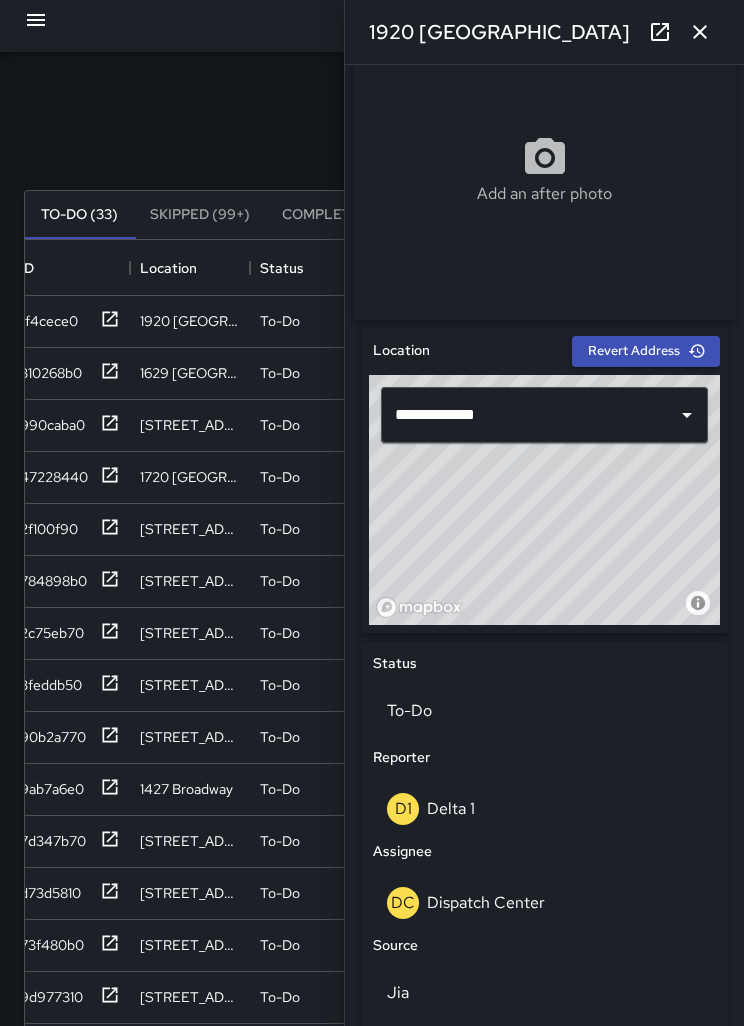 click on "DC Dispatch Center" at bounding box center (544, 903) 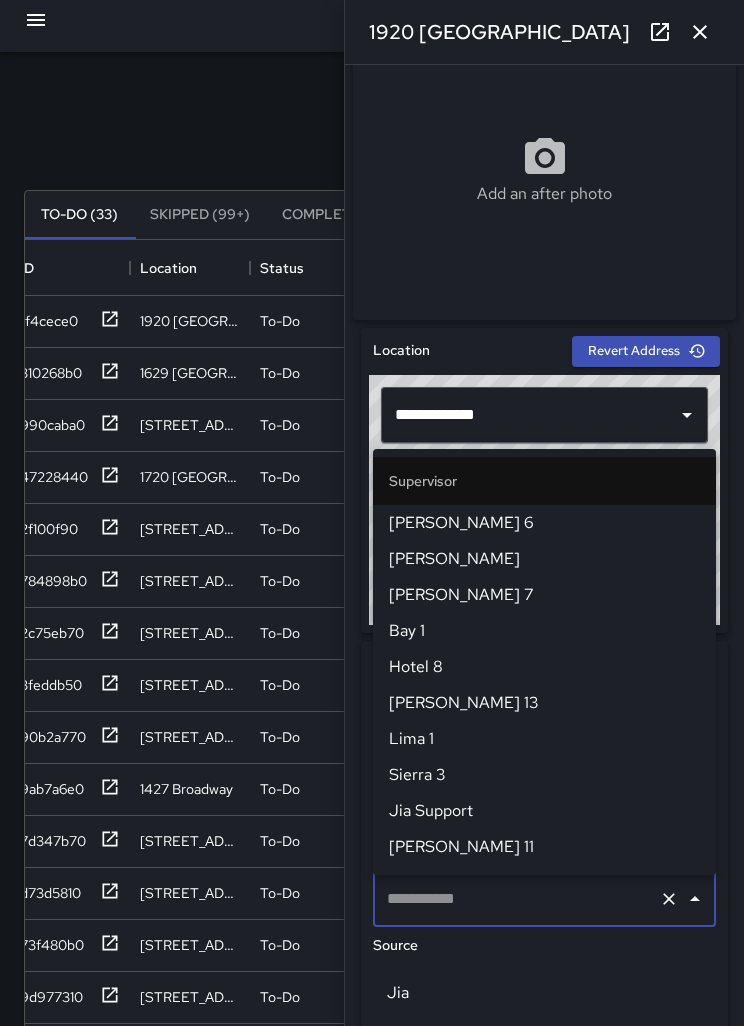 type on "**********" 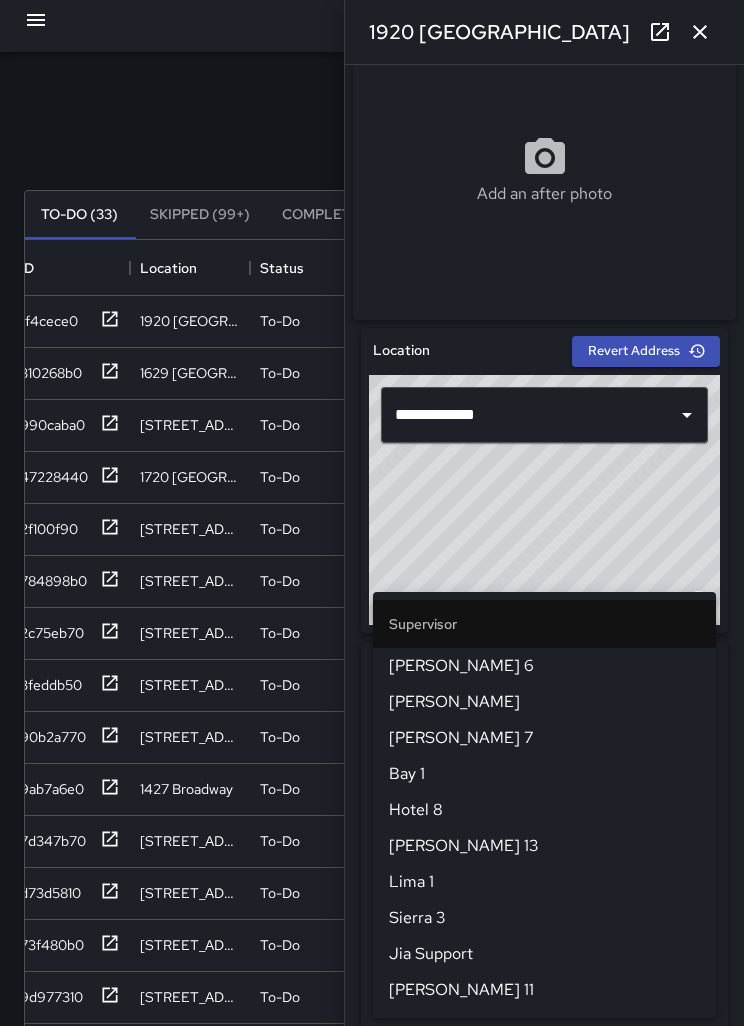 scroll, scrollTop: 155, scrollLeft: 0, axis: vertical 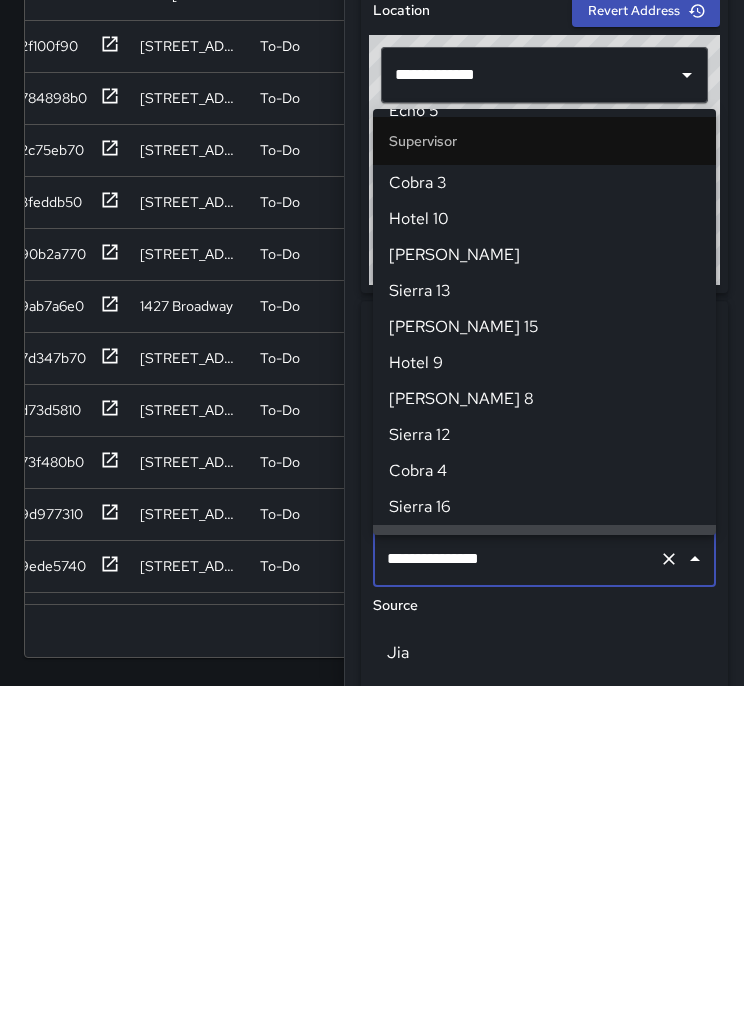 click 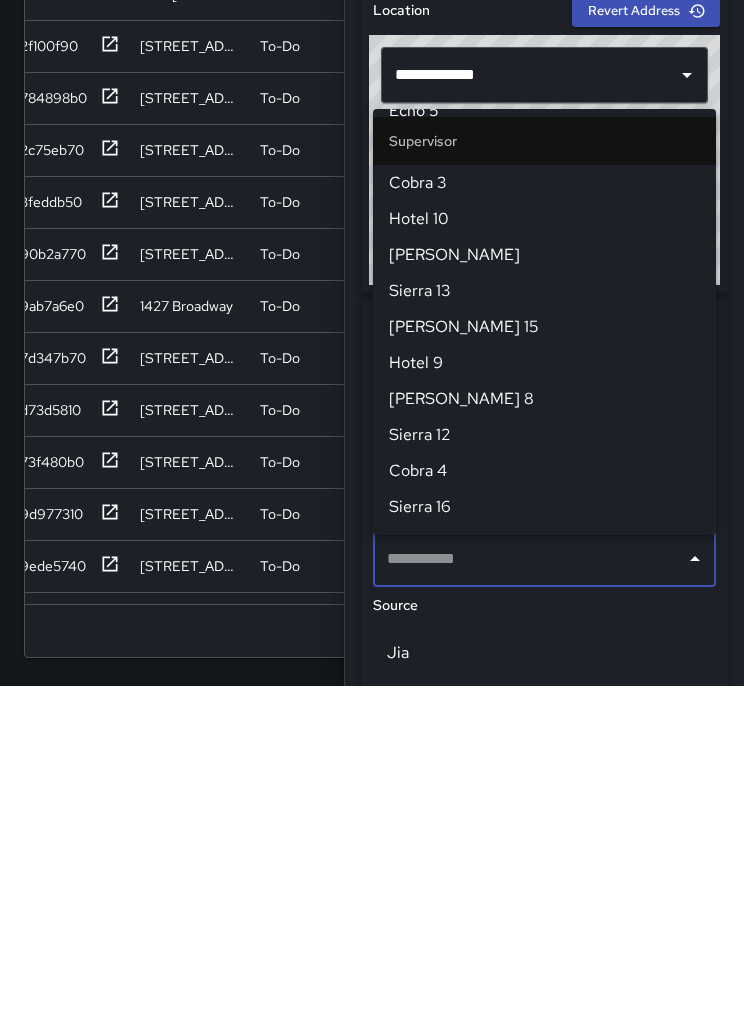 scroll, scrollTop: 0, scrollLeft: 0, axis: both 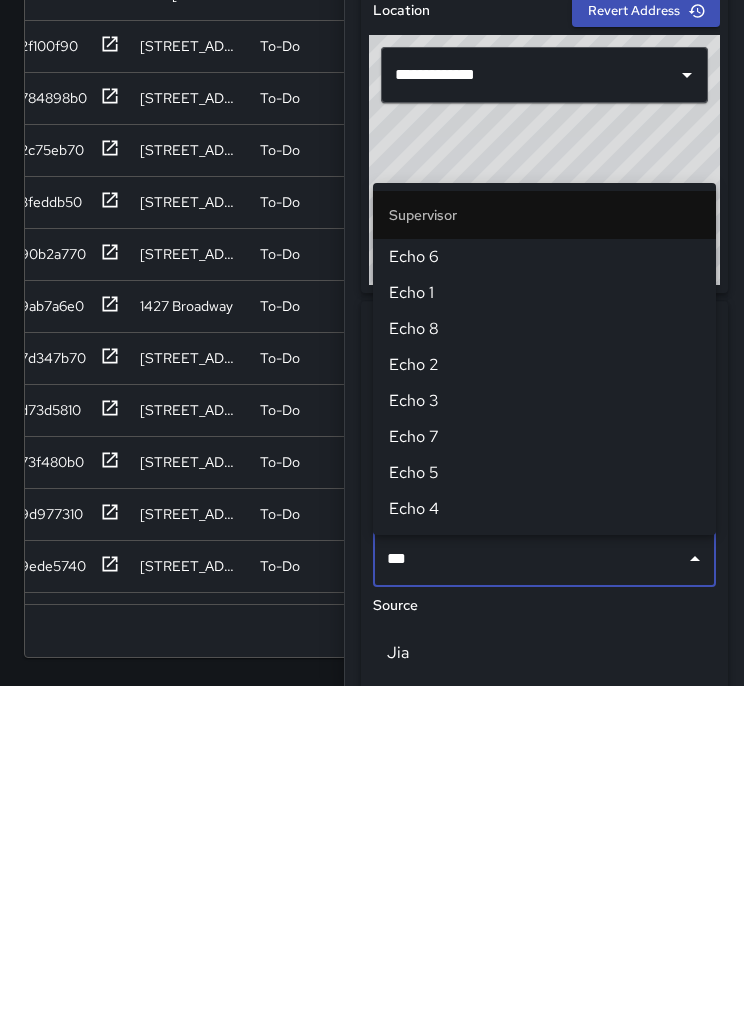 type on "****" 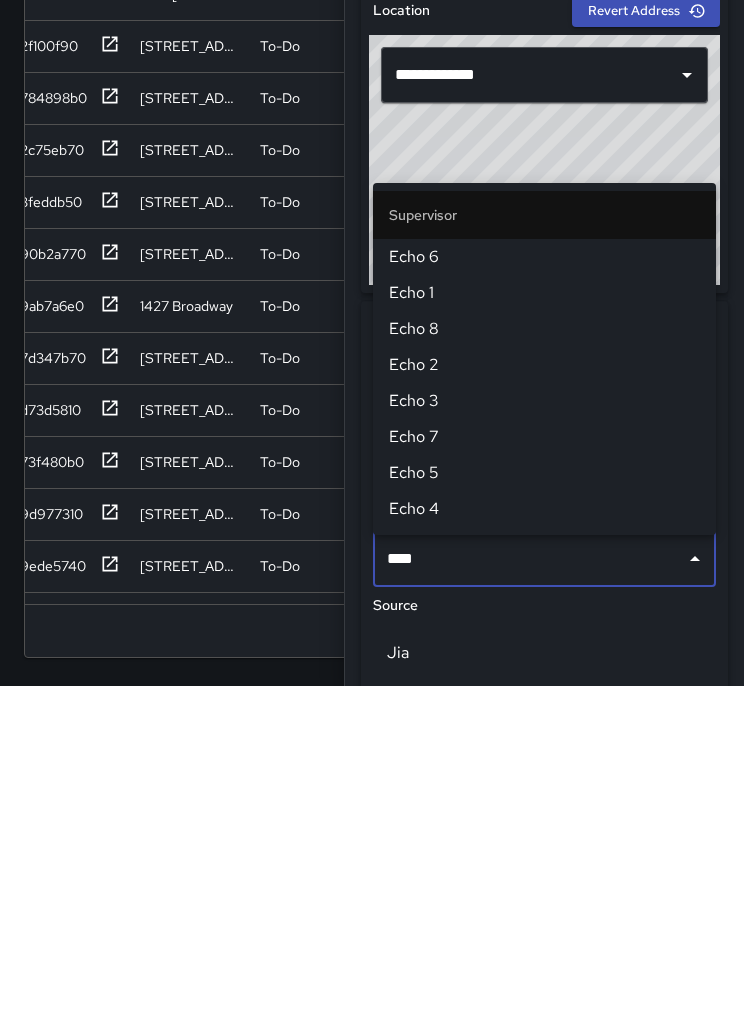 click on "Echo 6" at bounding box center (544, 597) 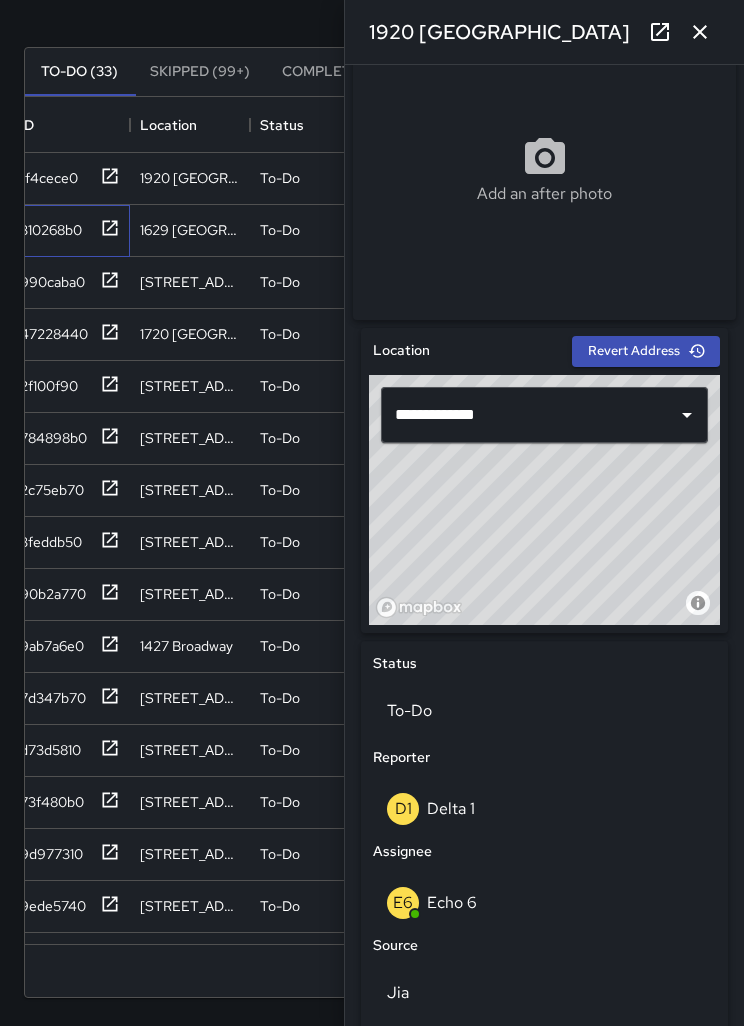 click on "310268b0" at bounding box center (47, 226) 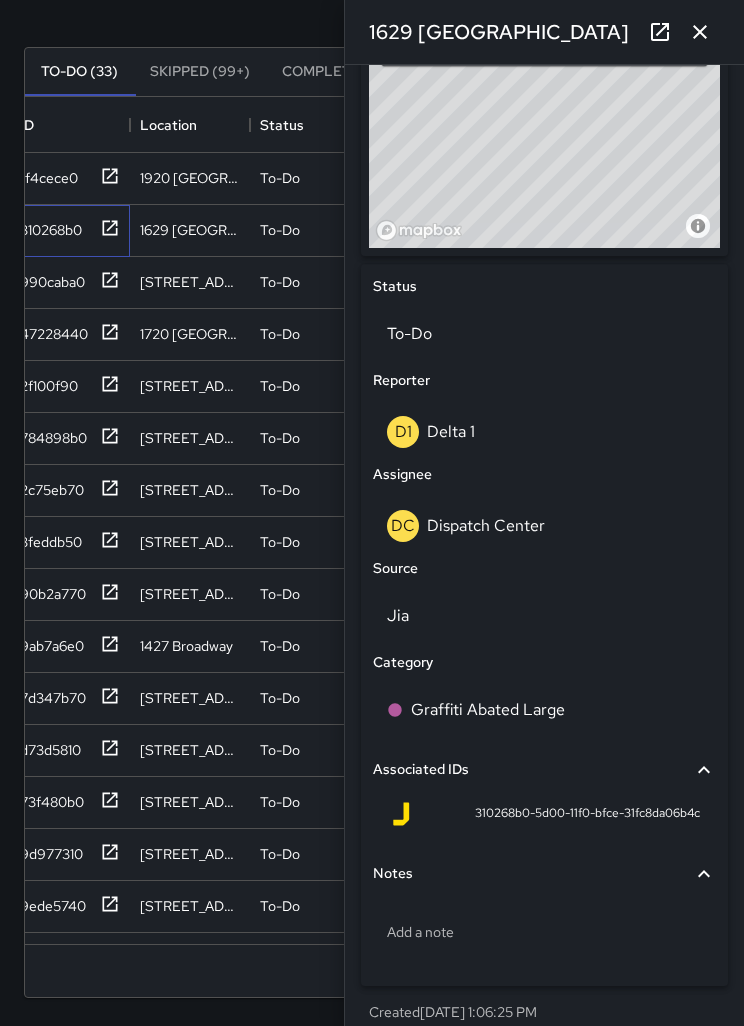 scroll, scrollTop: 740, scrollLeft: 0, axis: vertical 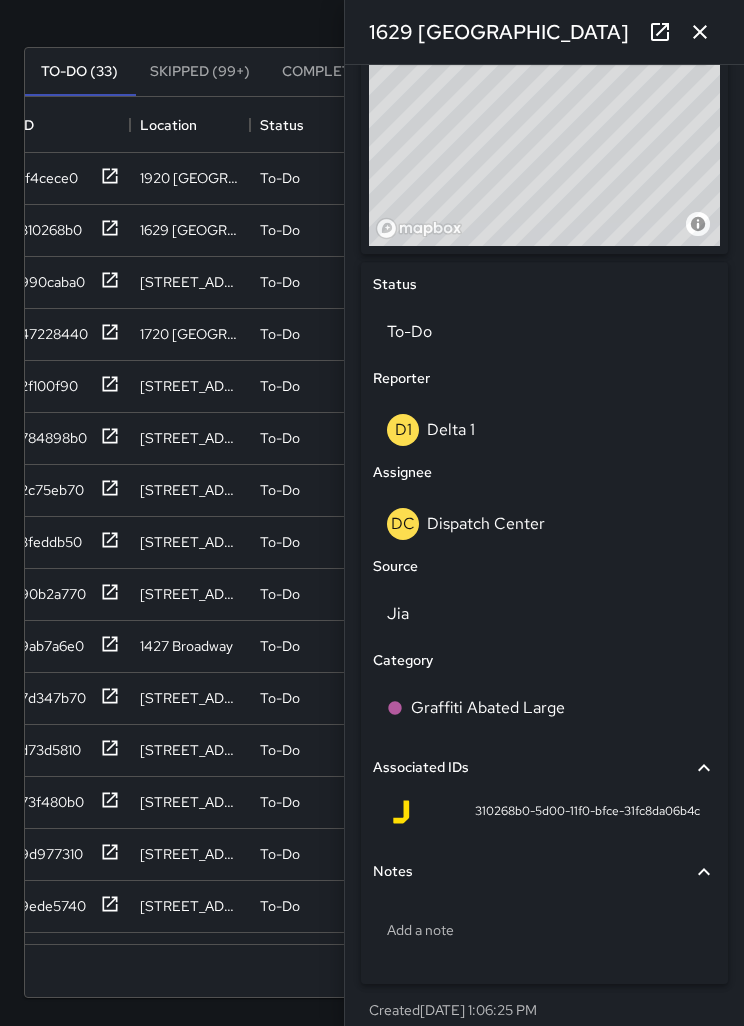 click on "Dispatch Center" at bounding box center [486, 523] 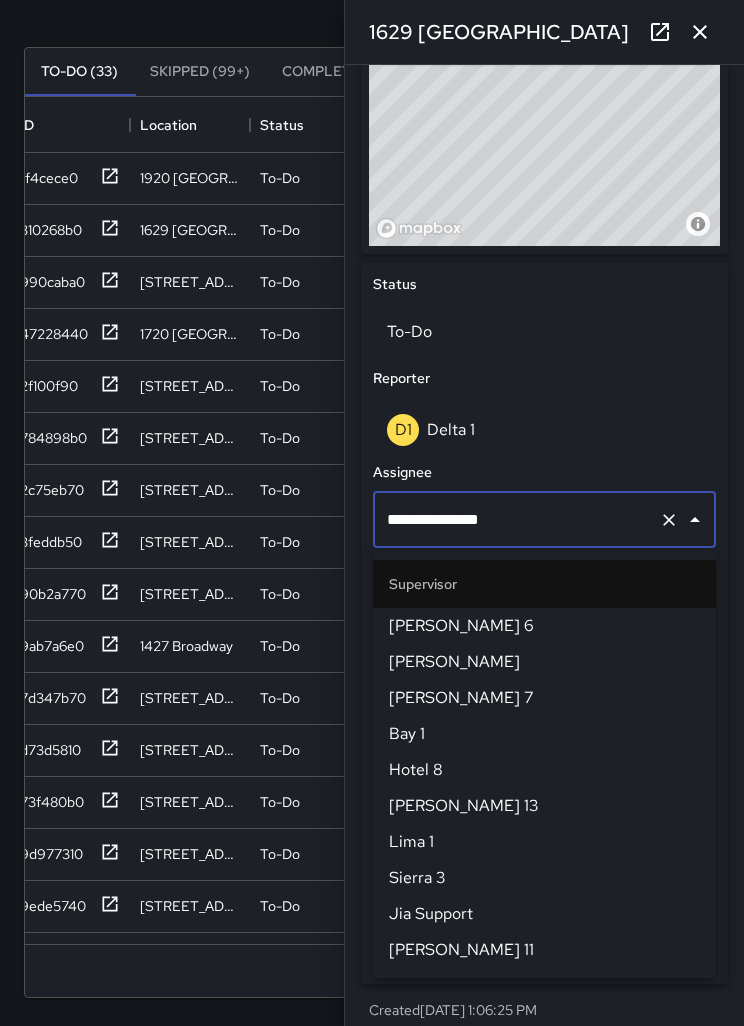 scroll, scrollTop: 1944, scrollLeft: 0, axis: vertical 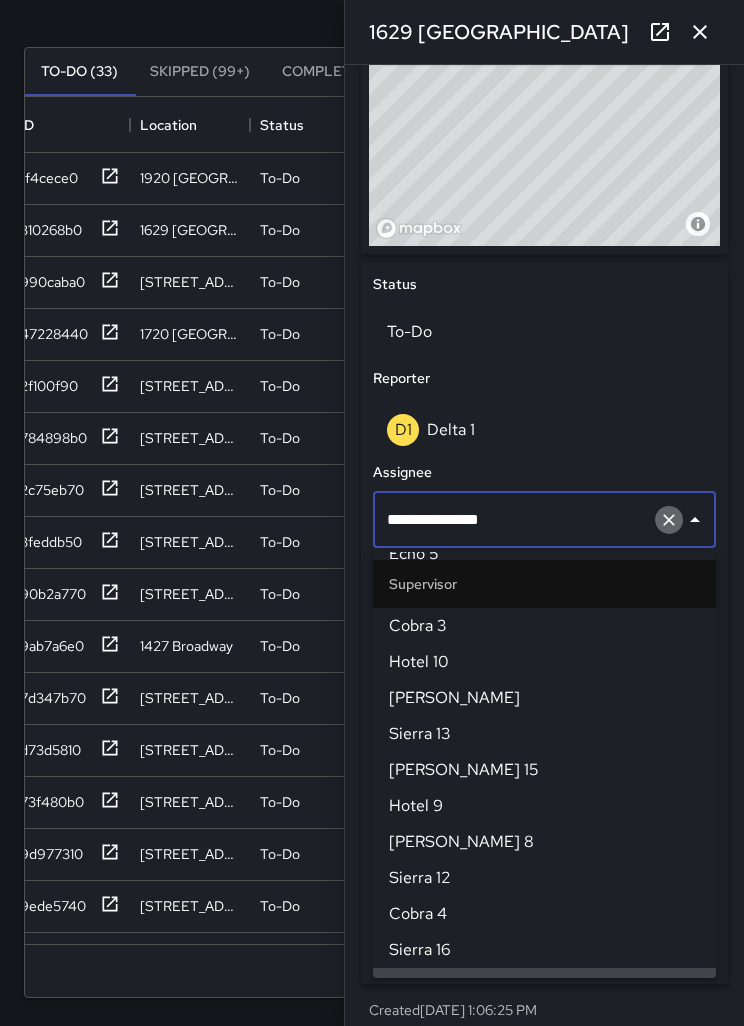 click 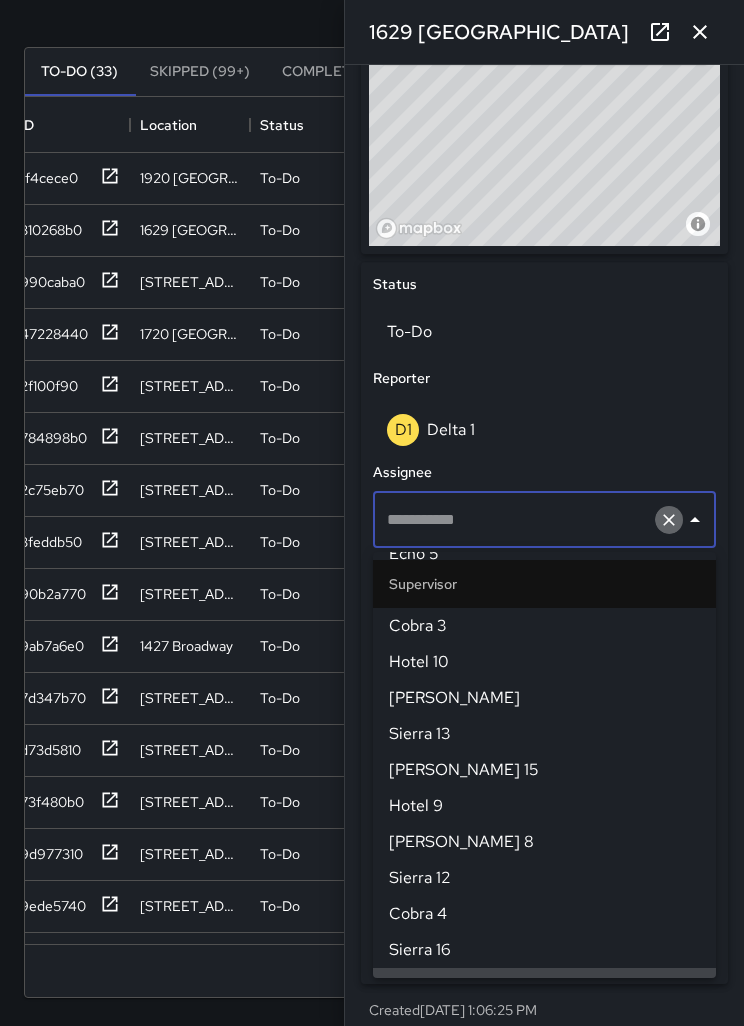 scroll, scrollTop: 0, scrollLeft: 0, axis: both 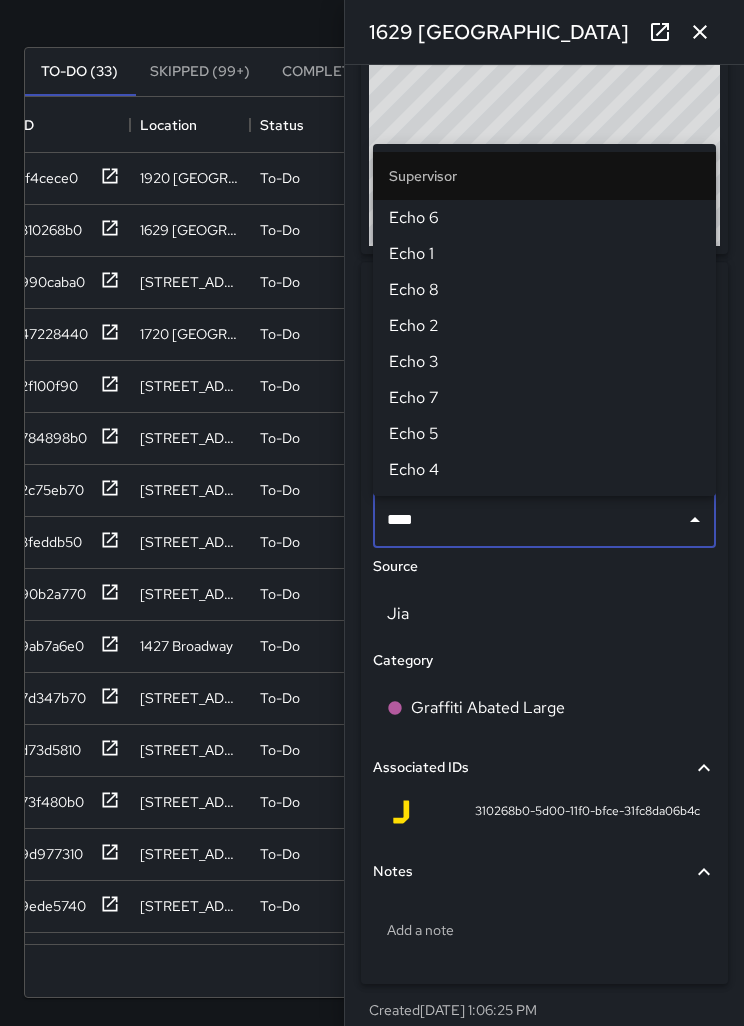 type on "****" 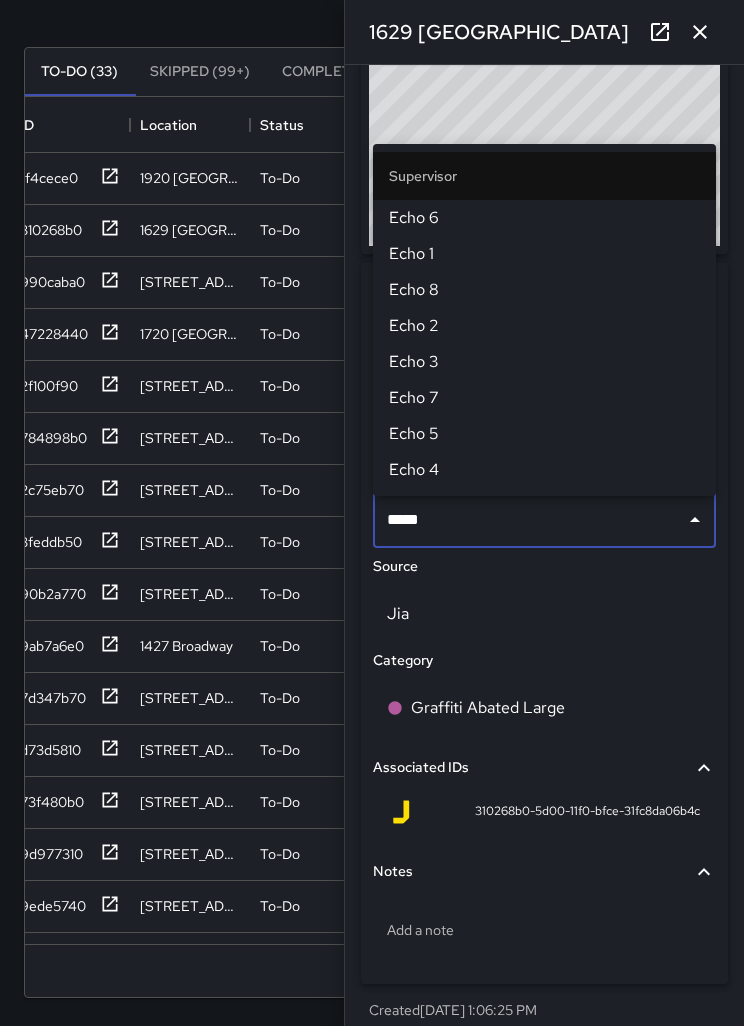 click on "Echo 6" at bounding box center (544, 218) 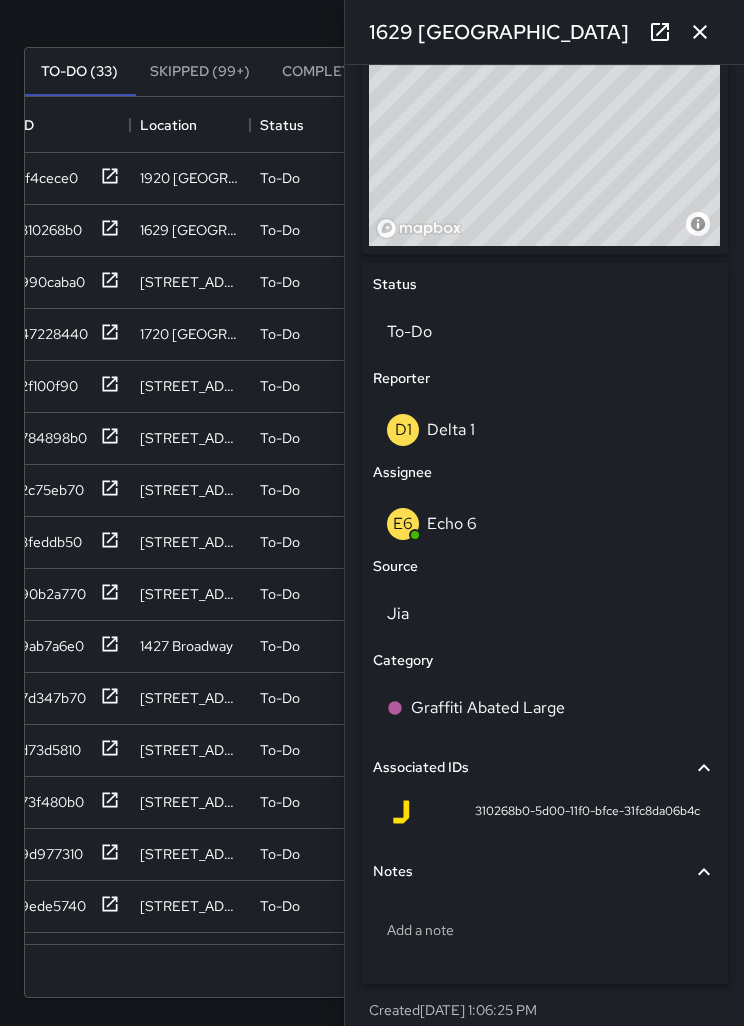 click 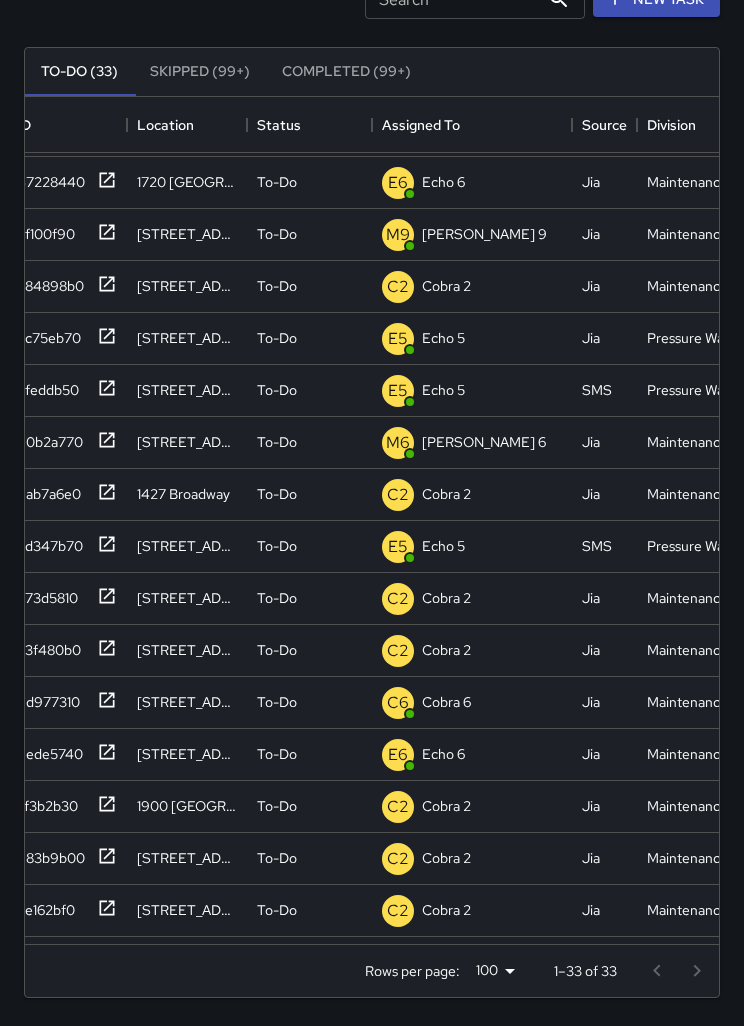scroll, scrollTop: 150, scrollLeft: 18, axis: both 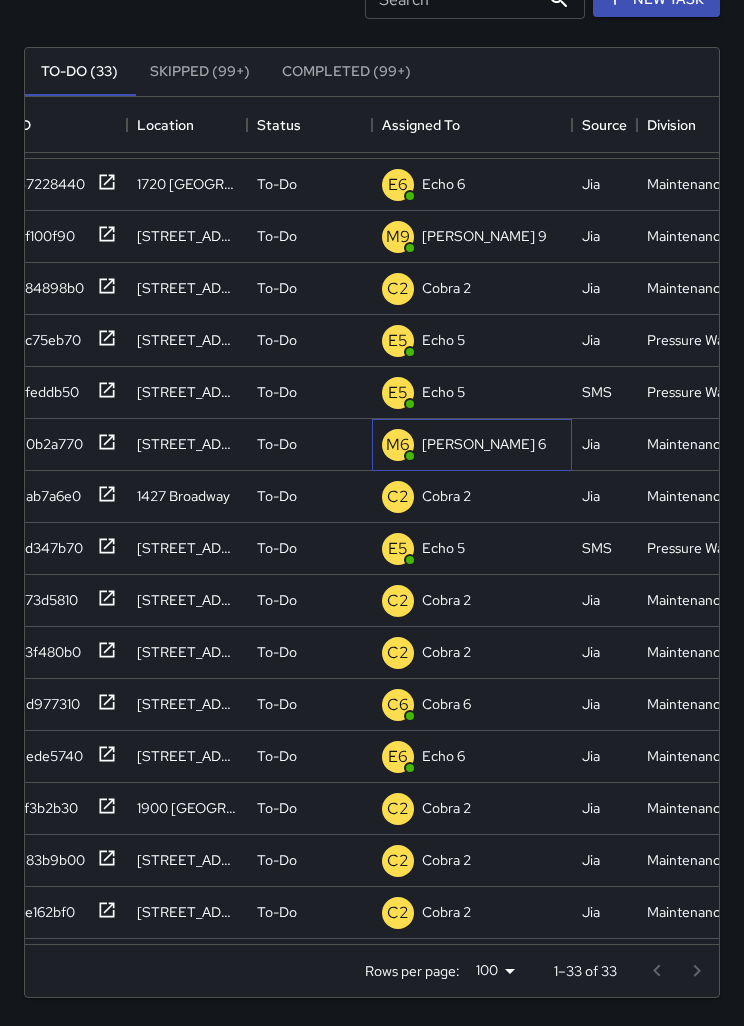 click on "[PERSON_NAME] 6" at bounding box center [484, 444] 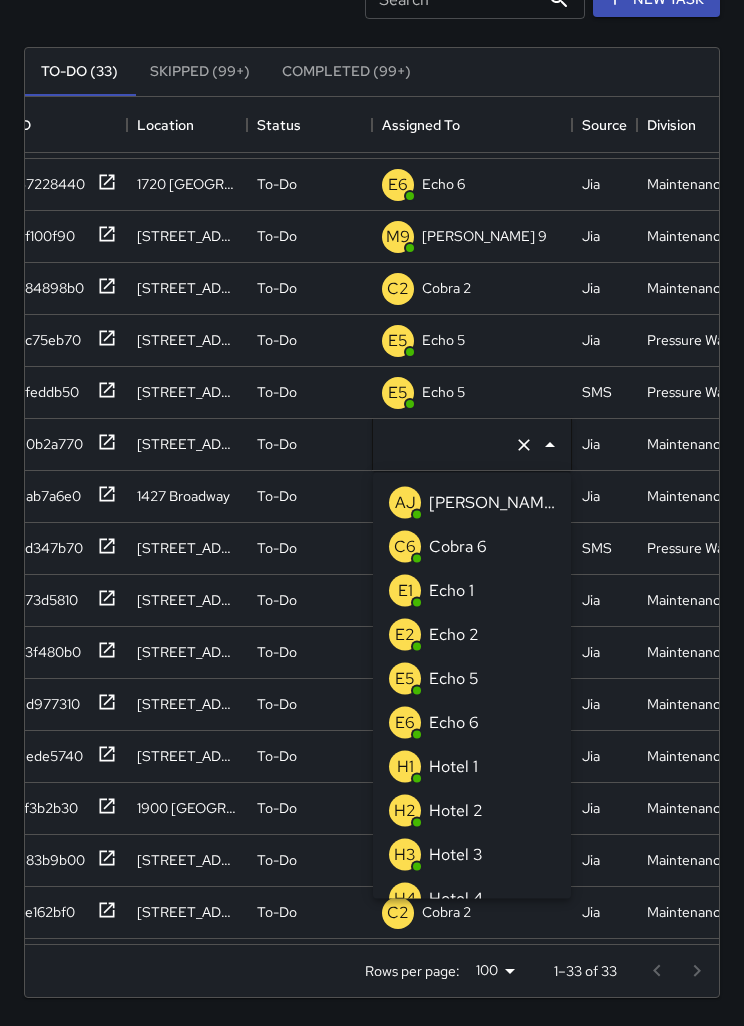 type on "******" 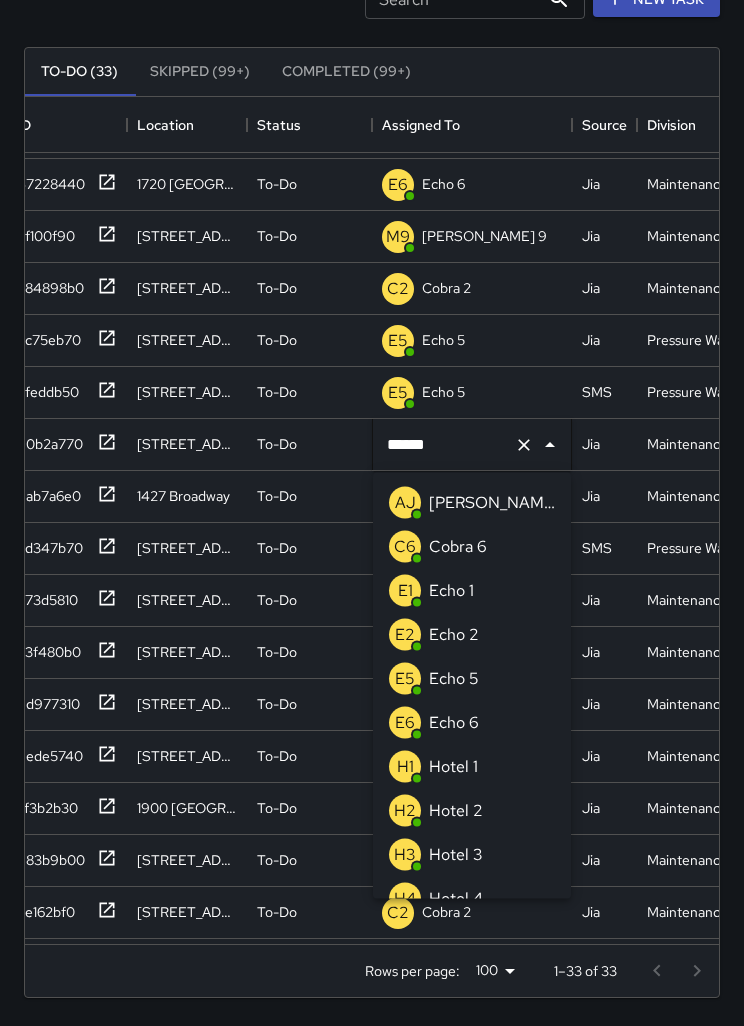 scroll, scrollTop: 392, scrollLeft: 0, axis: vertical 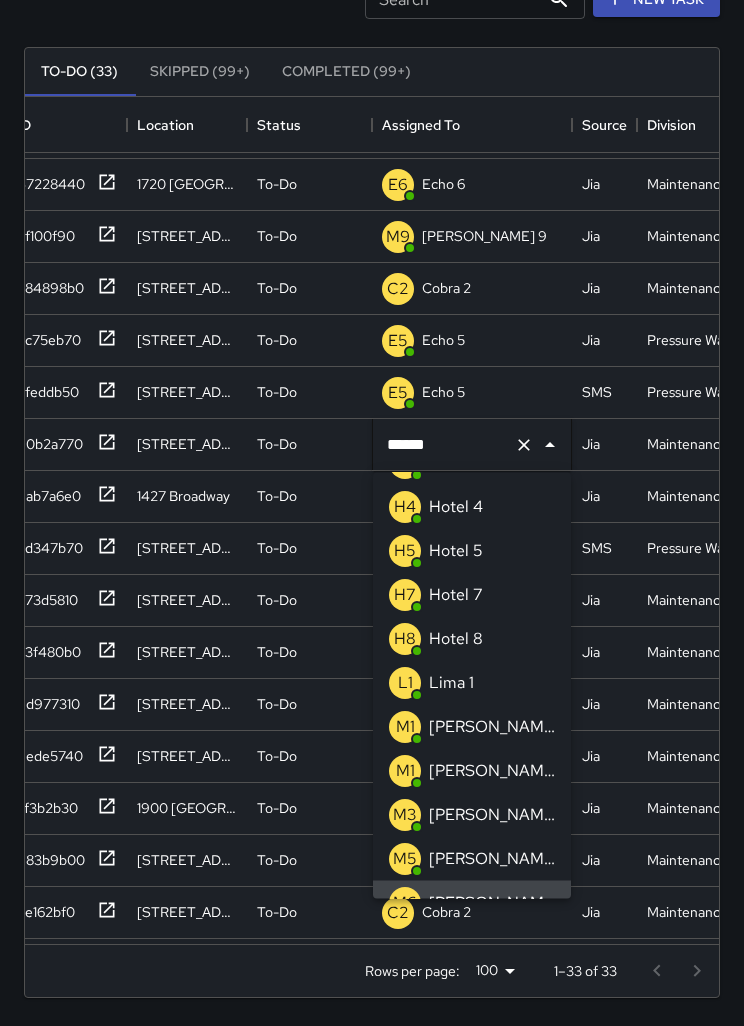 click 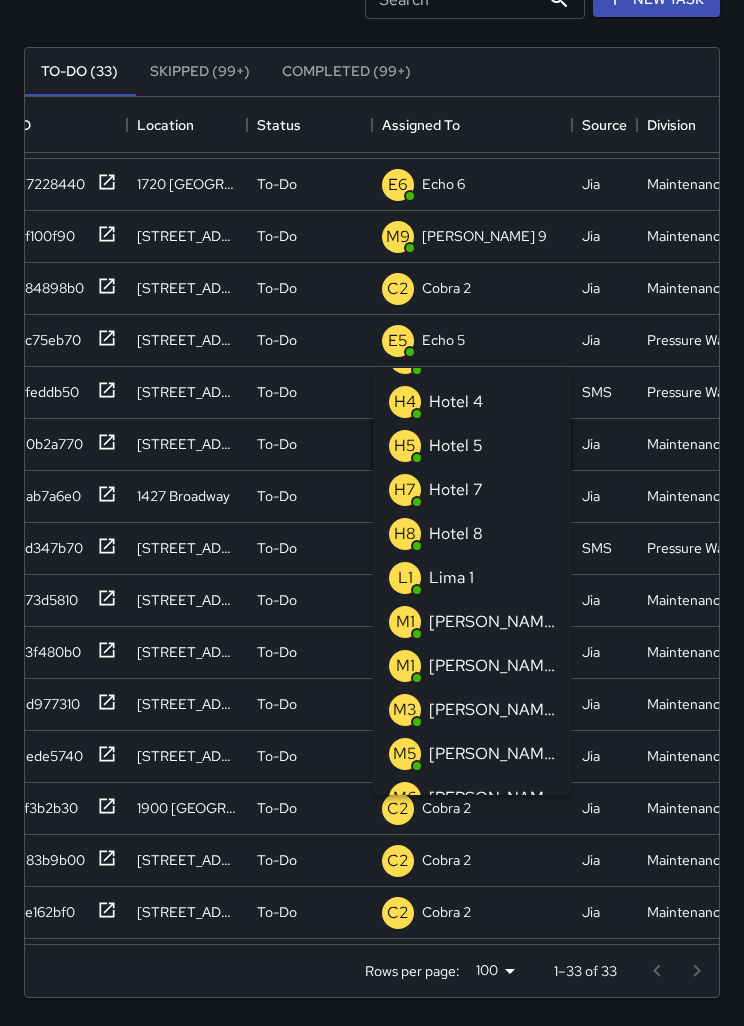 scroll, scrollTop: 8, scrollLeft: 0, axis: vertical 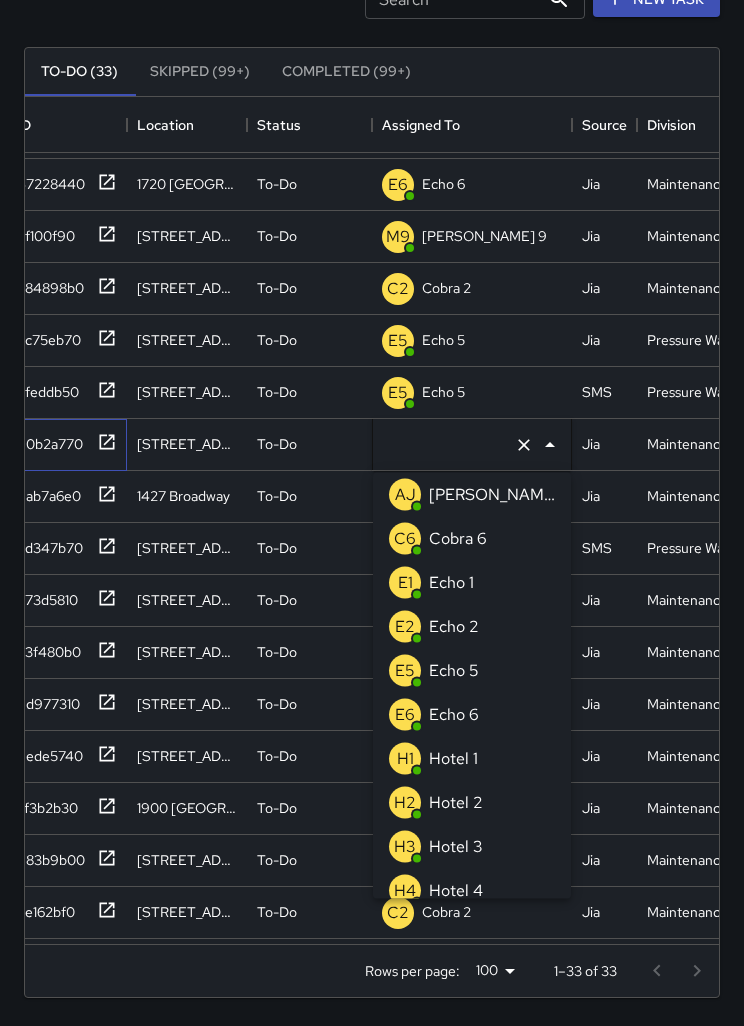 click on "90b2a770" at bounding box center [46, 440] 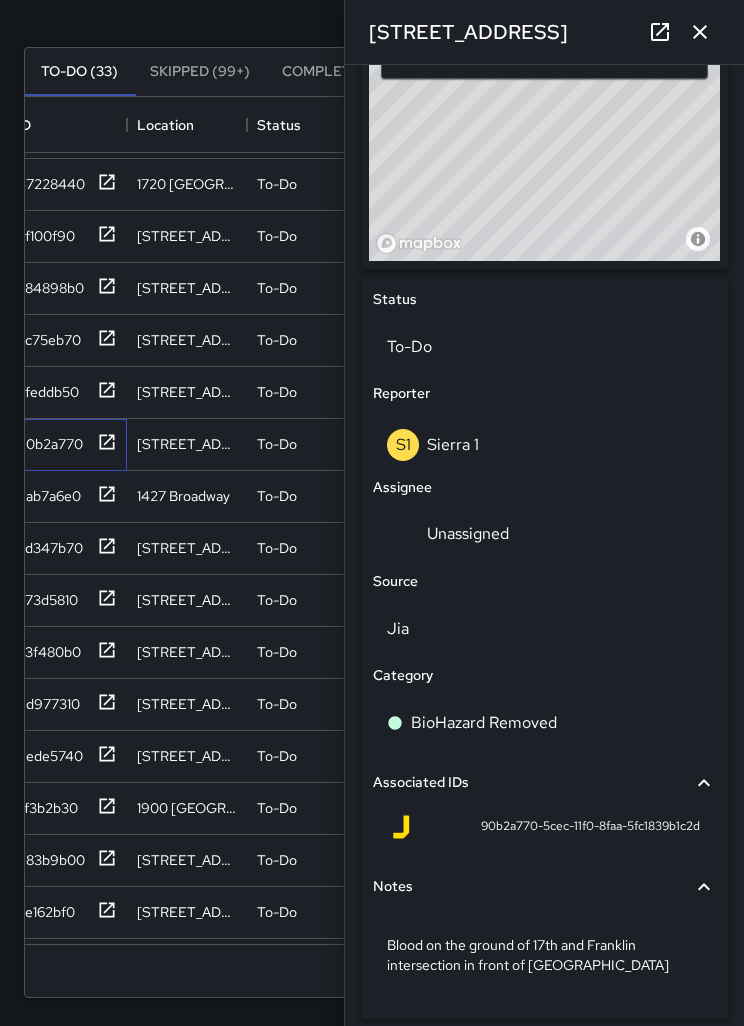 scroll, scrollTop: 730, scrollLeft: 0, axis: vertical 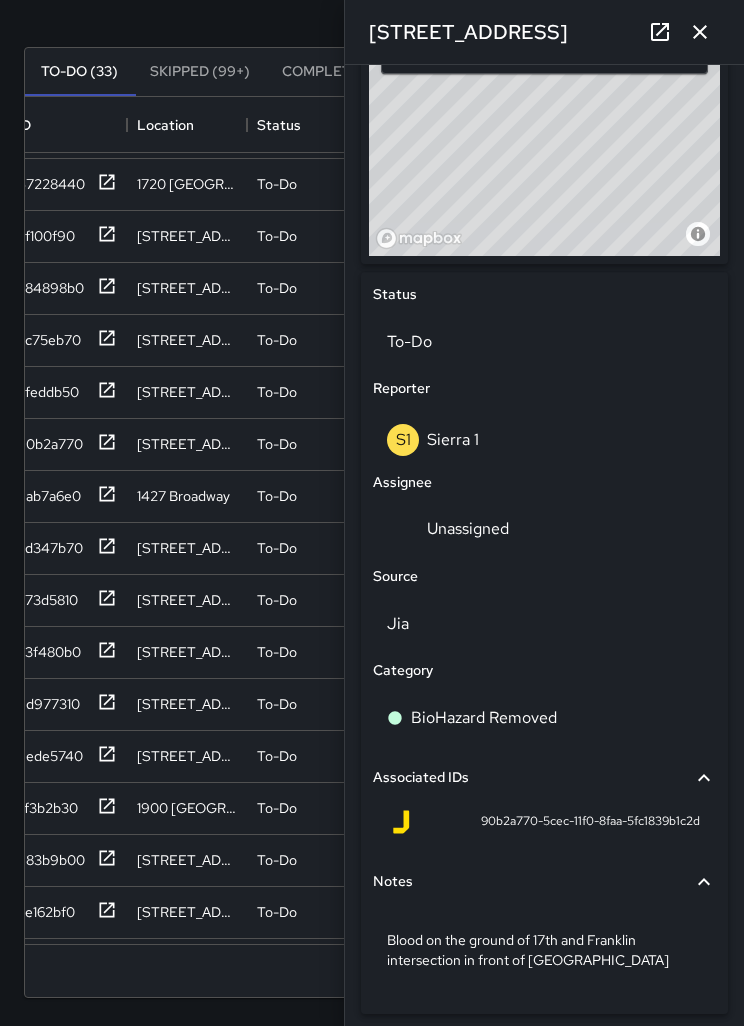 click on "To-Do" at bounding box center (544, 342) 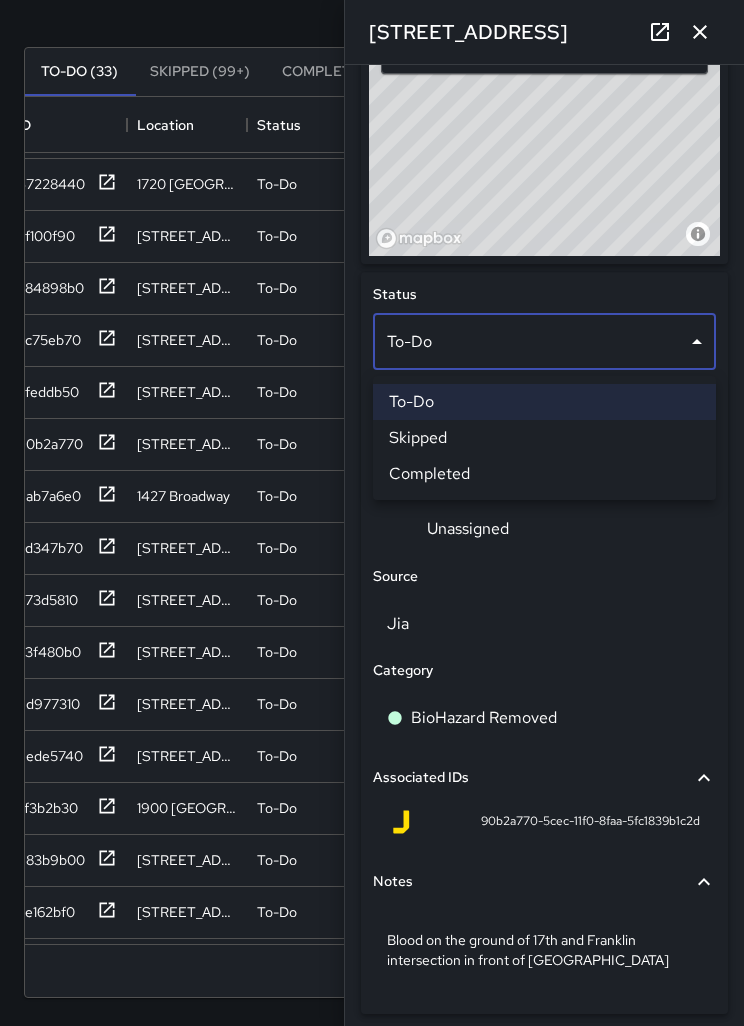 click on "Skipped" at bounding box center (544, 438) 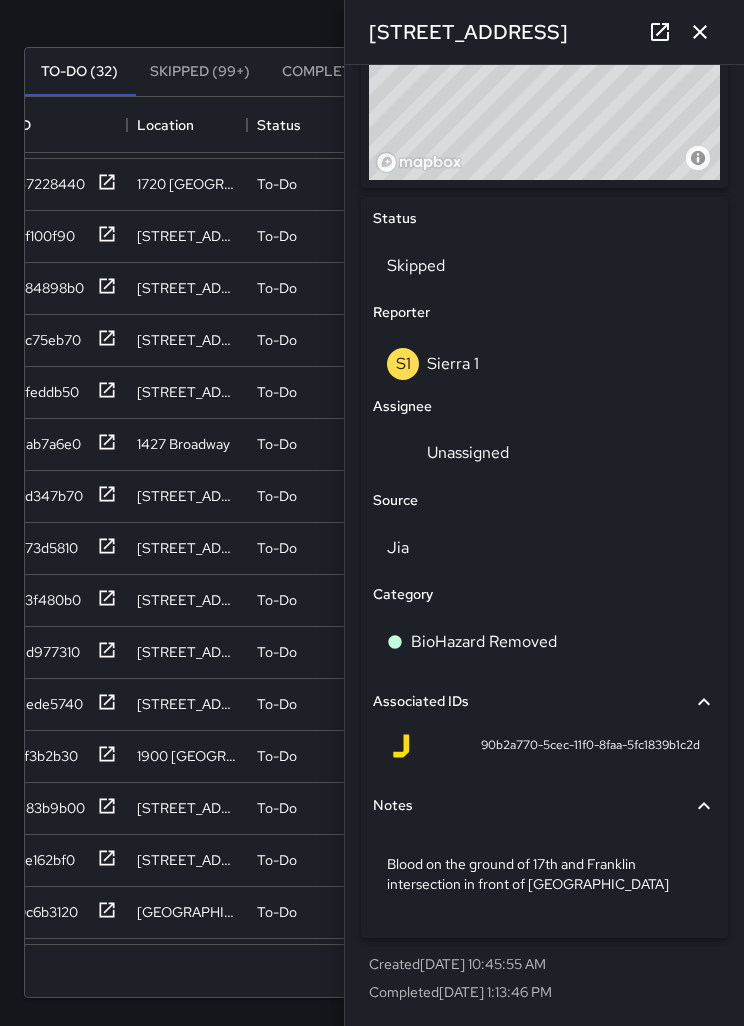 scroll, scrollTop: 808, scrollLeft: 0, axis: vertical 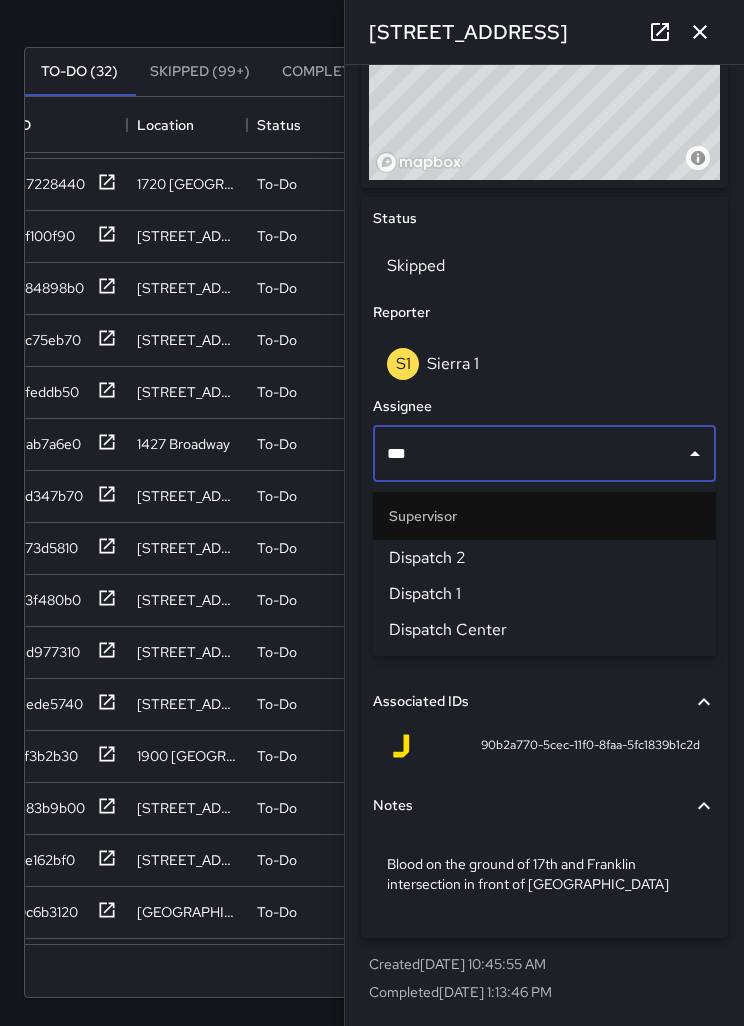 type on "****" 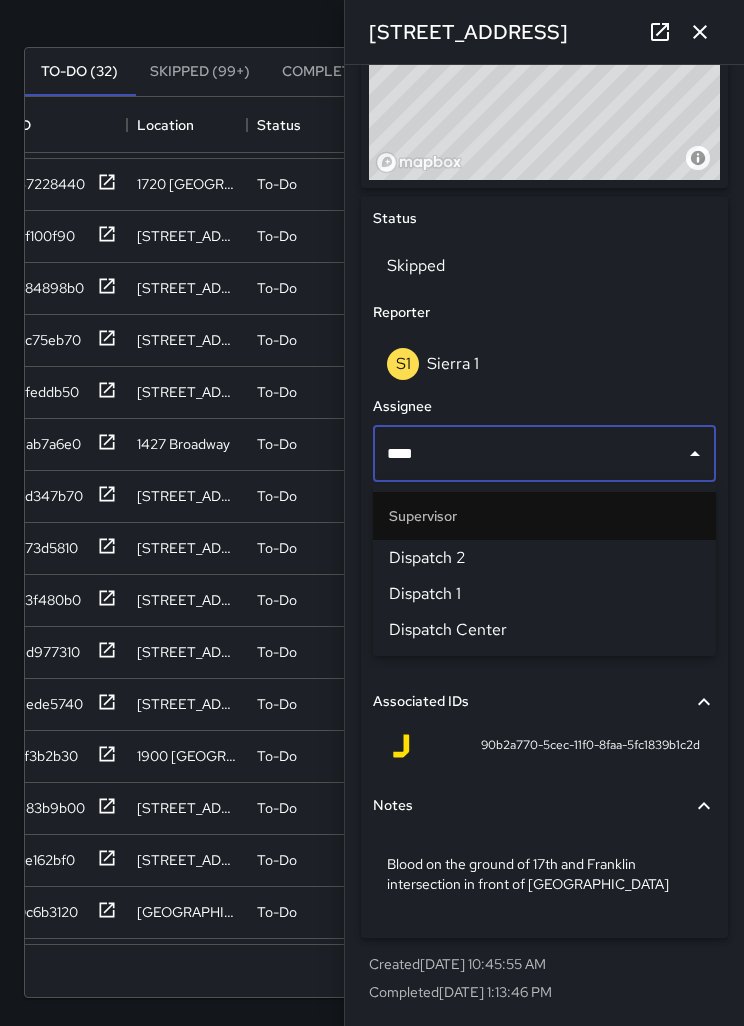 click on "Dispatch 1" at bounding box center (544, 594) 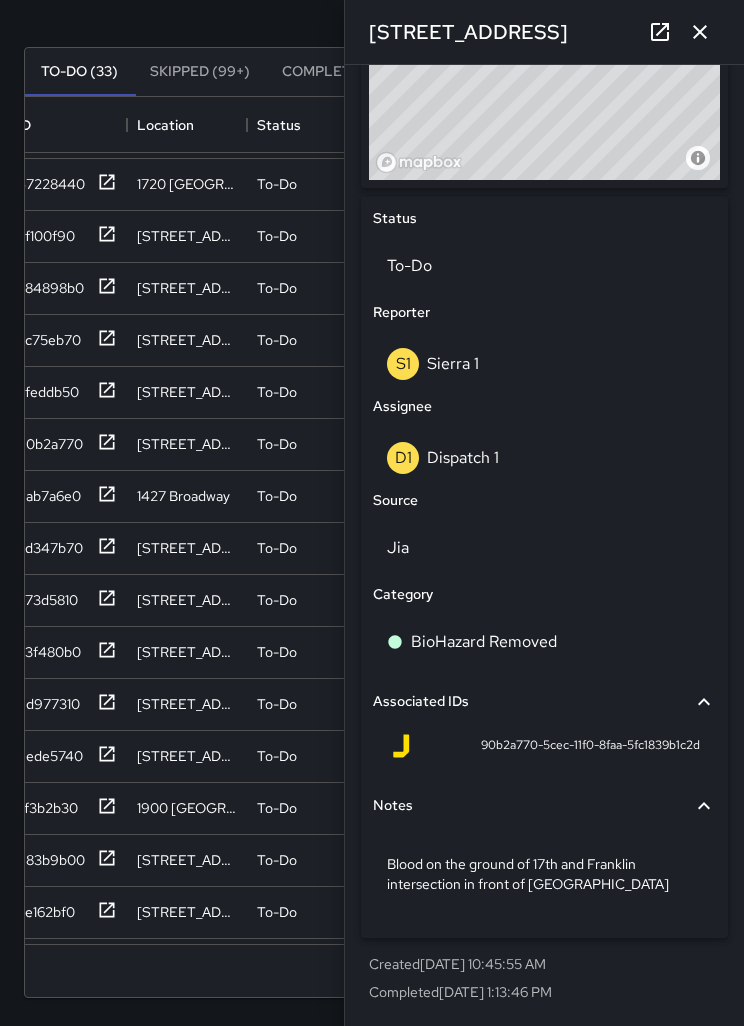 click on "Blood on the ground of 17th and Franklin intersection in front of Lucuma" at bounding box center [544, 874] 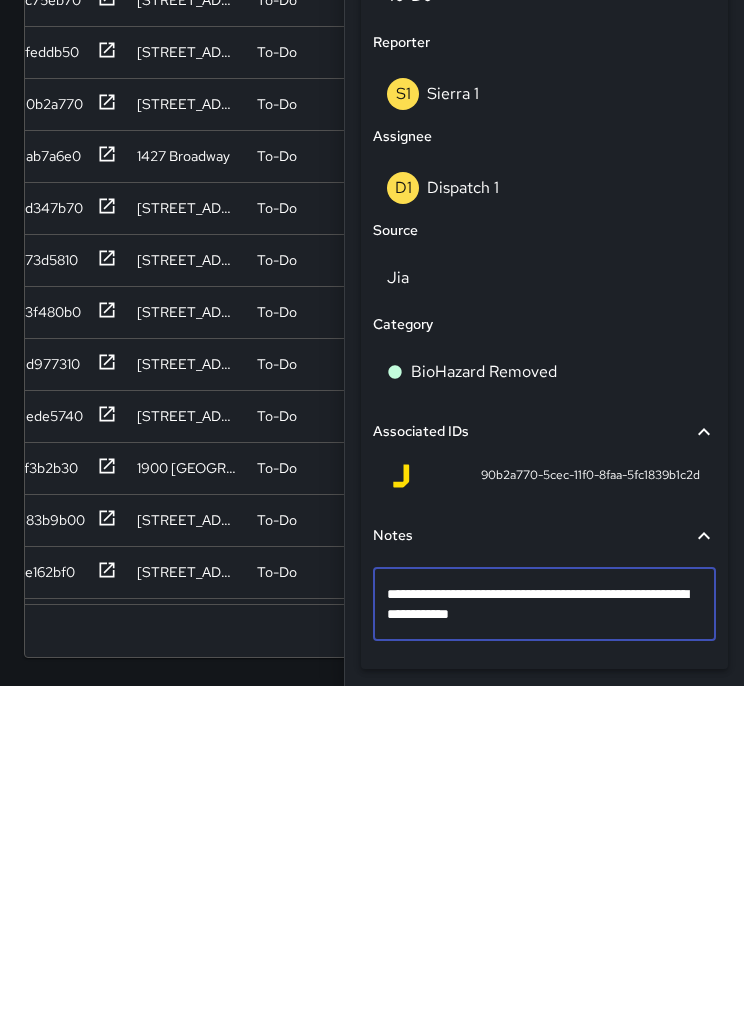 click on "**********" at bounding box center (544, 944) 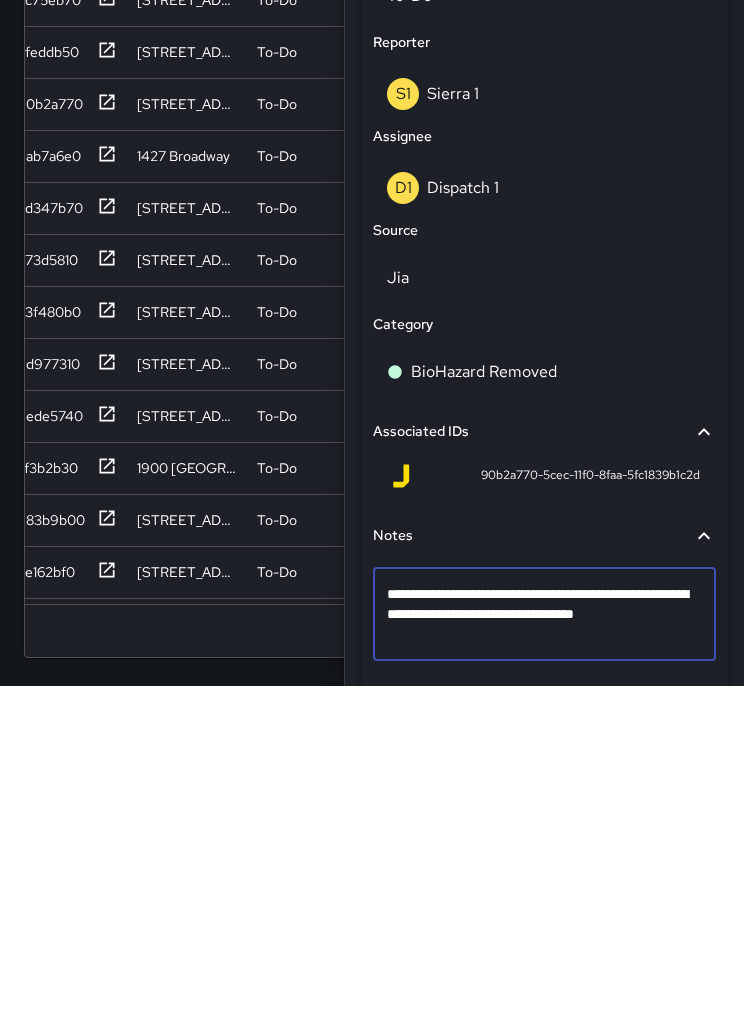 type on "**********" 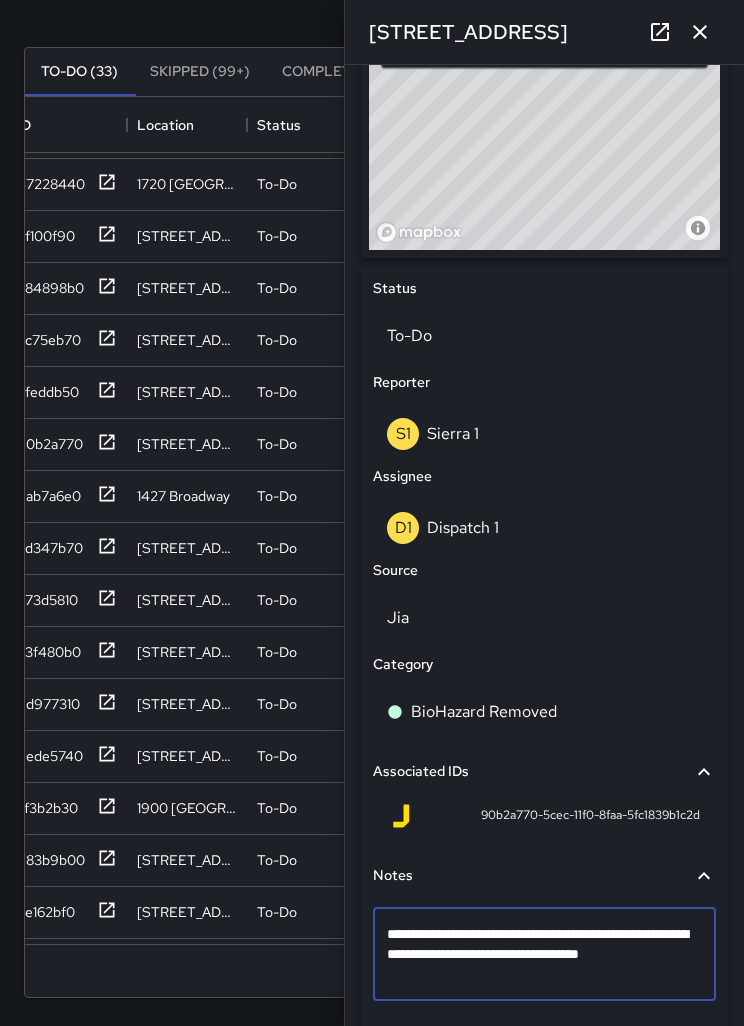 click on "To-Do" at bounding box center (544, 336) 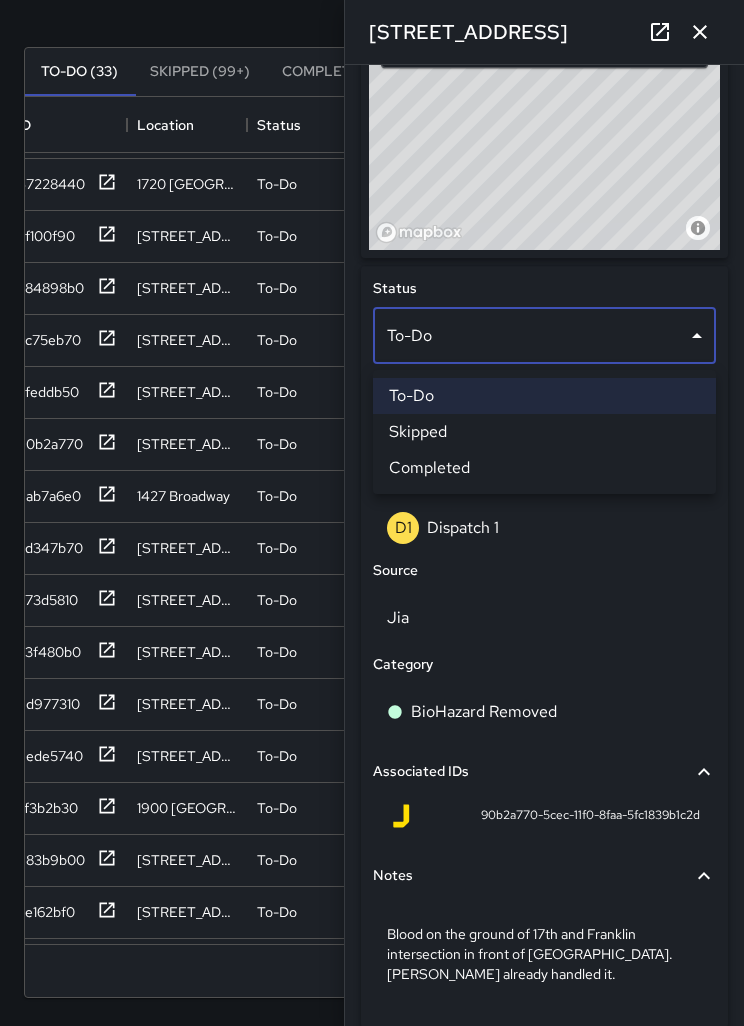 click on "Skipped" at bounding box center [544, 432] 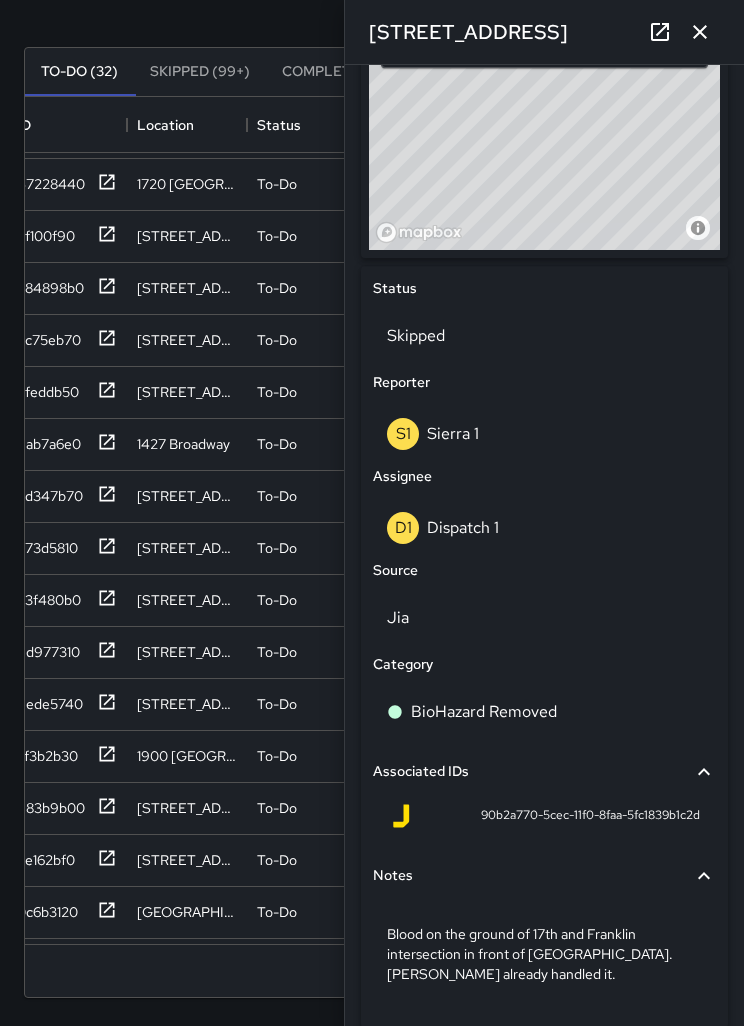 click 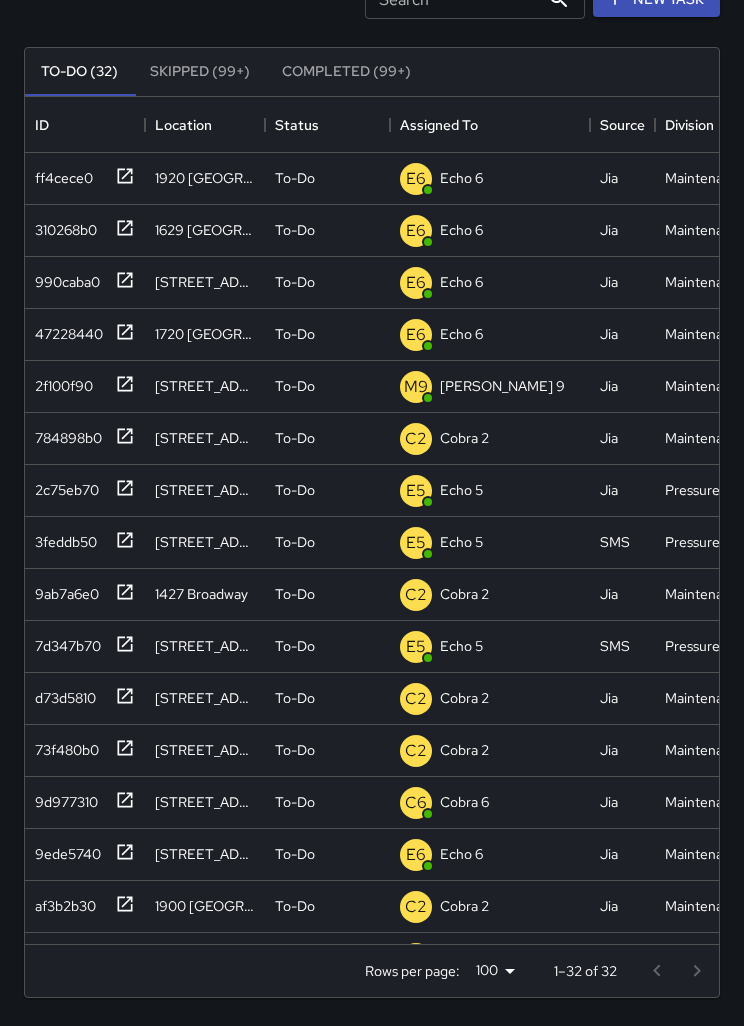 scroll, scrollTop: 0, scrollLeft: 0, axis: both 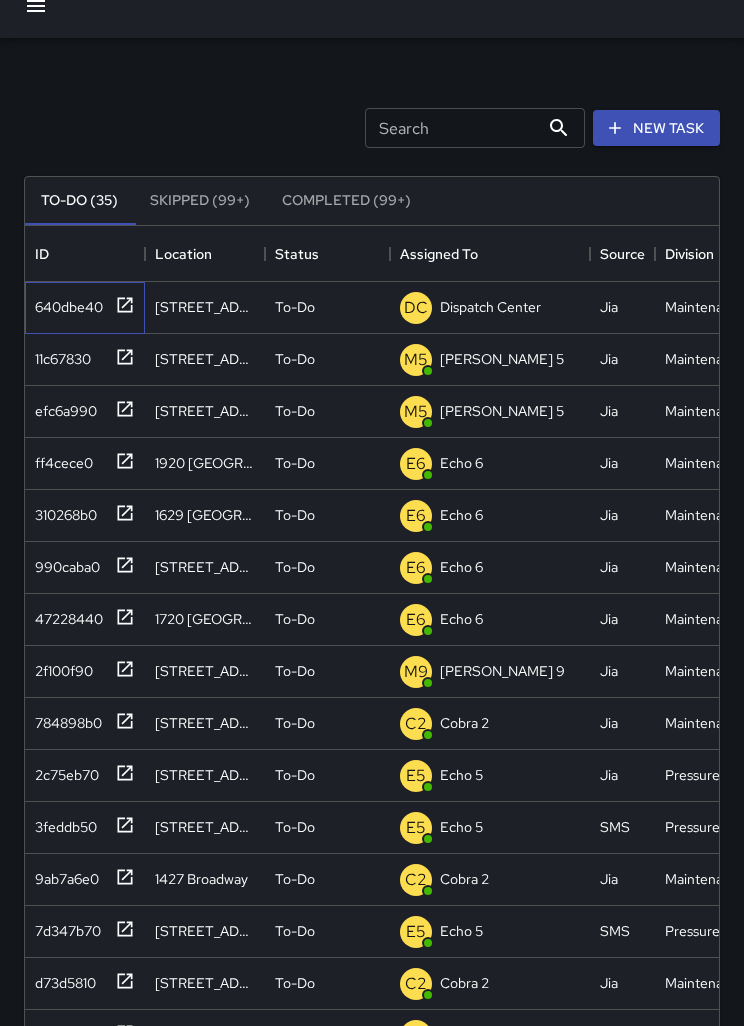click on "640dbe40" at bounding box center [65, 303] 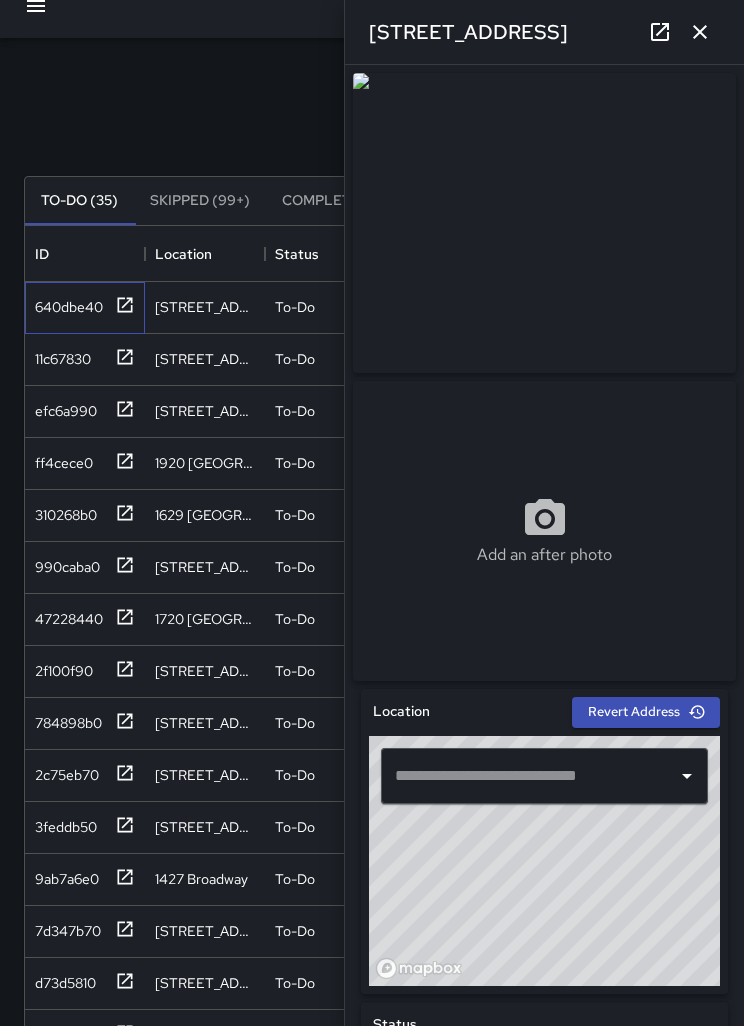 type on "**********" 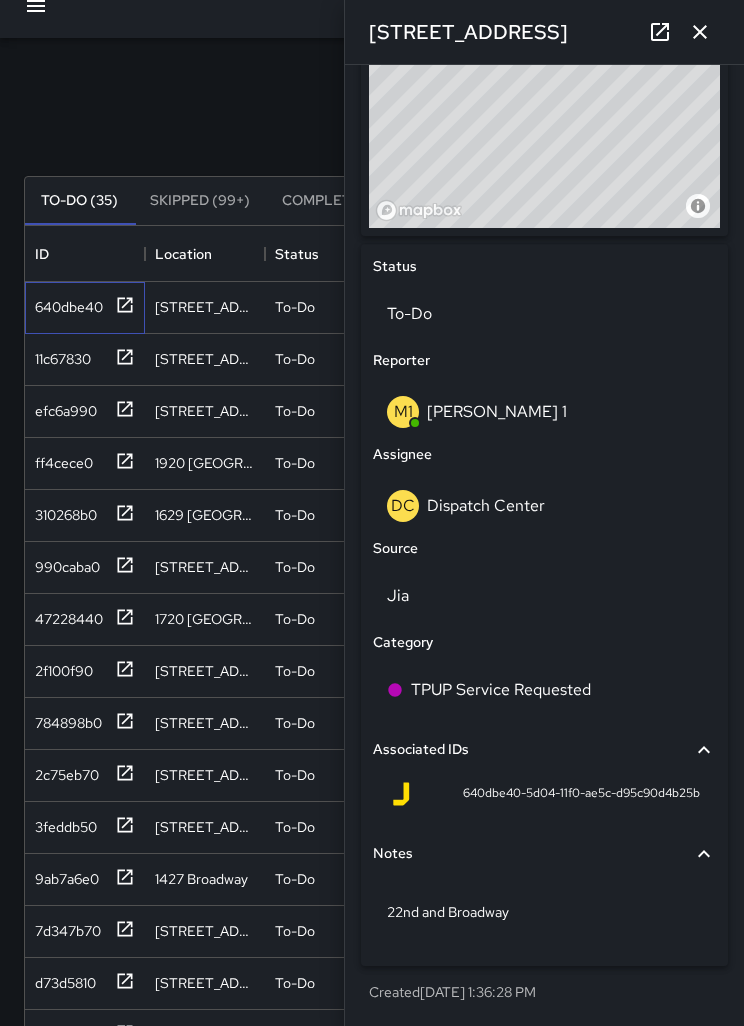 scroll, scrollTop: 760, scrollLeft: 0, axis: vertical 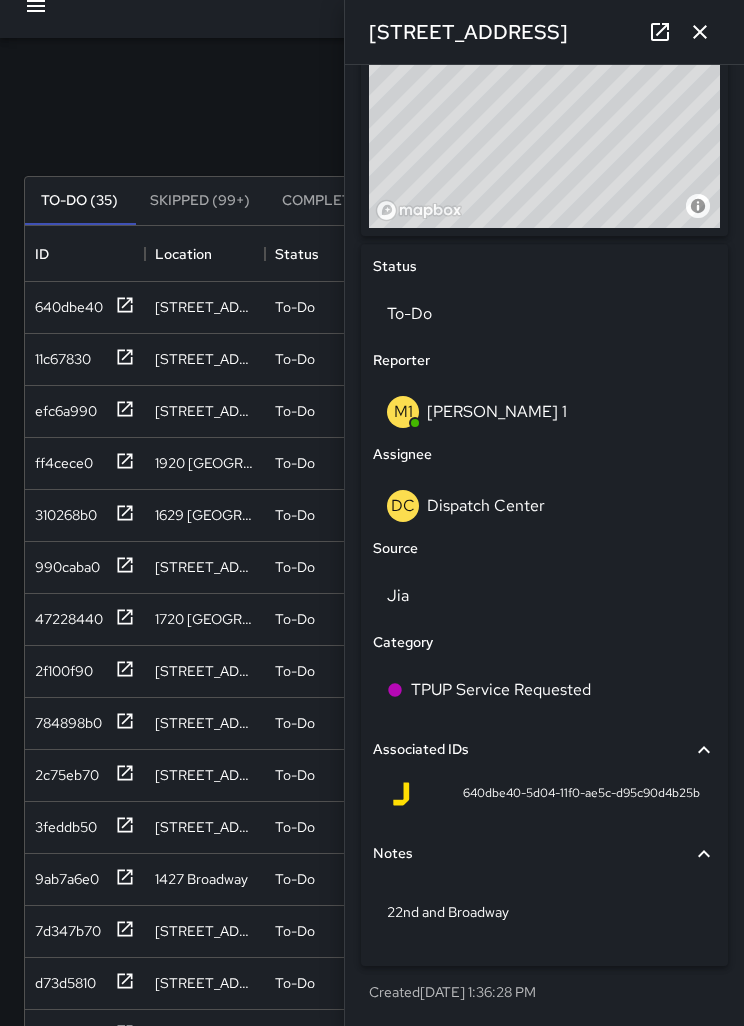 click on "DC Dispatch Center" at bounding box center (544, 506) 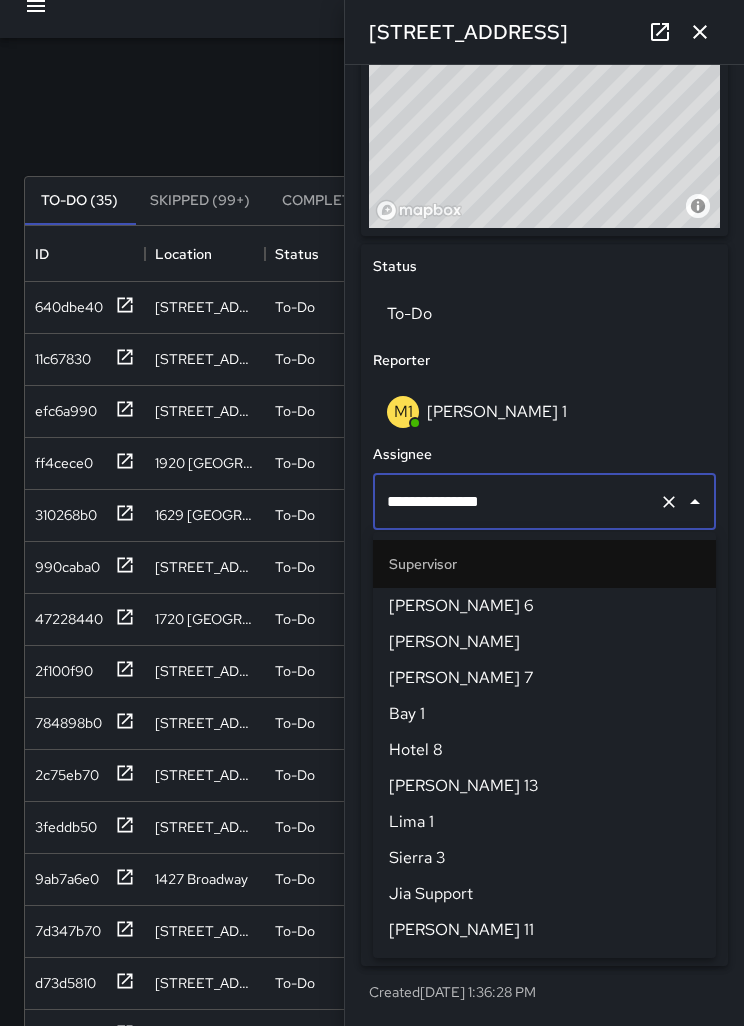 scroll, scrollTop: 25, scrollLeft: 0, axis: vertical 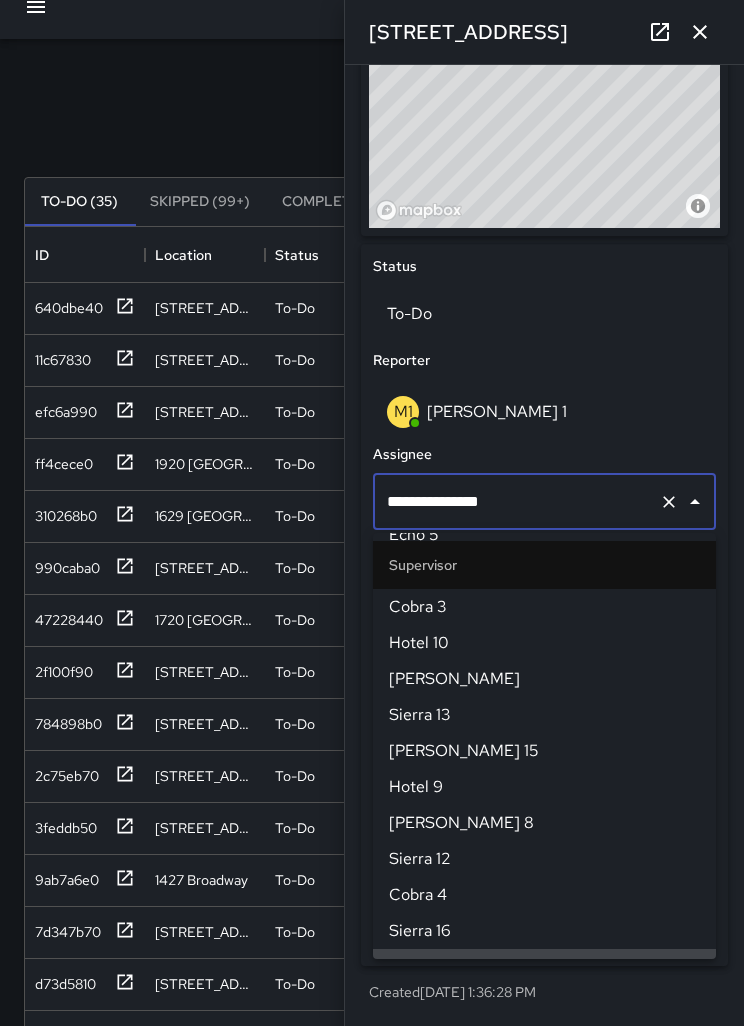 click 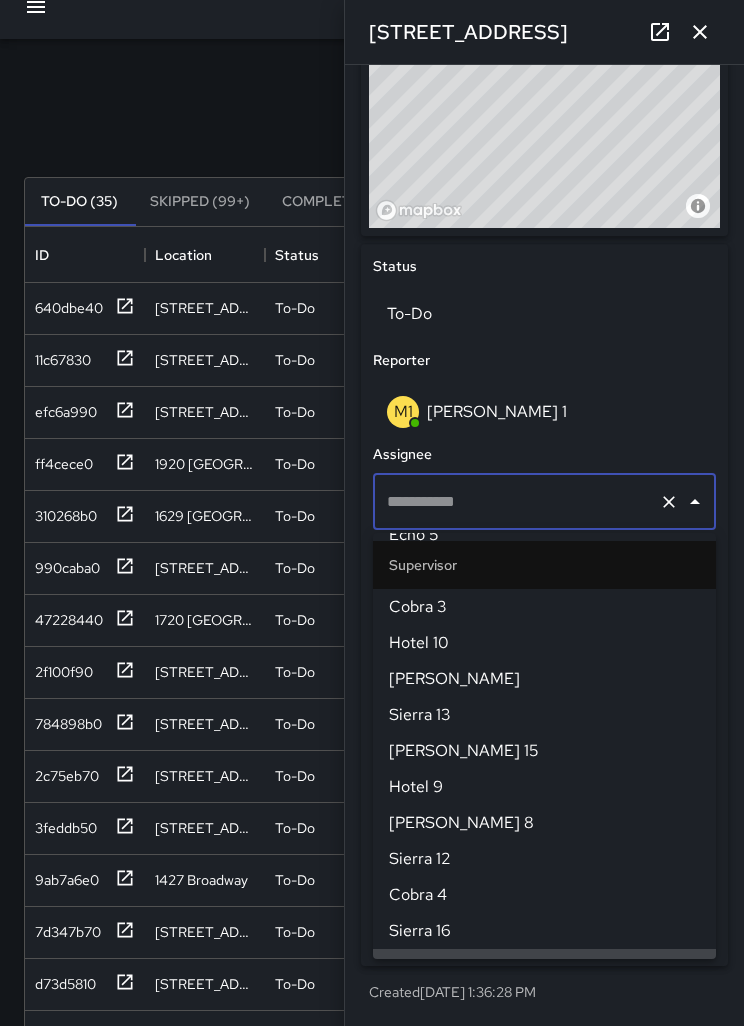 scroll, scrollTop: 0, scrollLeft: 0, axis: both 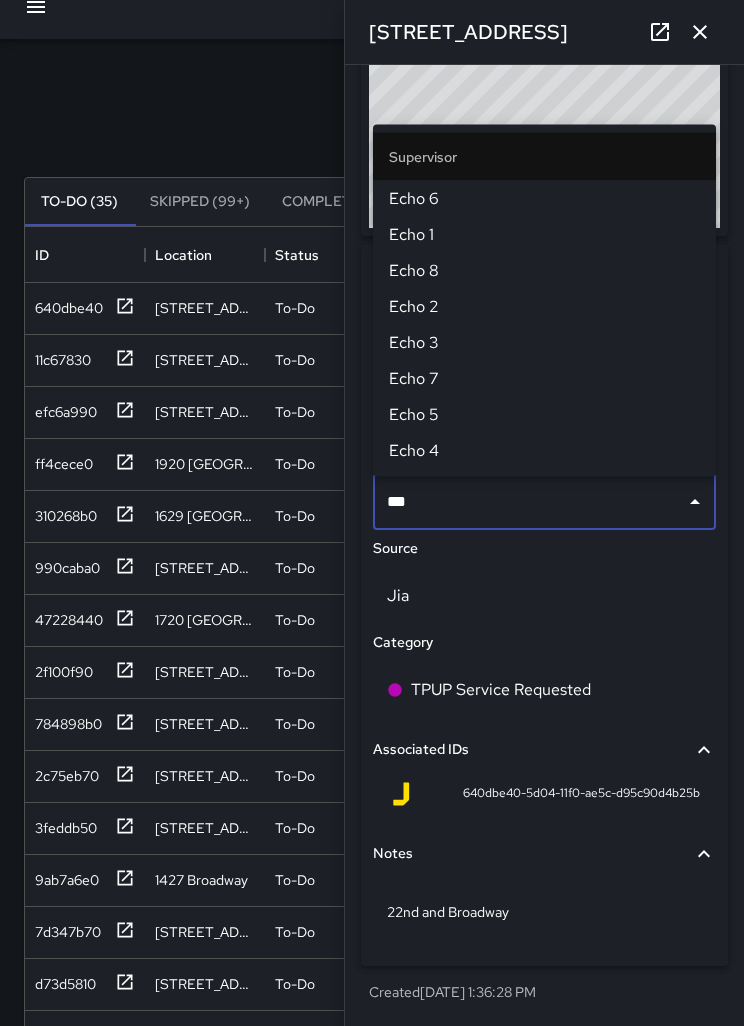 type on "****" 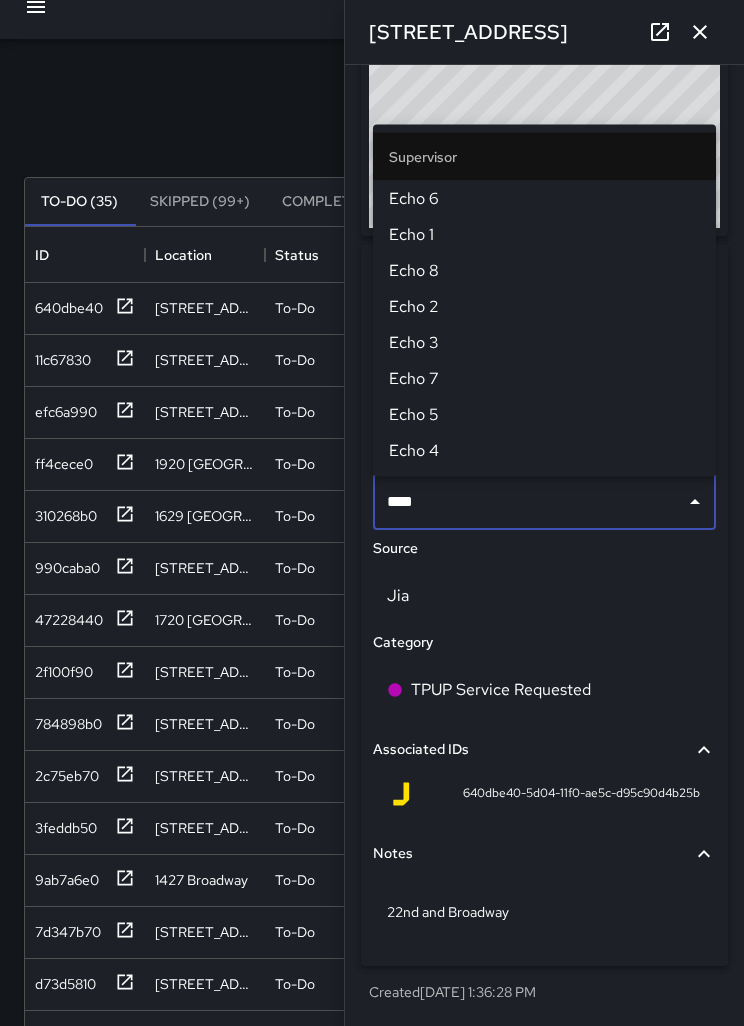 click on "Echo 2" at bounding box center [544, 307] 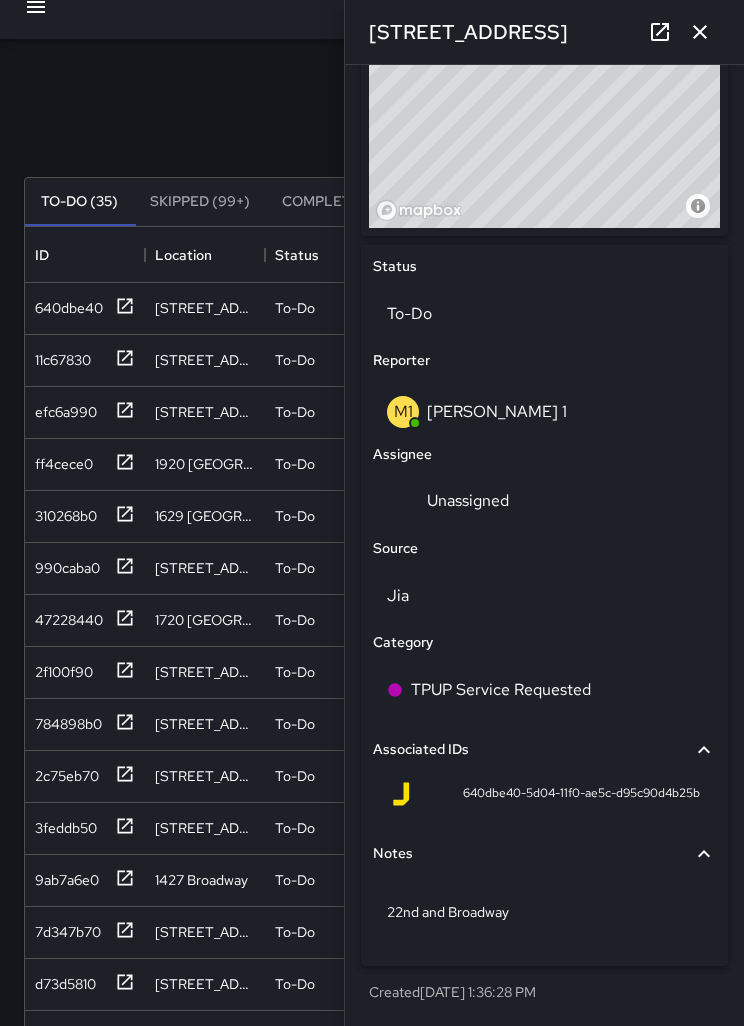scroll, scrollTop: 26, scrollLeft: 0, axis: vertical 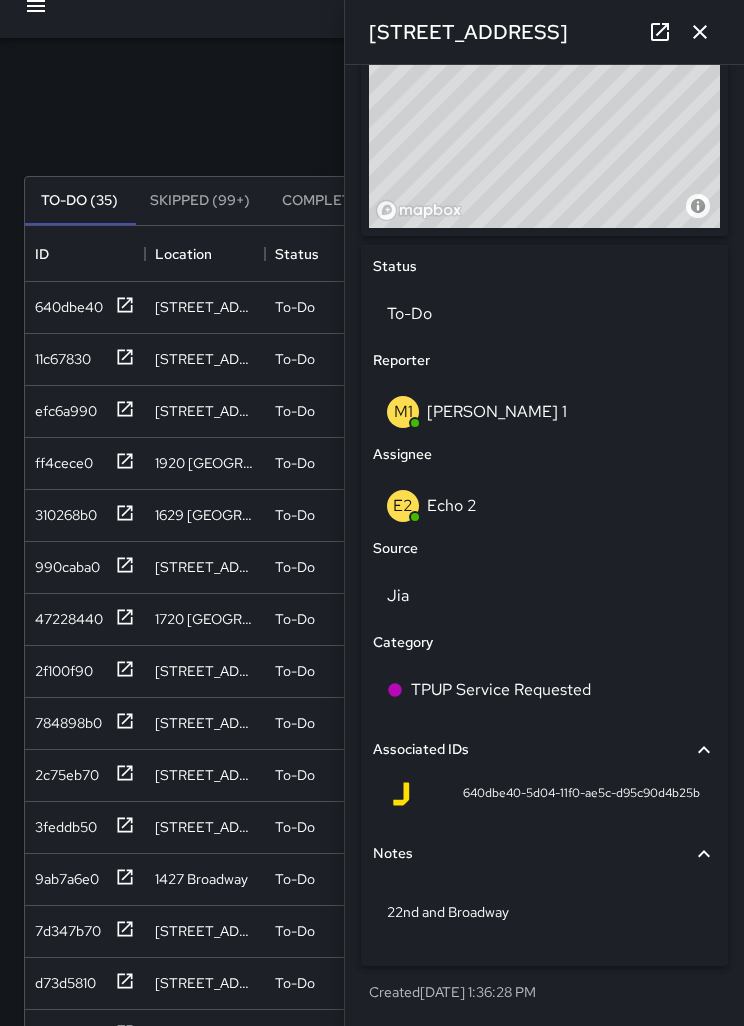 click 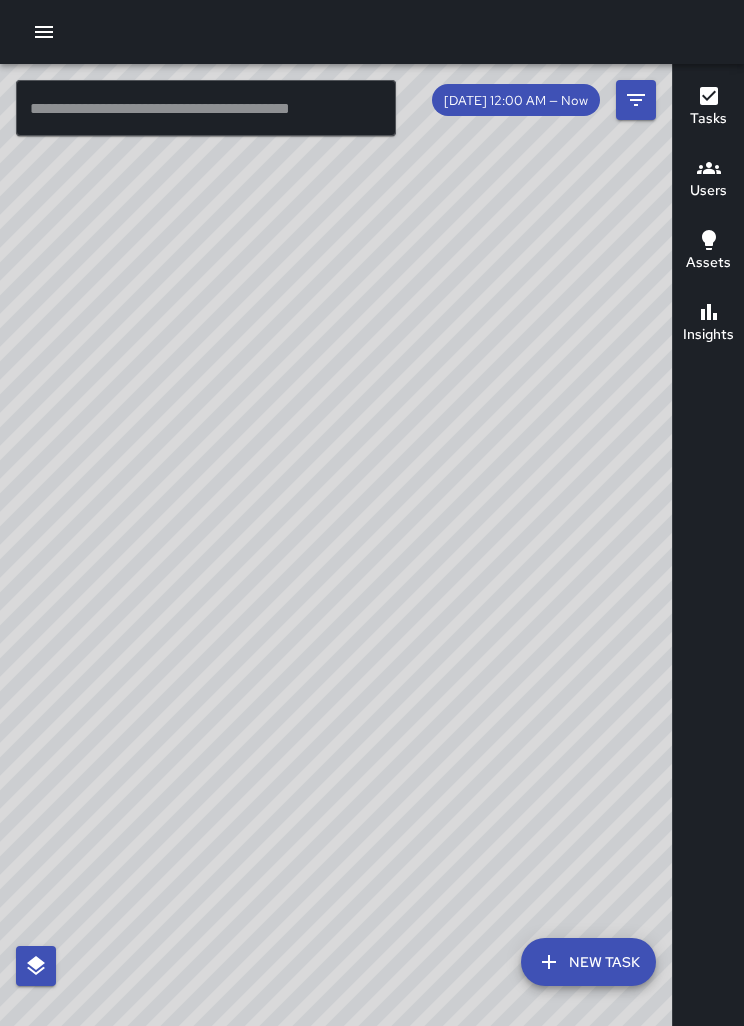 scroll, scrollTop: 0, scrollLeft: 0, axis: both 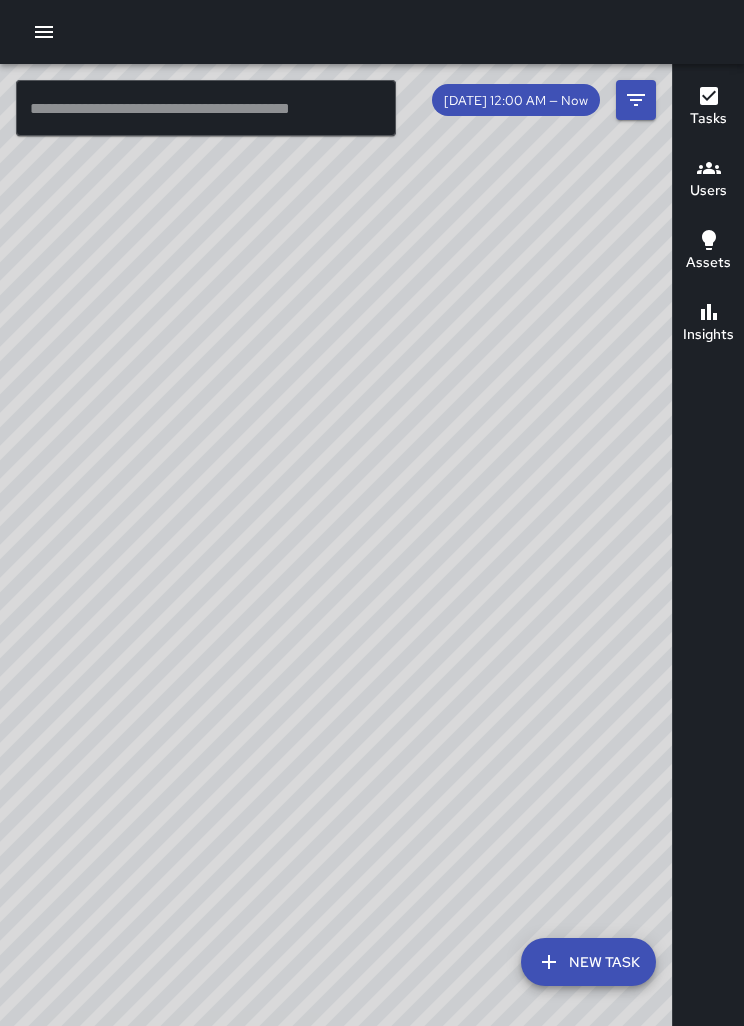 click on "© Mapbox   © OpenStreetMap   Improve this map" at bounding box center (336, 577) 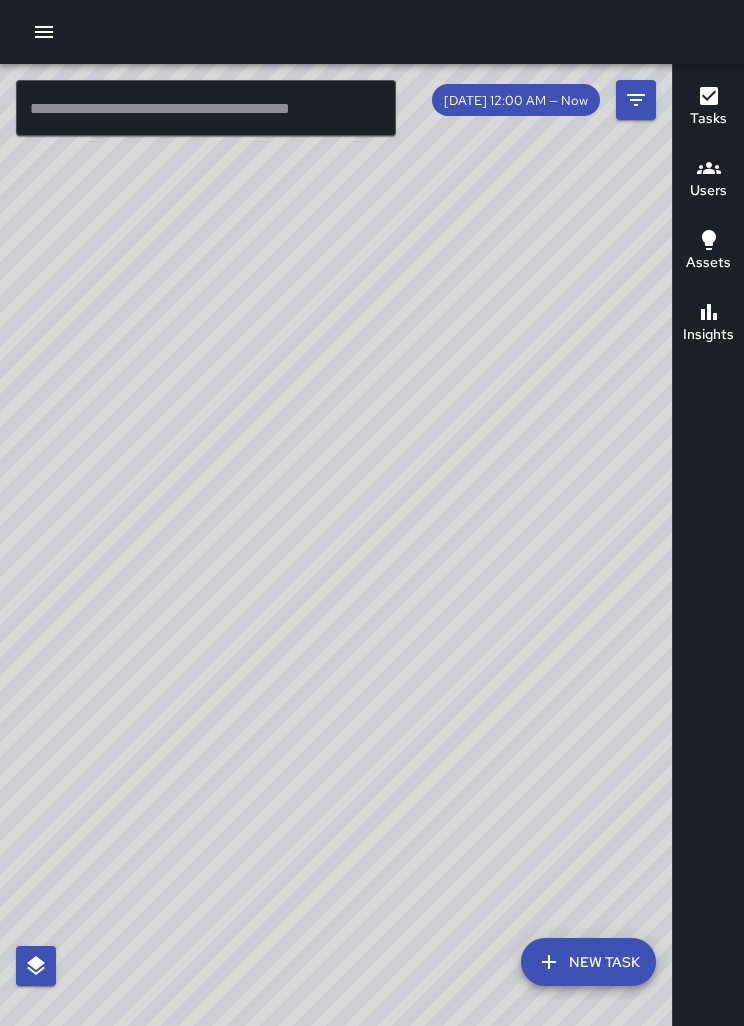 click on "© Mapbox   © OpenStreetMap   Improve this map" at bounding box center (336, 577) 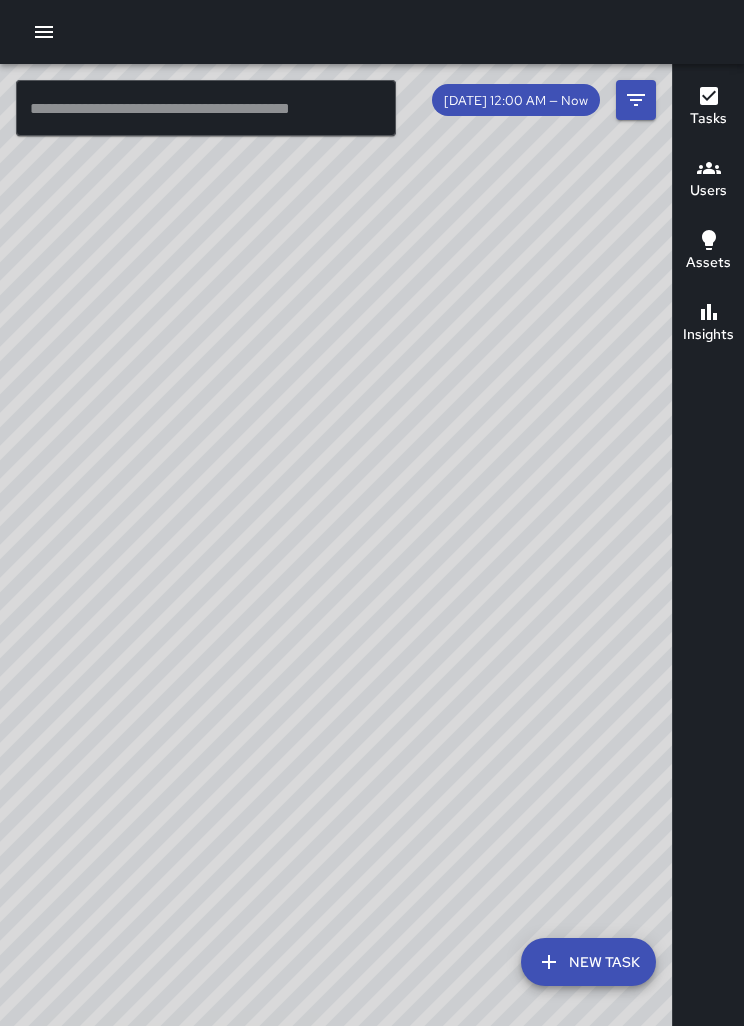 click on "© Mapbox   © OpenStreetMap   Improve this map" at bounding box center (336, 577) 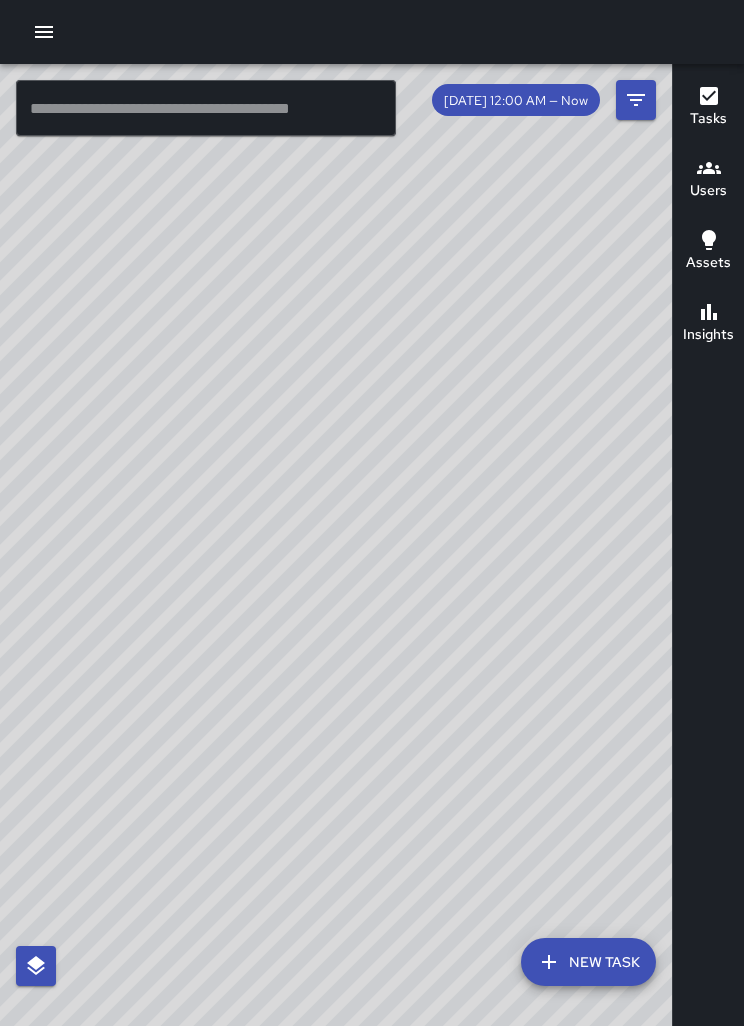 scroll, scrollTop: 0, scrollLeft: 0, axis: both 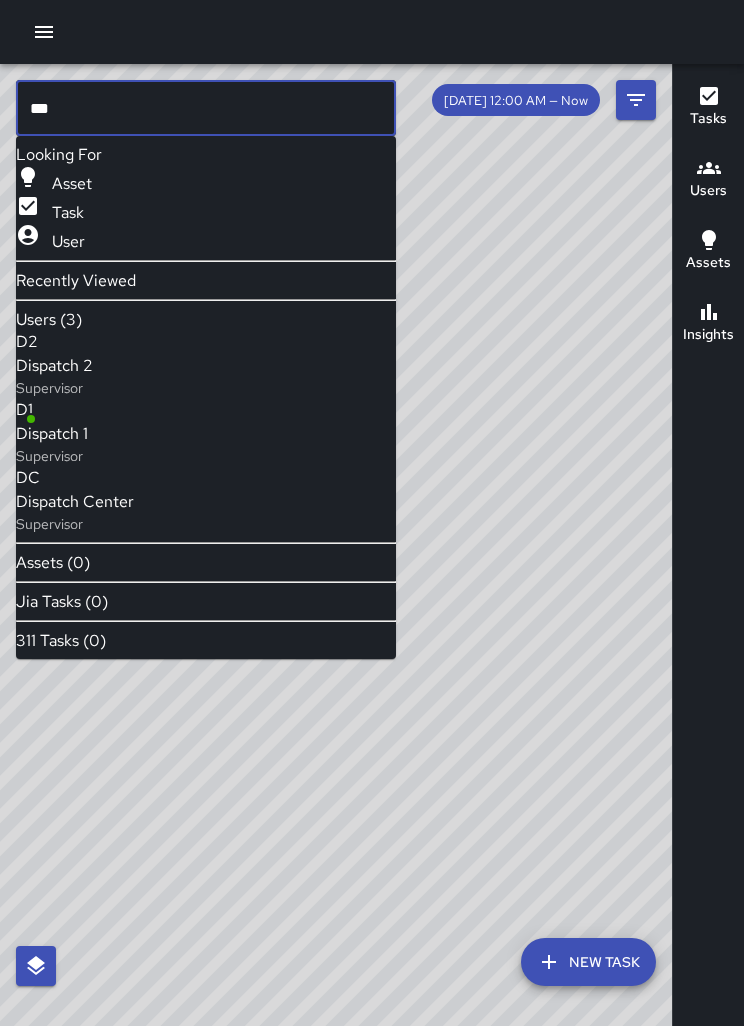 type on "***" 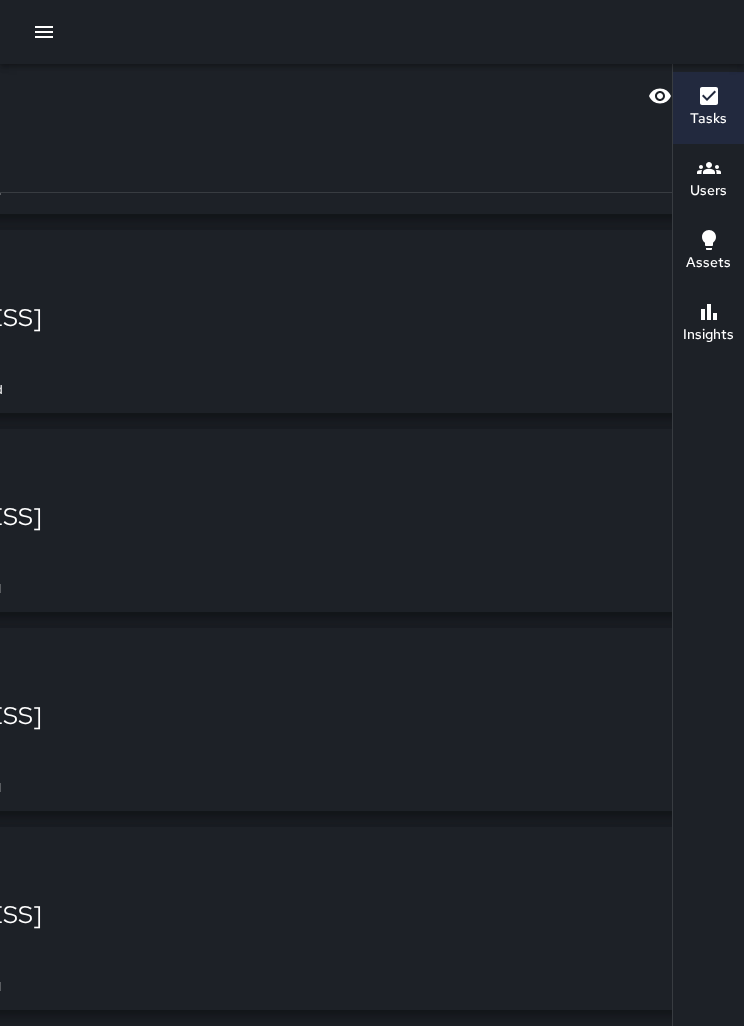 scroll, scrollTop: 799, scrollLeft: 0, axis: vertical 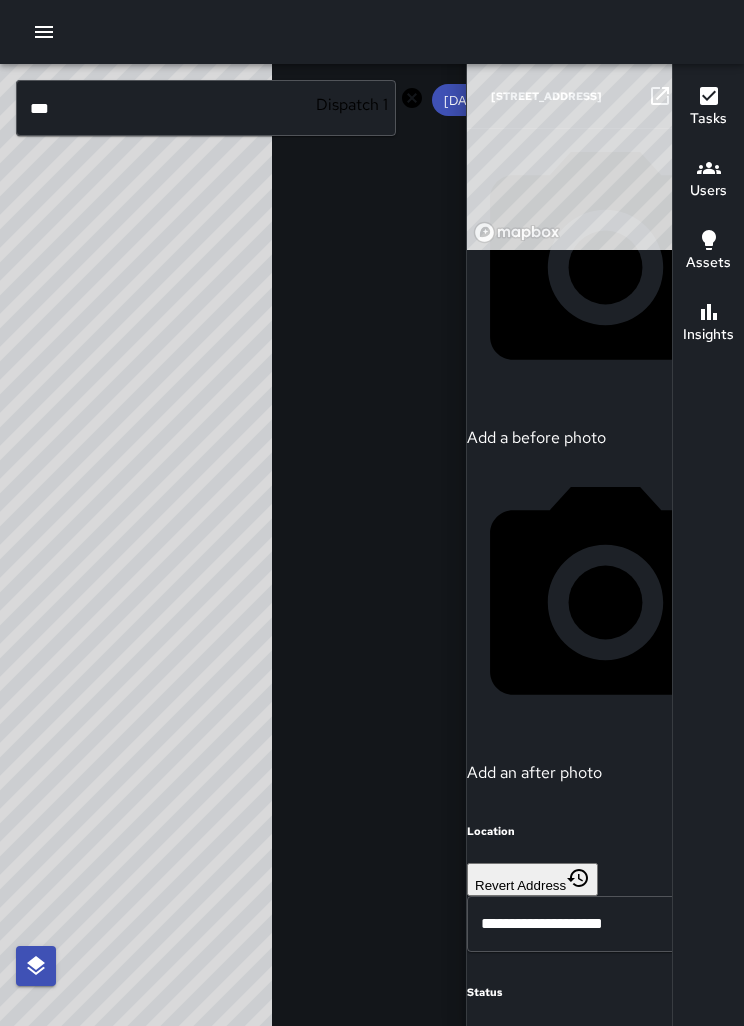 type on "**********" 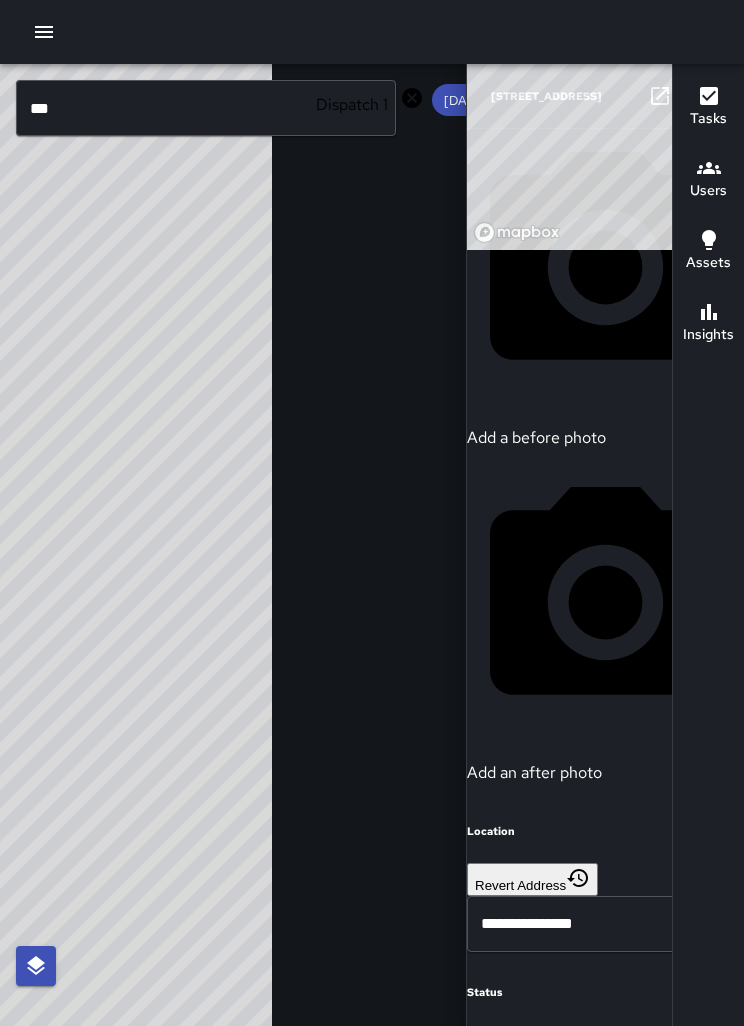scroll, scrollTop: 144, scrollLeft: 0, axis: vertical 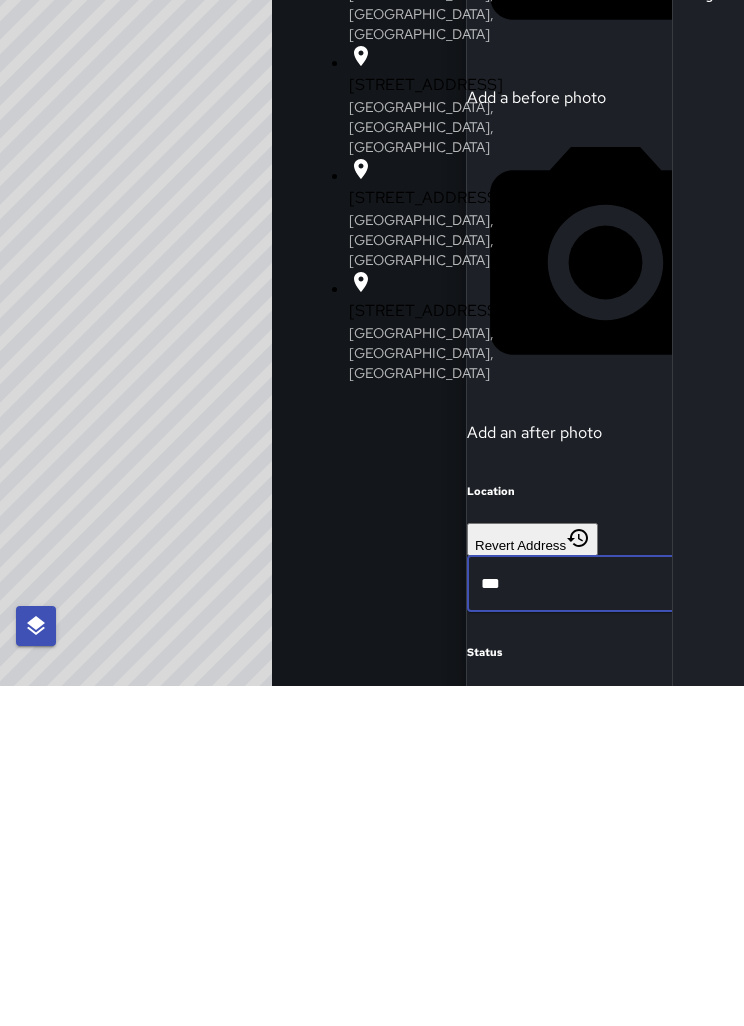 click on "388 19th Street" at bounding box center [492, 538] 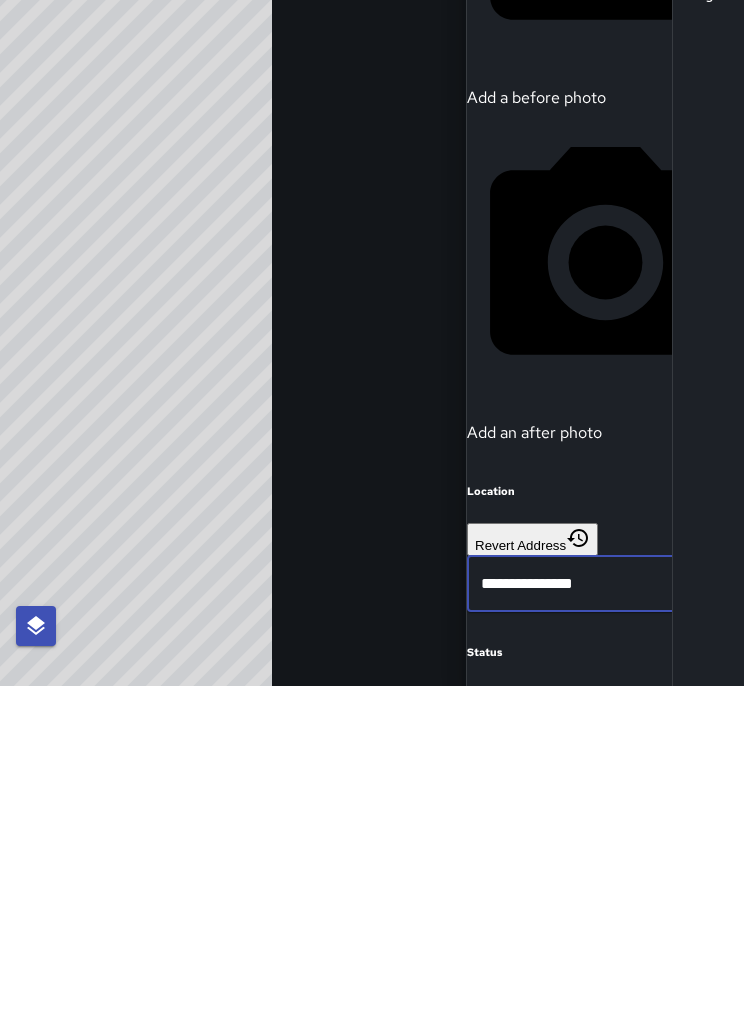 type on "**********" 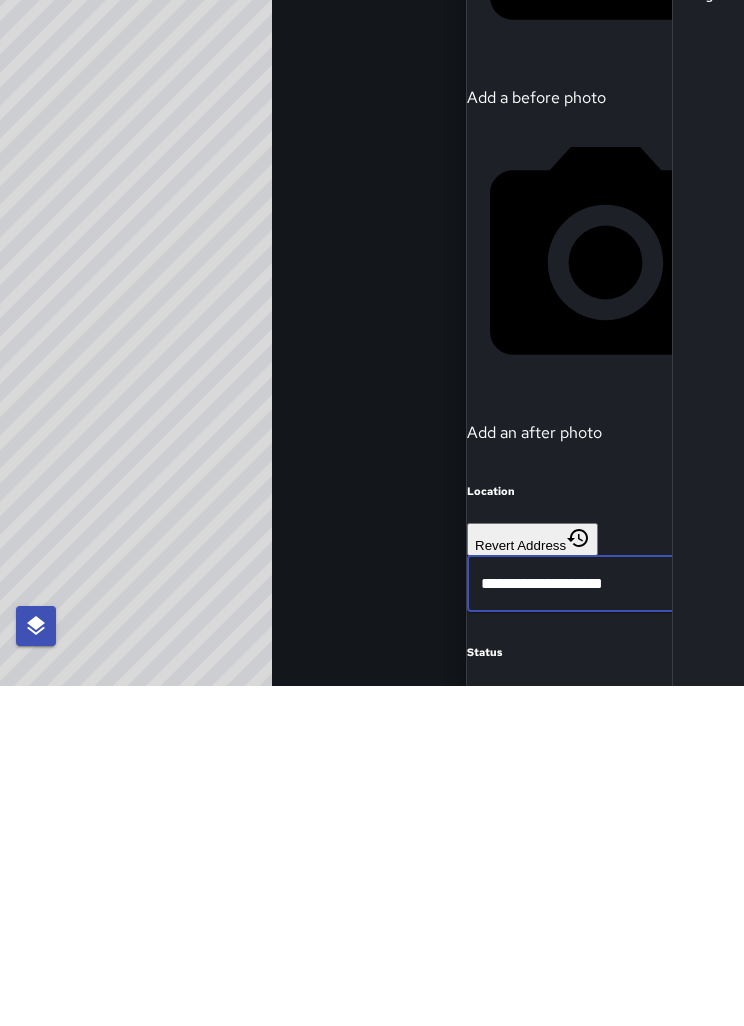 scroll, scrollTop: 677, scrollLeft: 0, axis: vertical 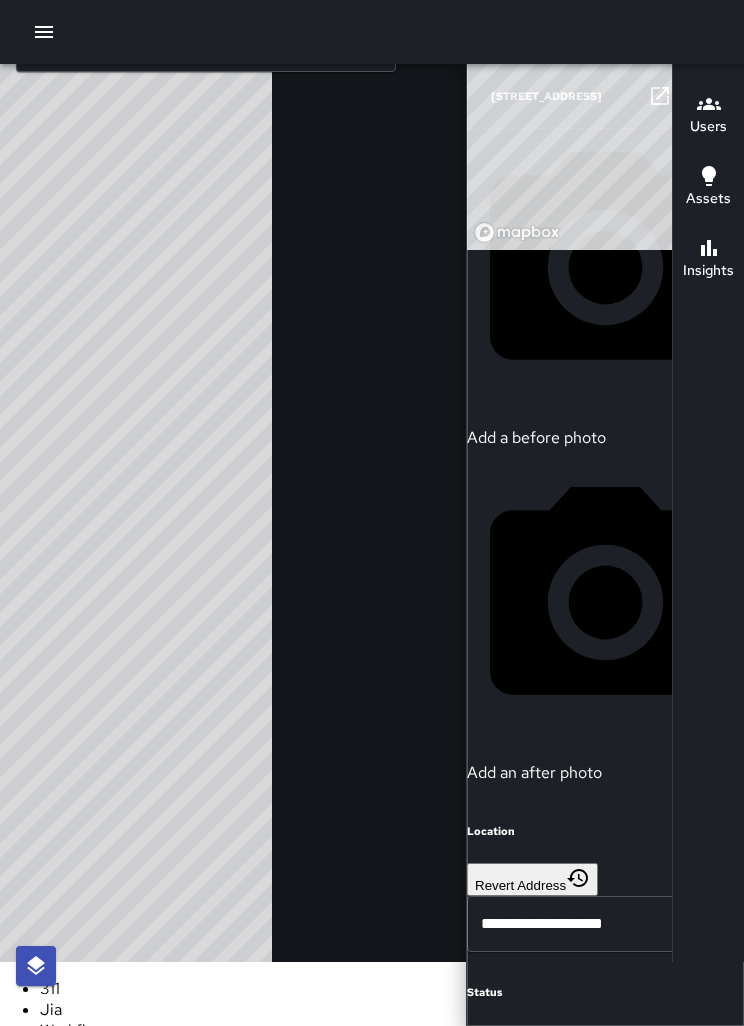 click on "Phone" at bounding box center [392, 1072] 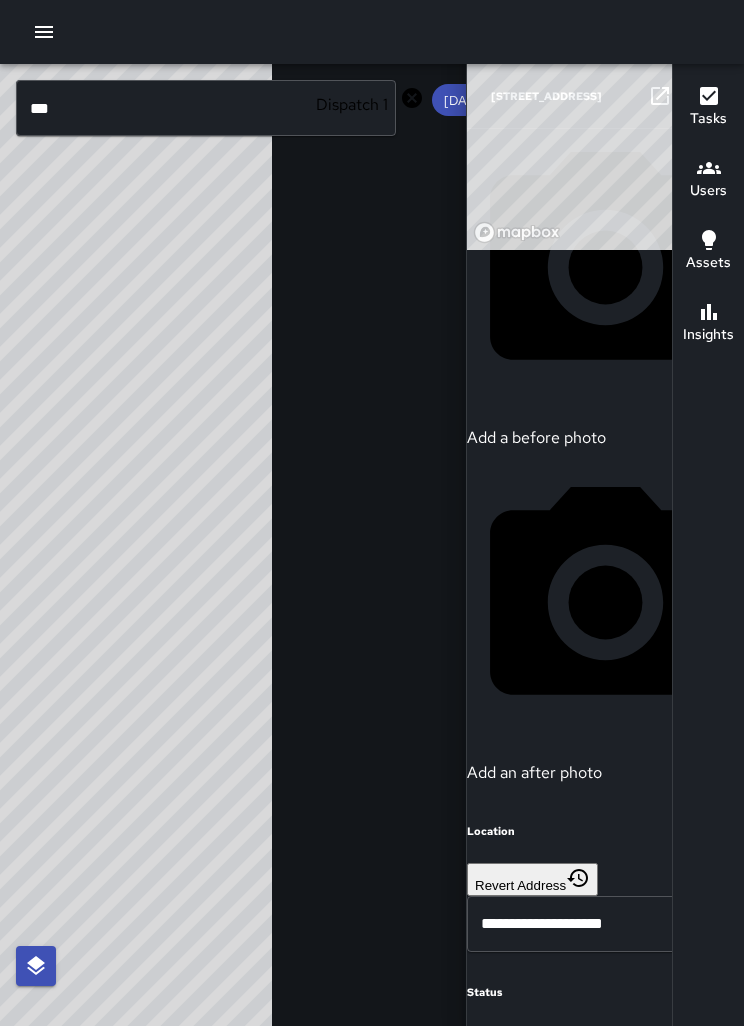 click on "Add a note" at bounding box center (605, 1974) 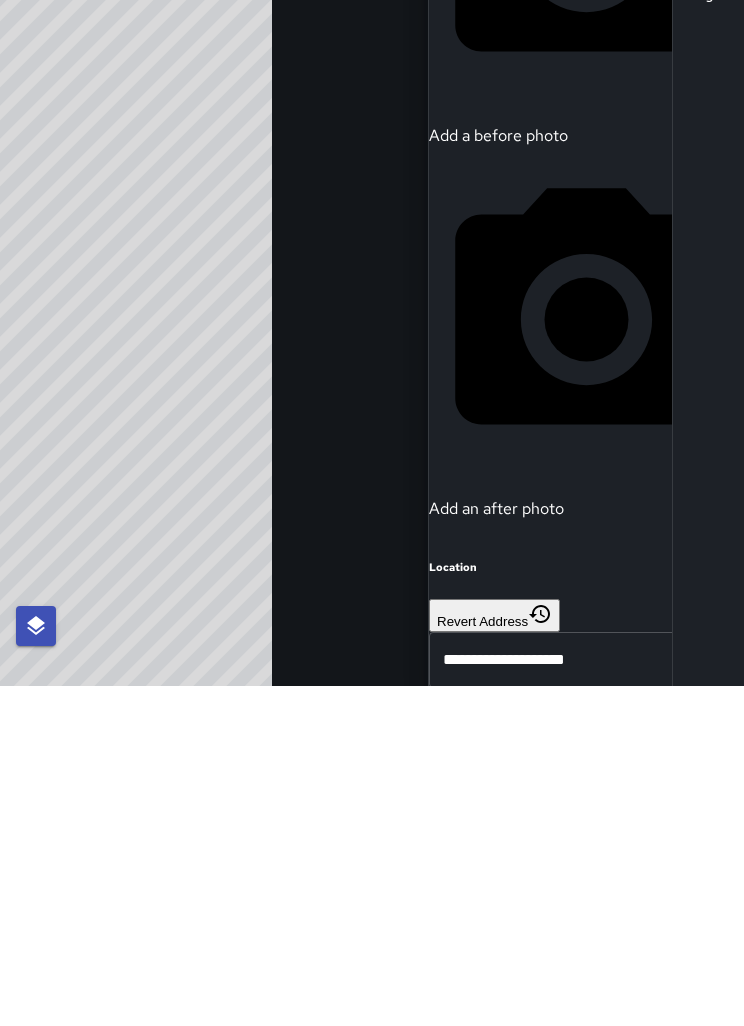 type on "**********" 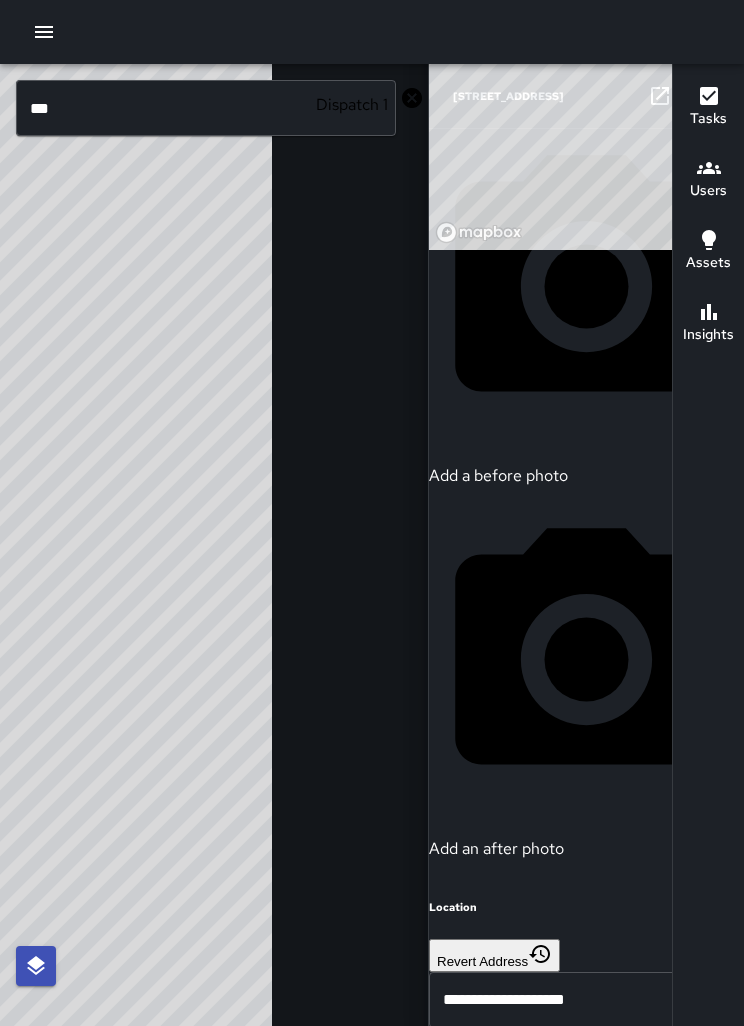 click 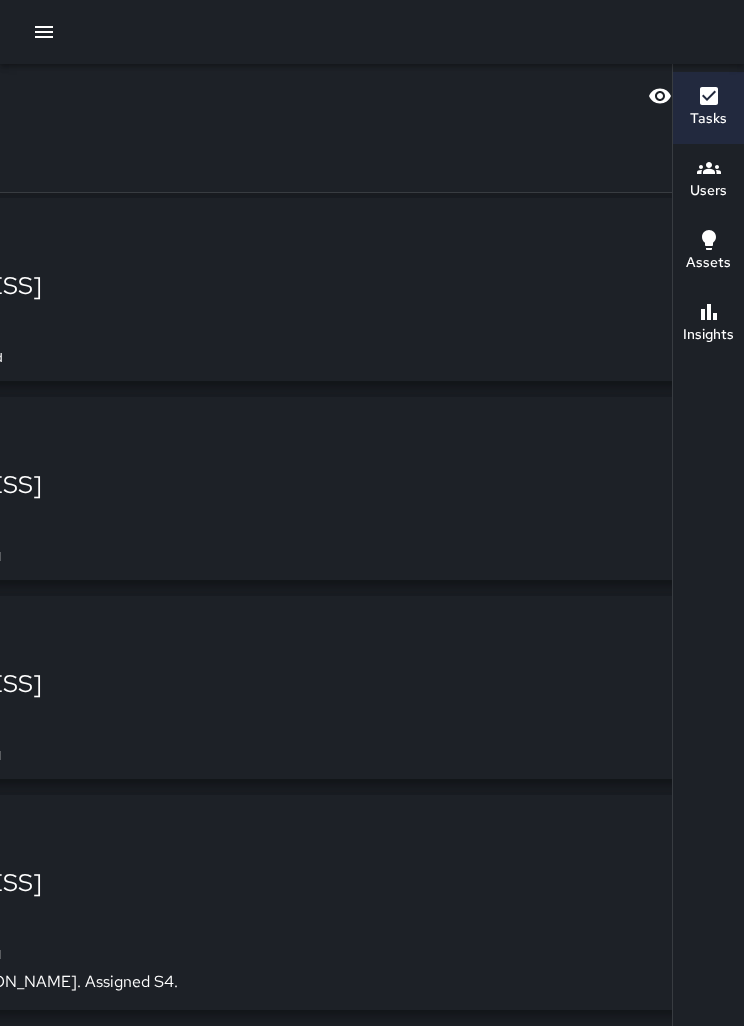 scroll, scrollTop: 822, scrollLeft: 0, axis: vertical 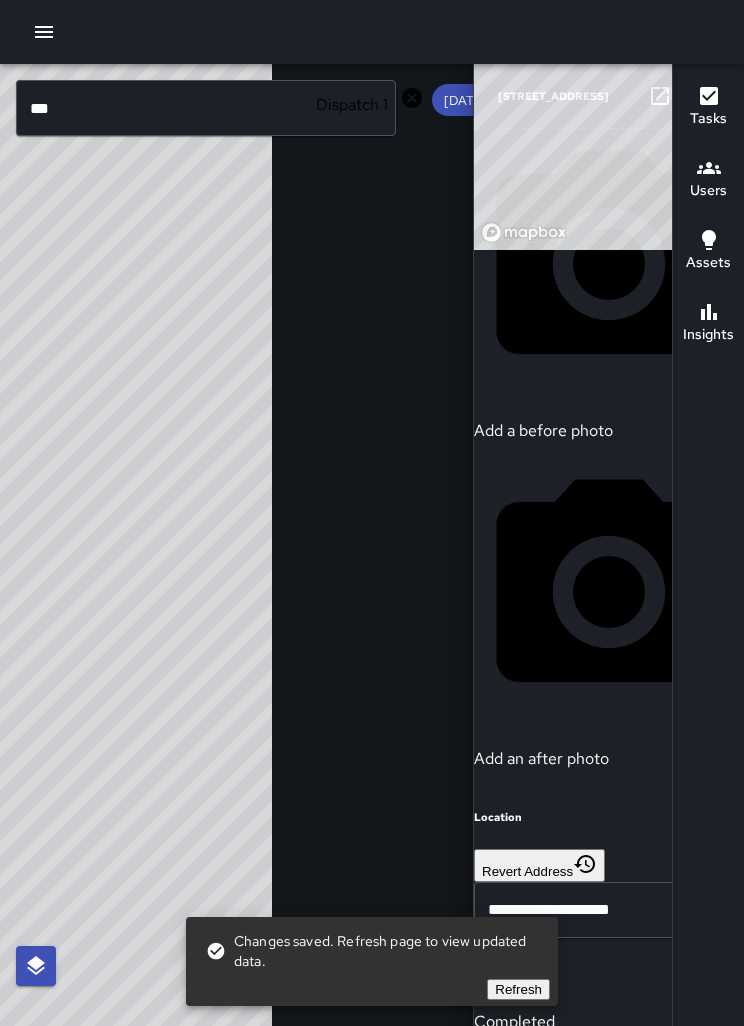 type on "**********" 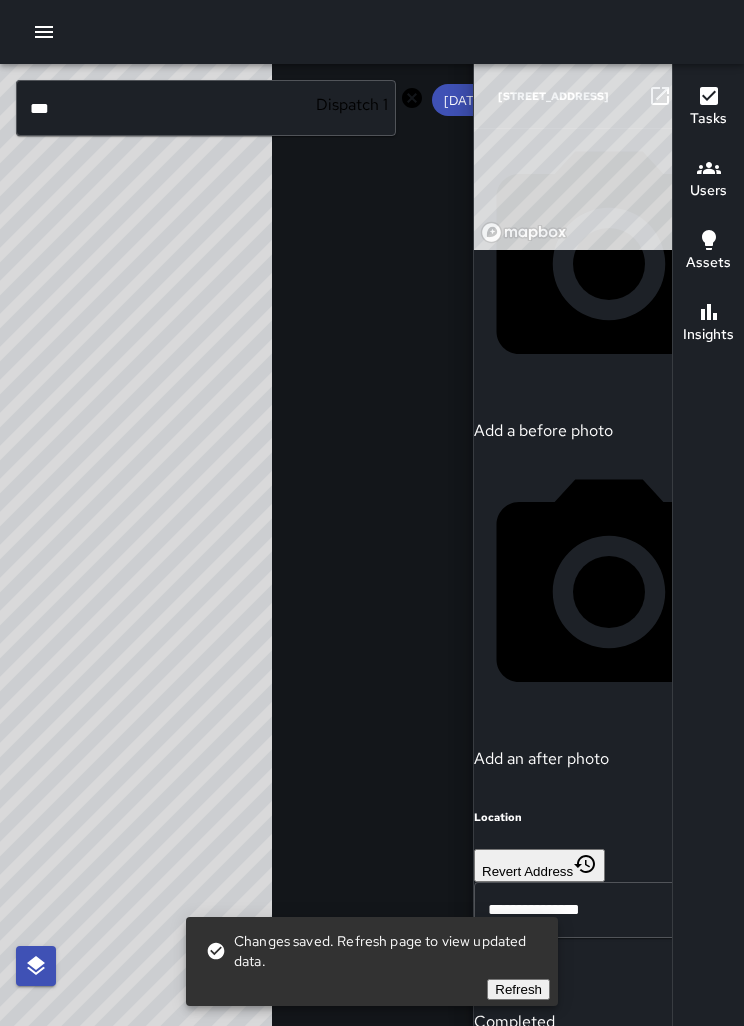 click 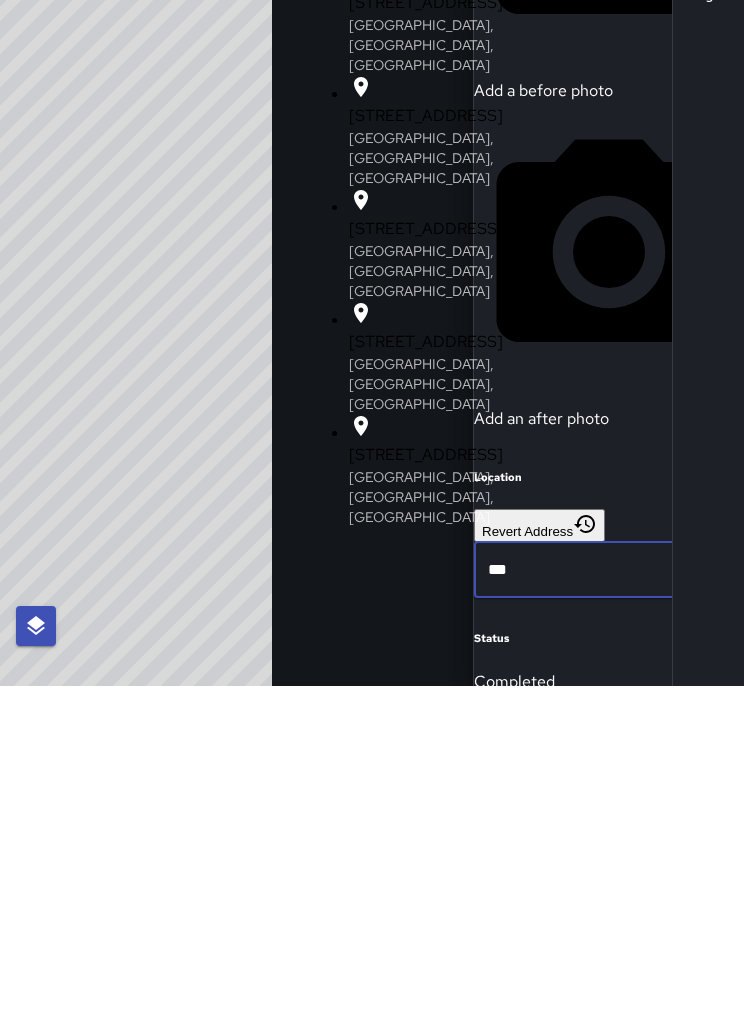 click on "388 19th Street" at bounding box center [492, 682] 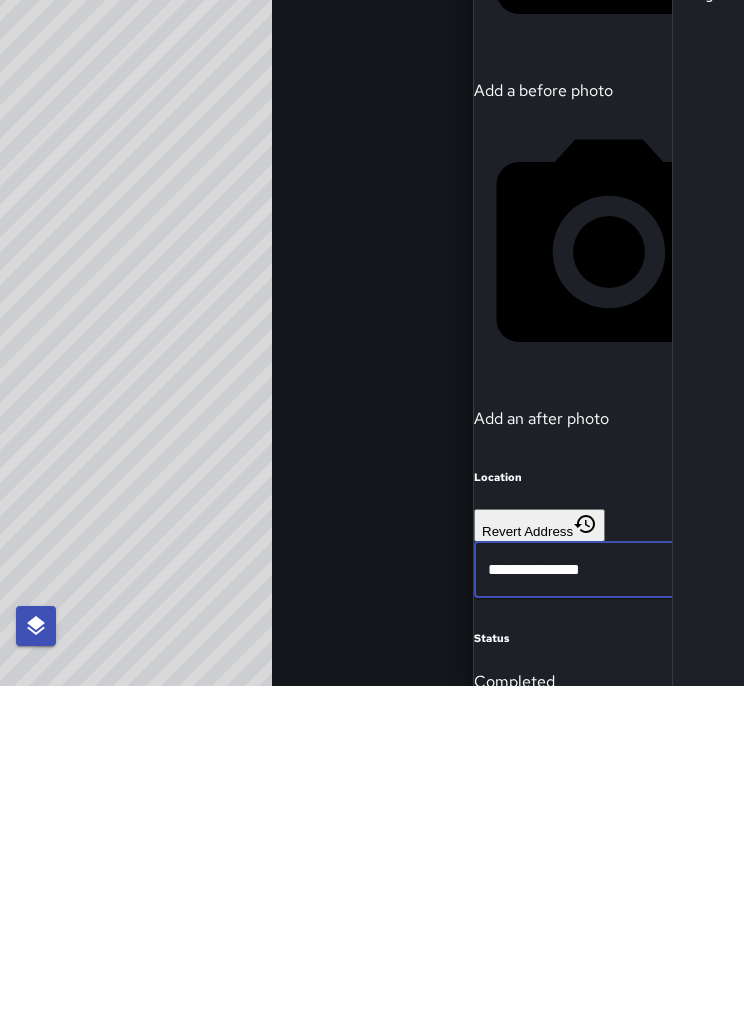 type on "**********" 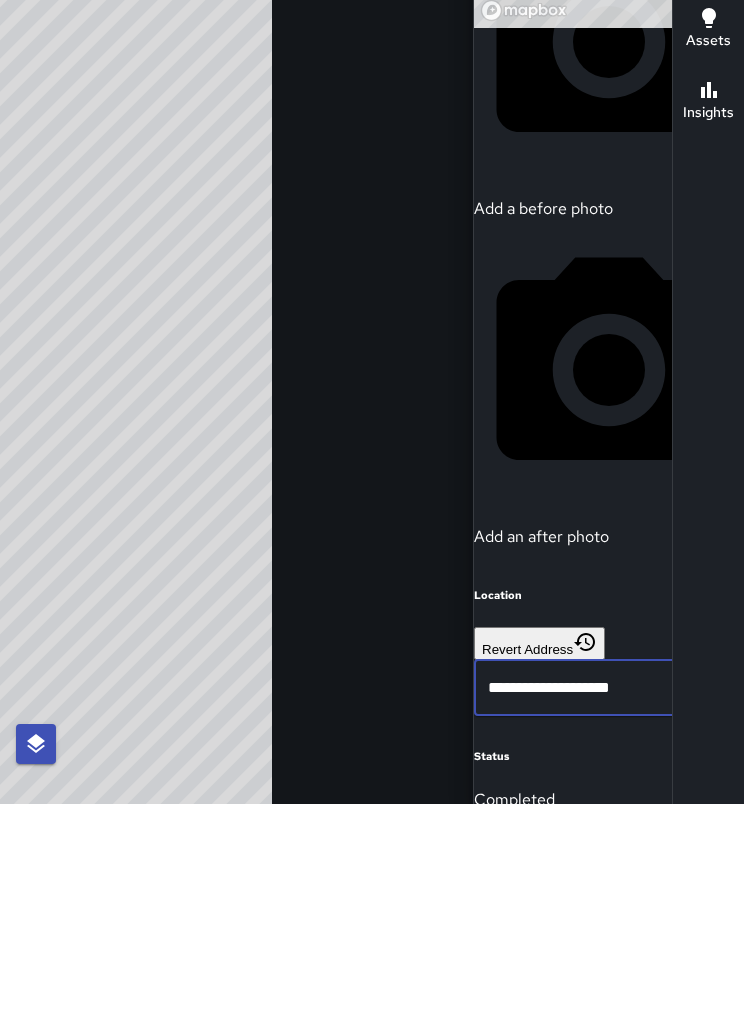 scroll, scrollTop: 817, scrollLeft: 0, axis: vertical 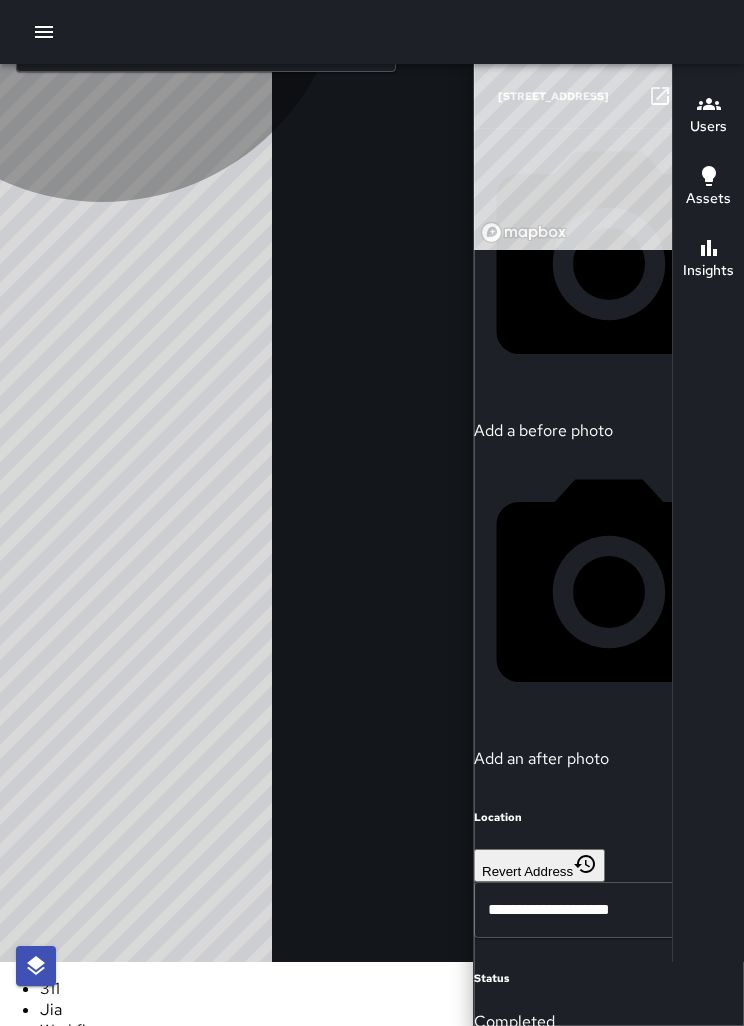 click on "Phone" at bounding box center [392, 1072] 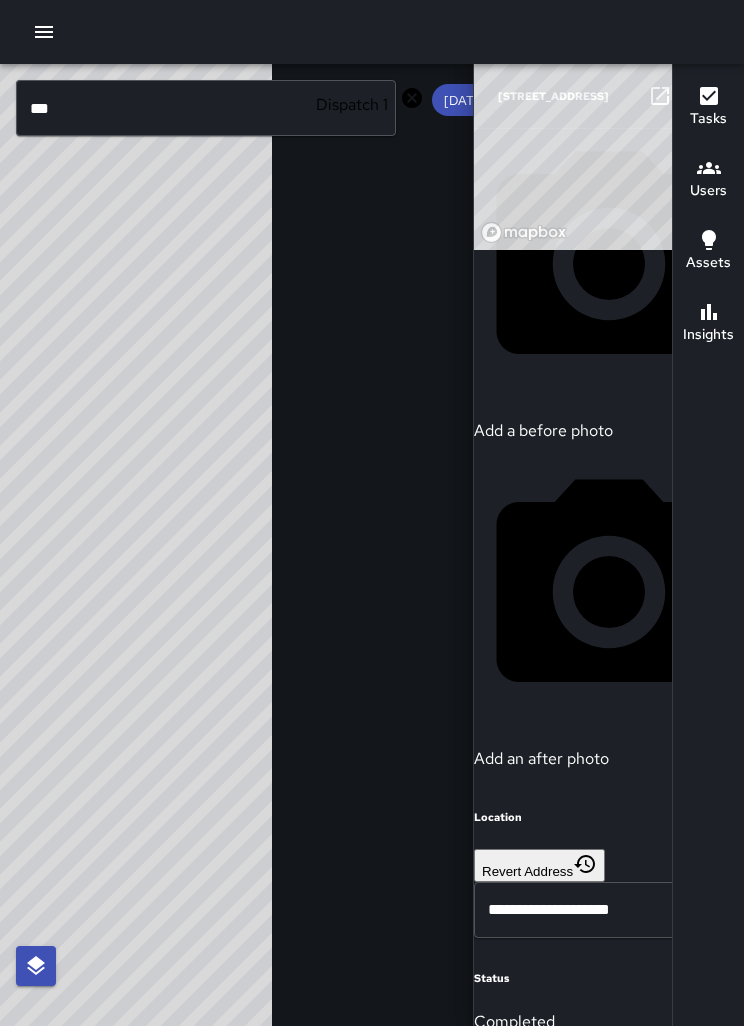 click on "Add a note" at bounding box center (609, 1953) 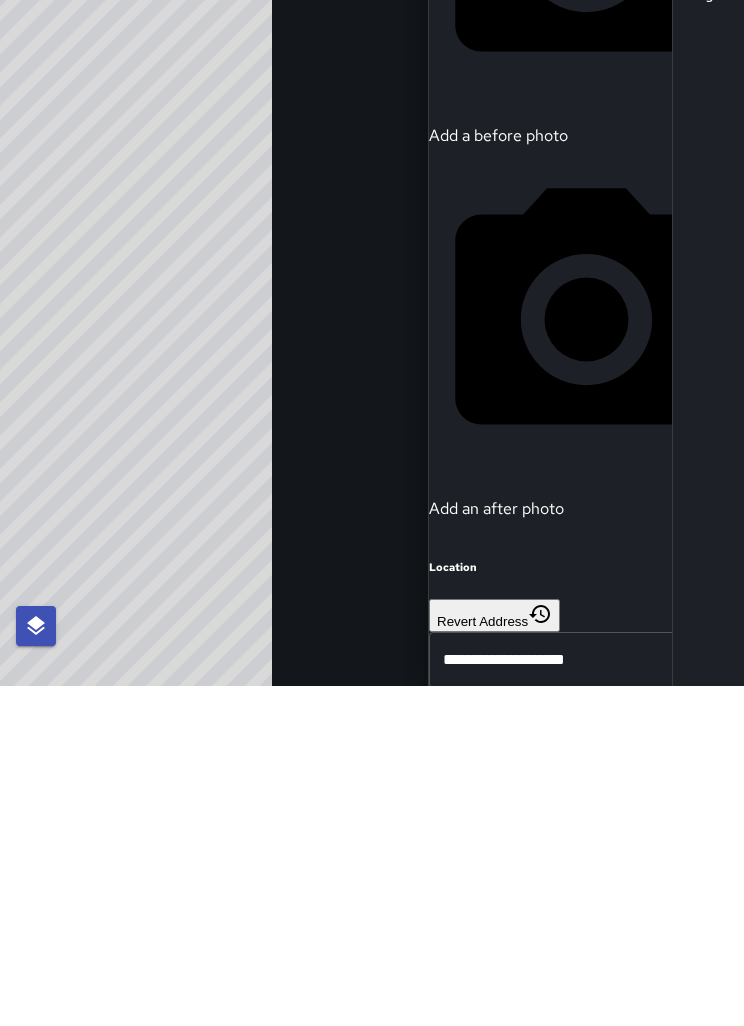 type on "**********" 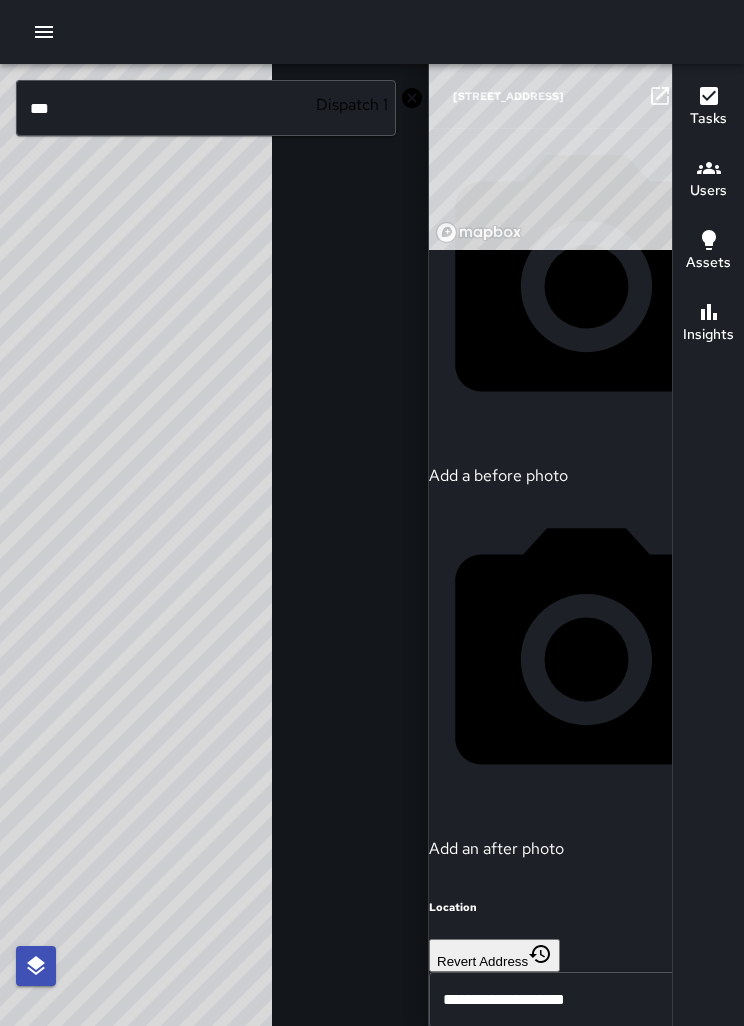 click 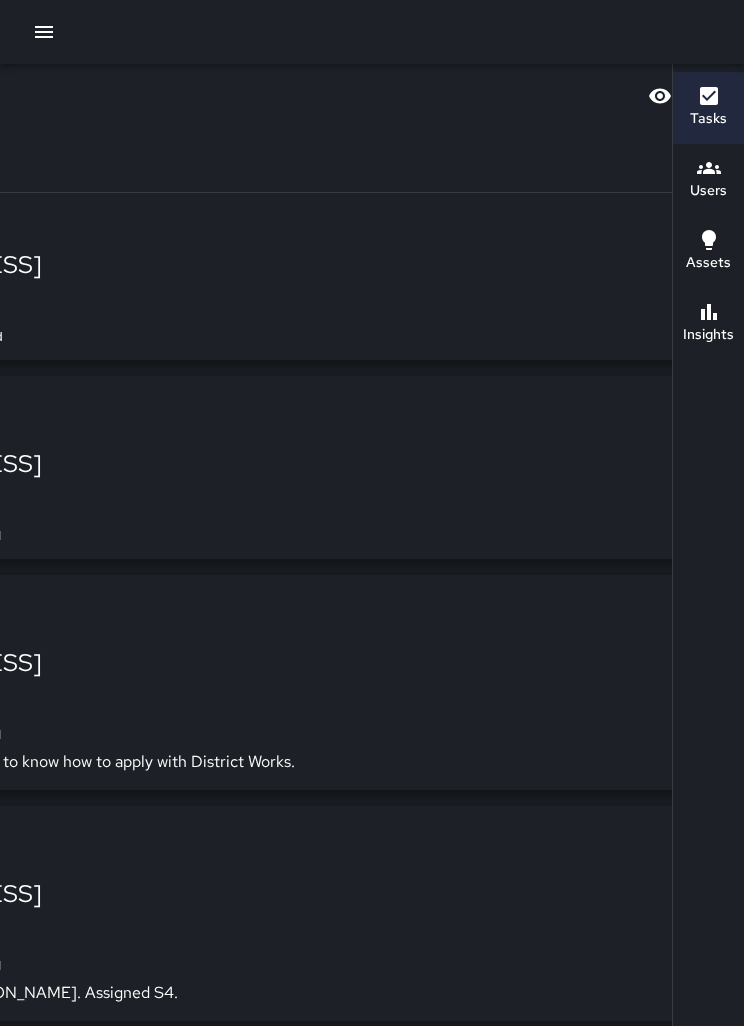 click on "Wed, Jul 9, 9:23 AM" at bounding box center (261, 498) 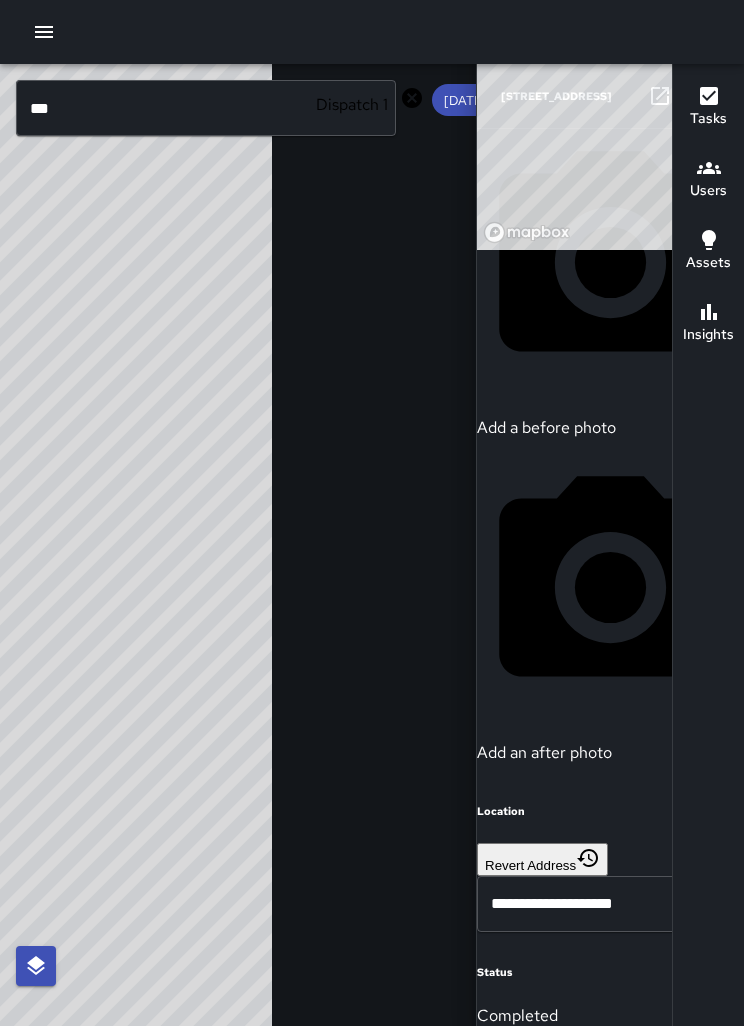 scroll, scrollTop: 852, scrollLeft: 0, axis: vertical 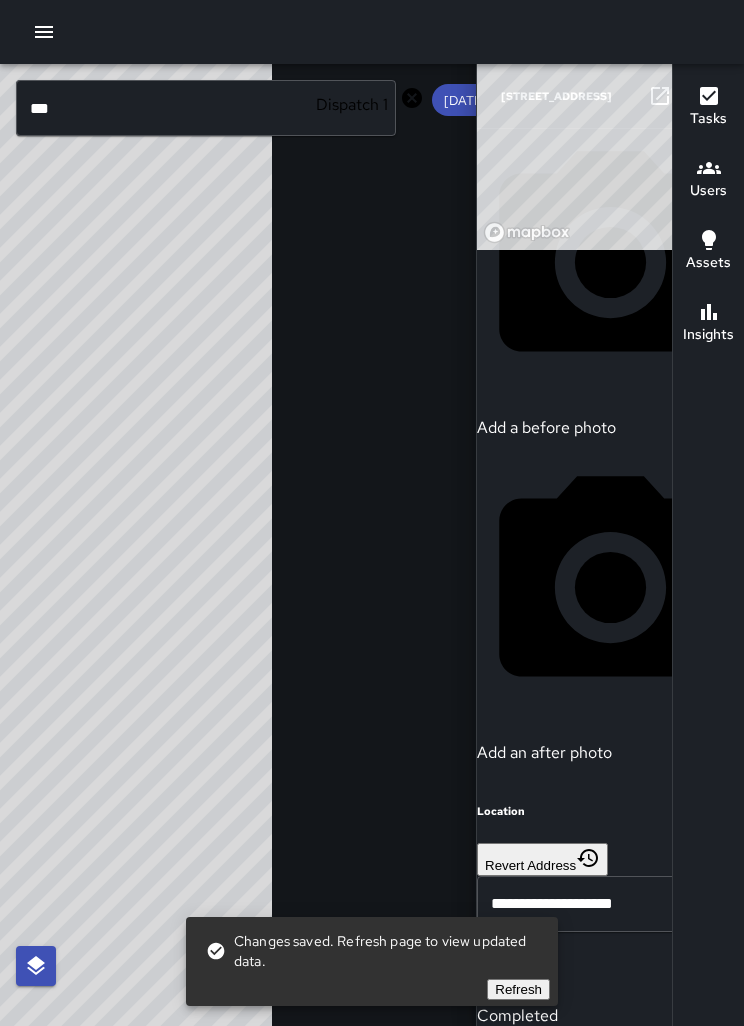 click on "Jia" at bounding box center [610, 1338] 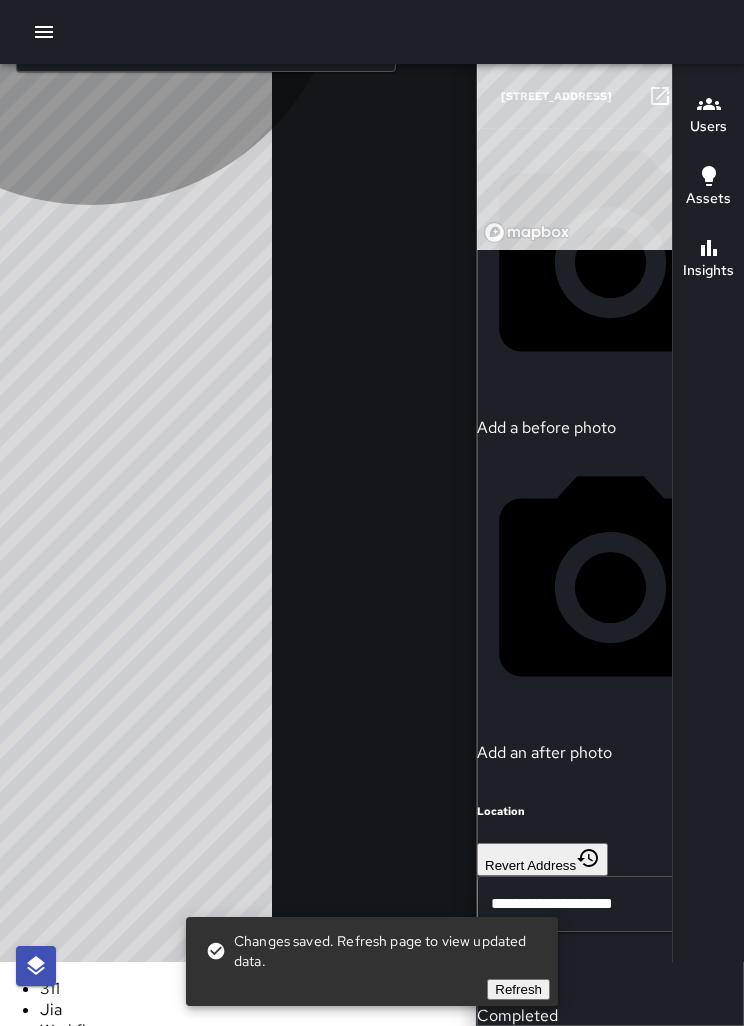 click on "Phone" at bounding box center [392, 1072] 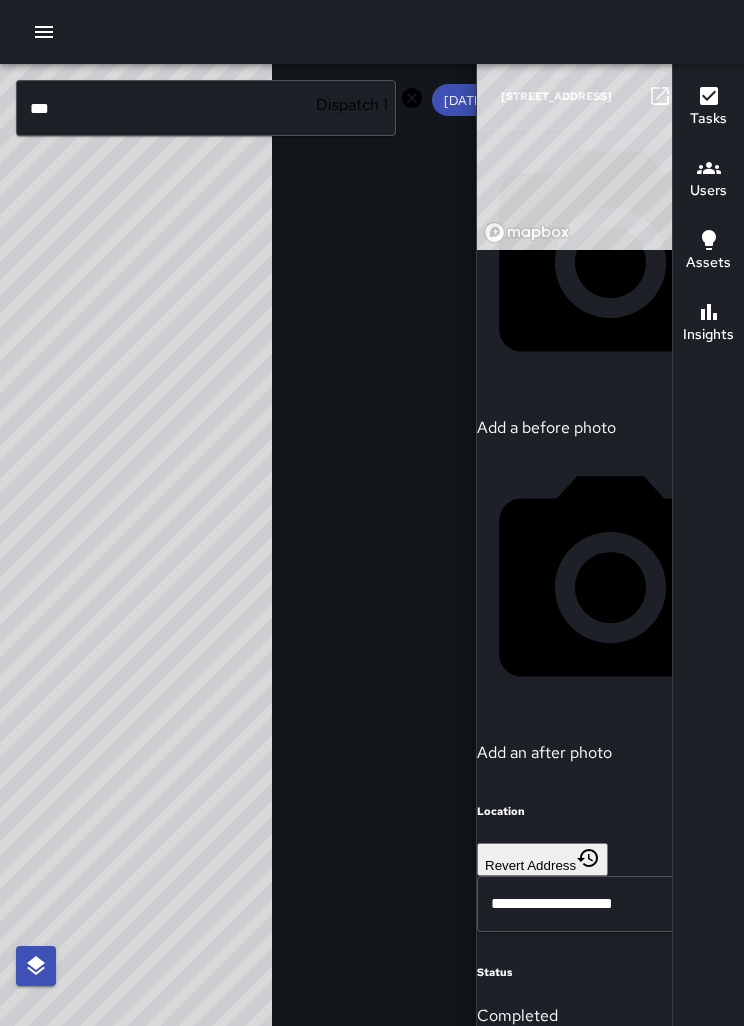 click on "Add a note" at bounding box center (610, 1944) 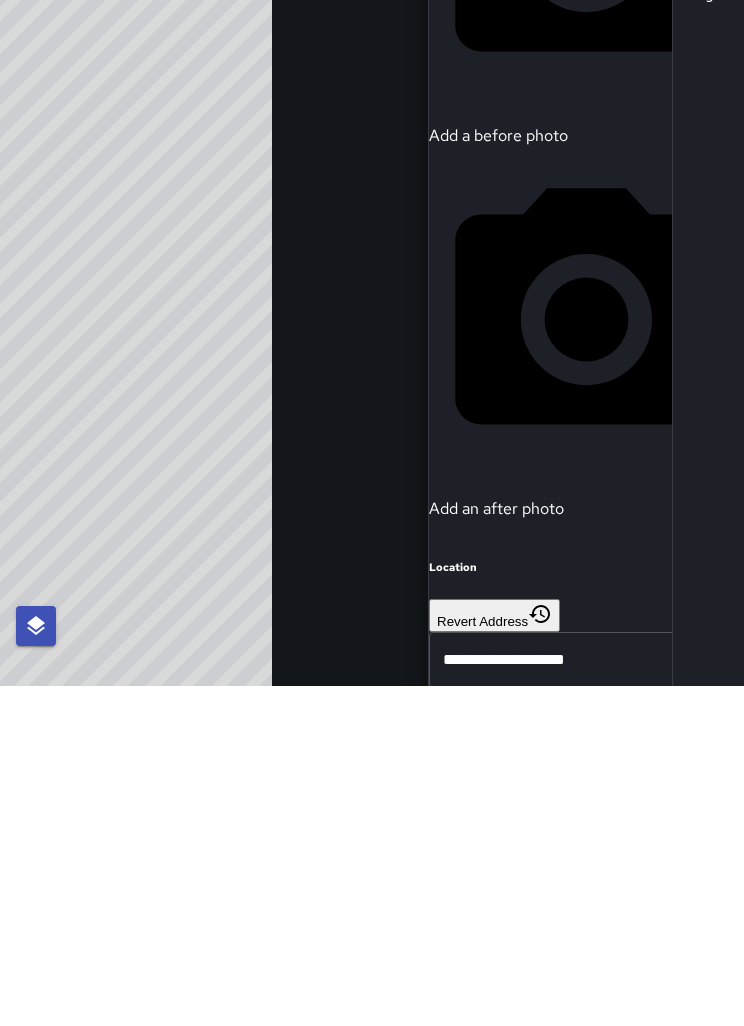 type on "**********" 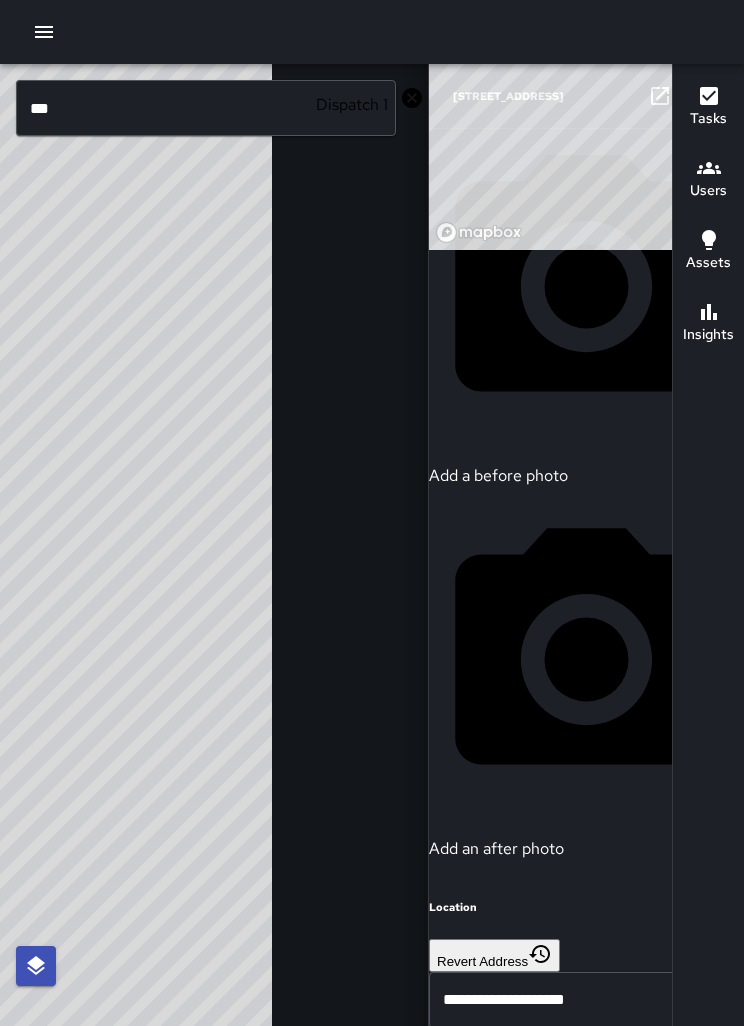 click 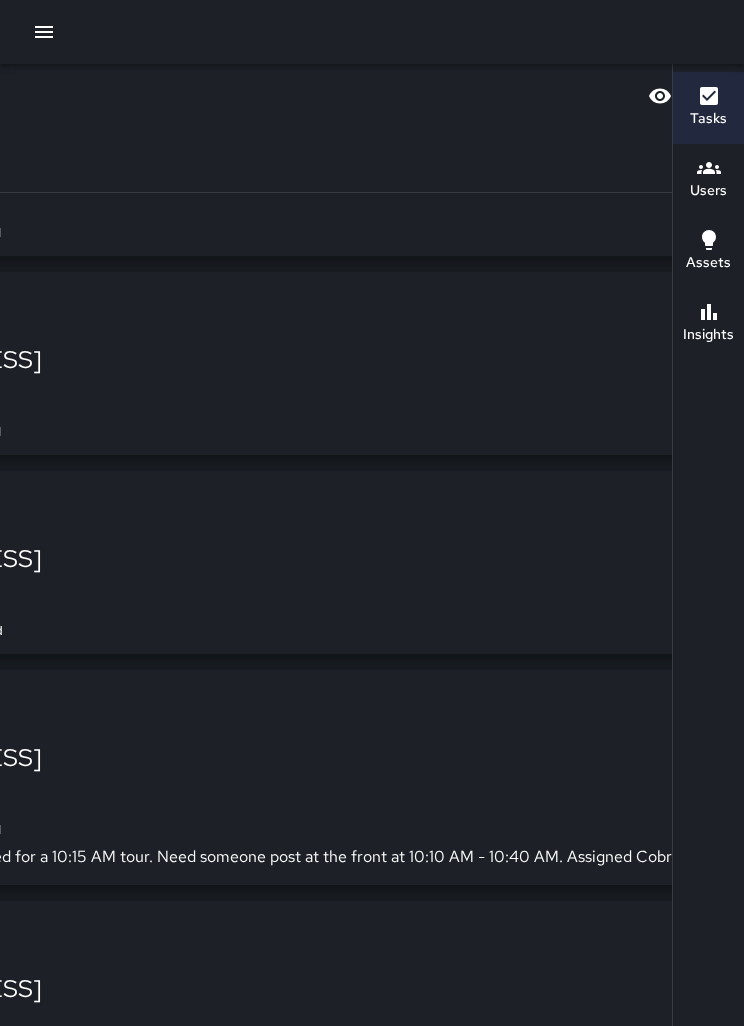 scroll, scrollTop: 523, scrollLeft: 0, axis: vertical 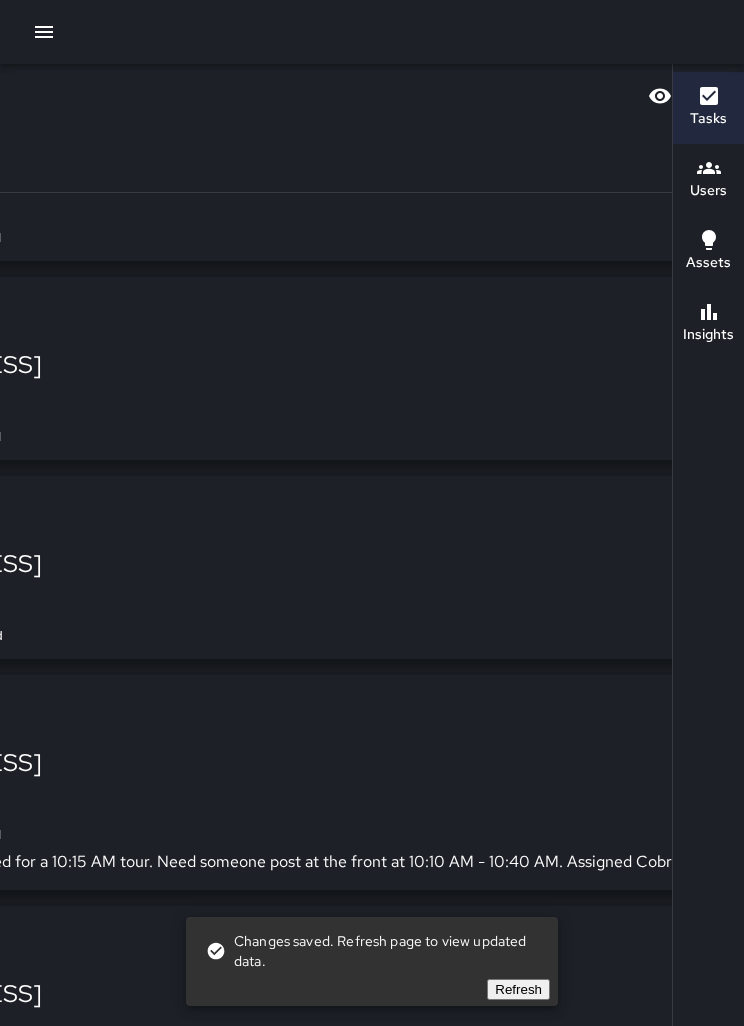 click on "Wed, Jul 9, 9:30 AM" at bounding box center (261, 598) 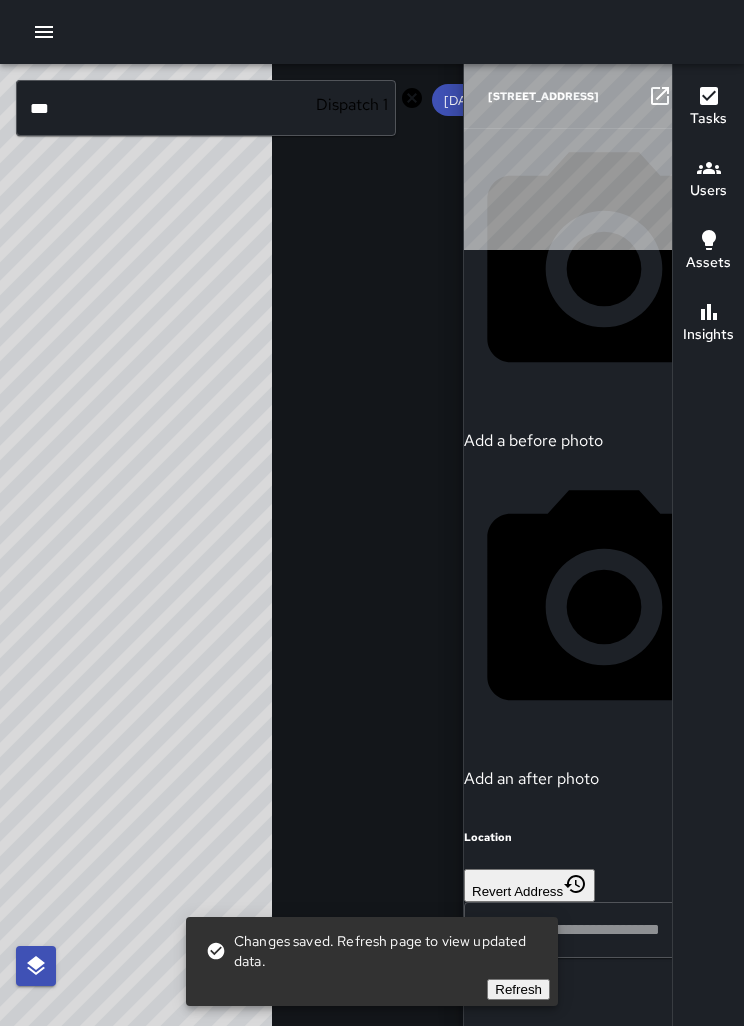 type on "**********" 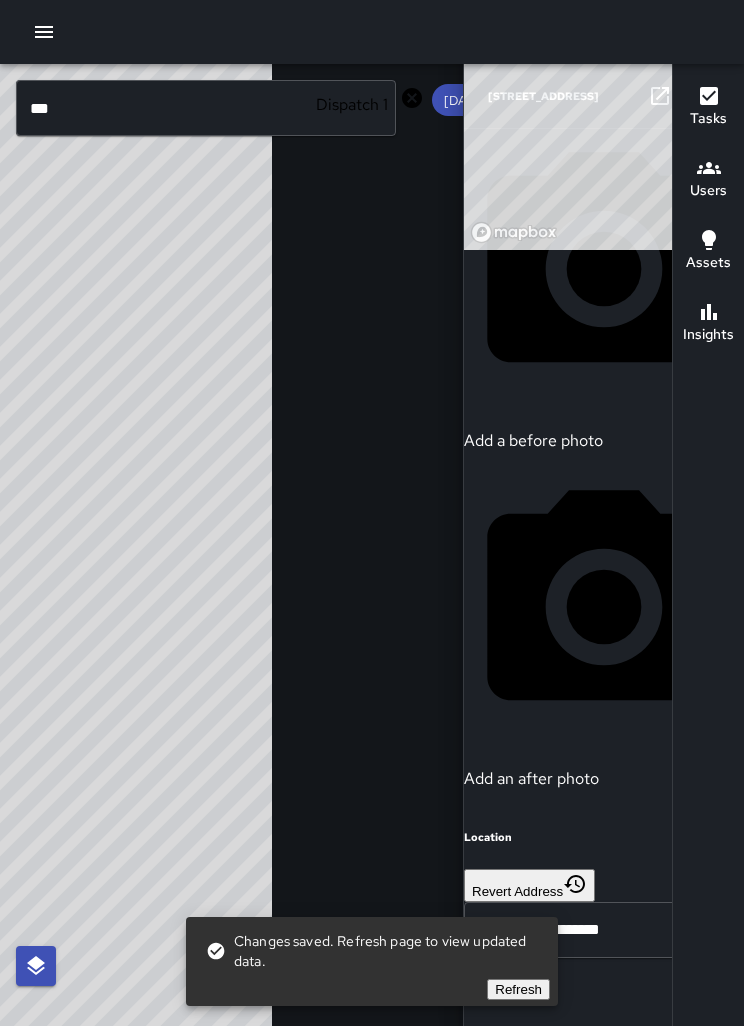 scroll, scrollTop: 852, scrollLeft: 0, axis: vertical 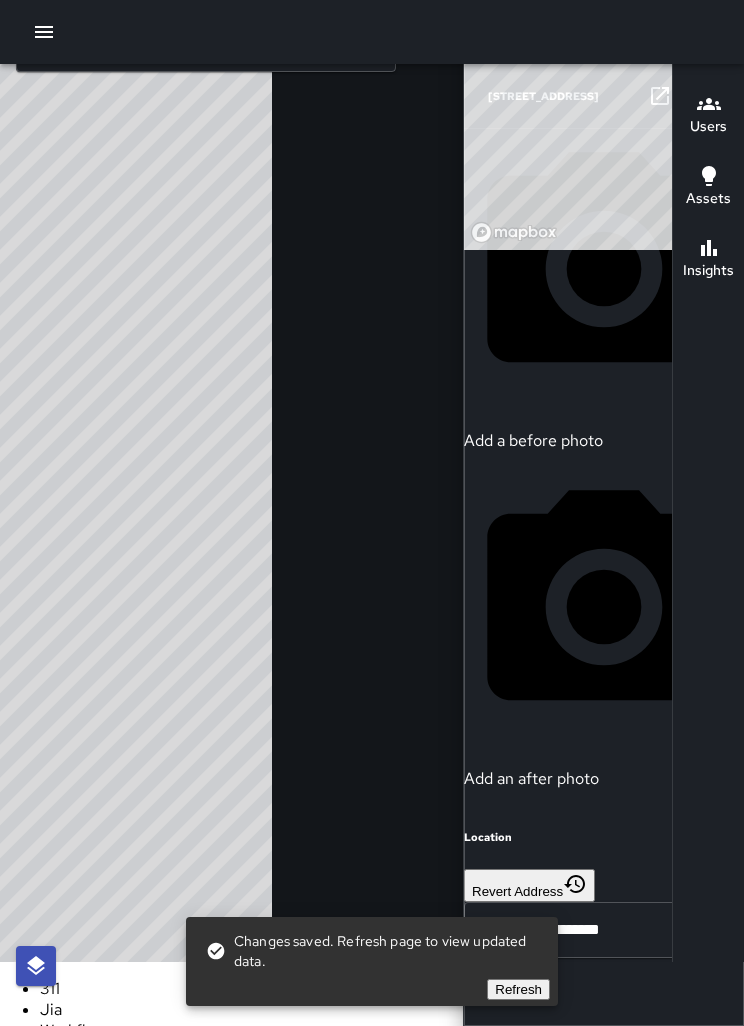 click on "SMS" at bounding box center (392, 1114) 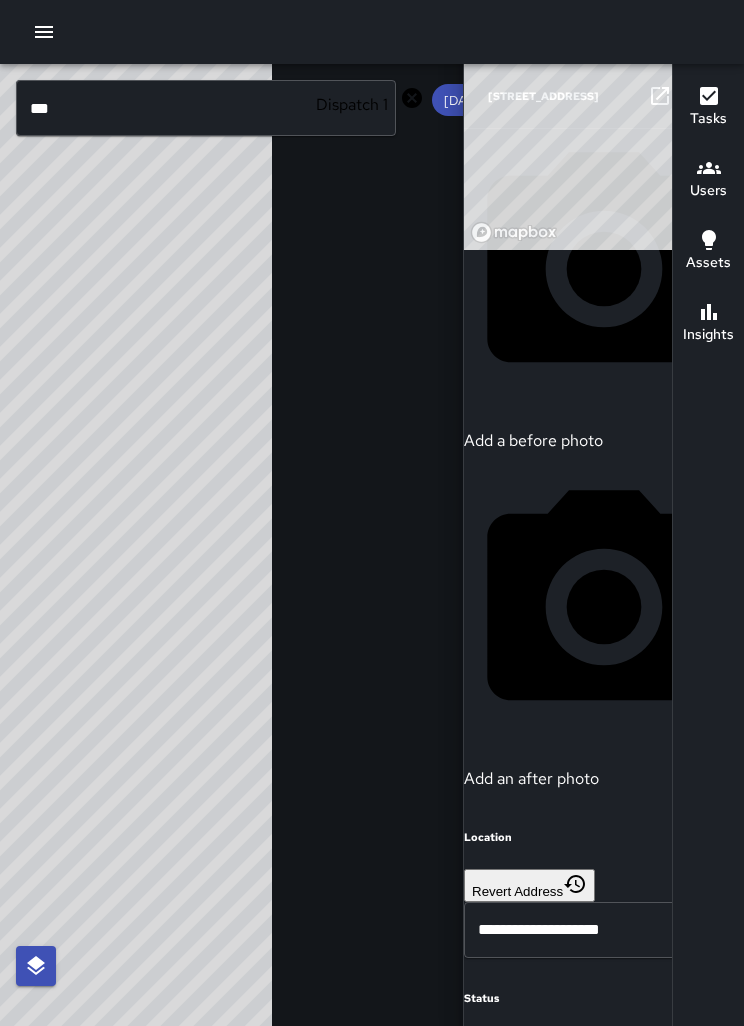 click on "Add a note" at bounding box center [604, 1983] 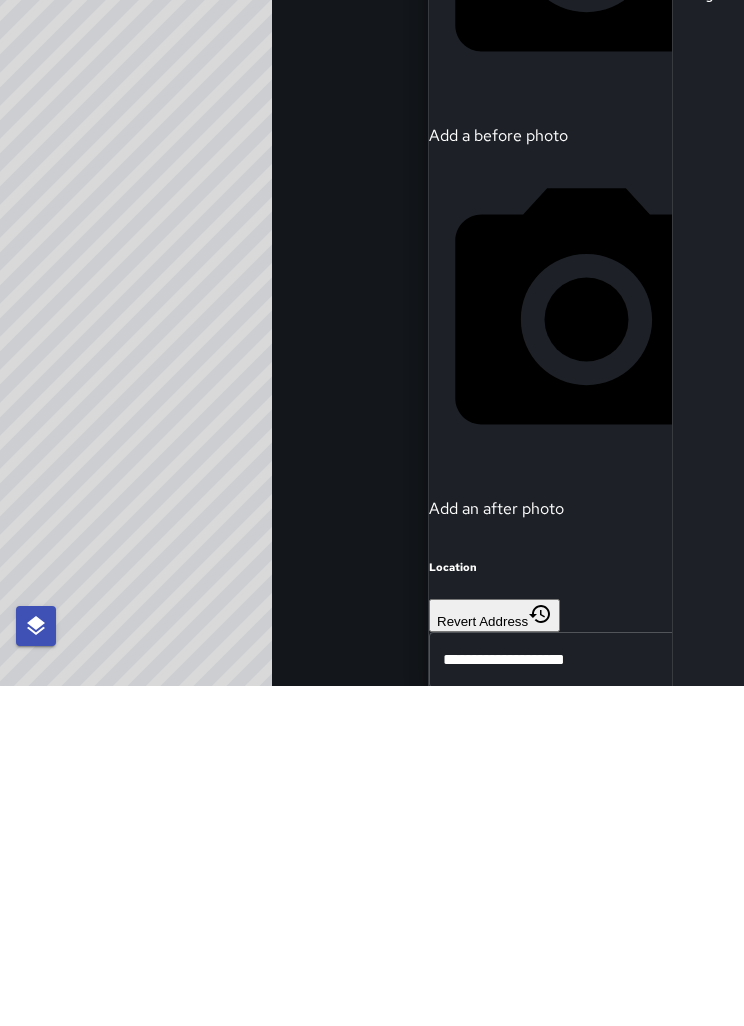 type on "**********" 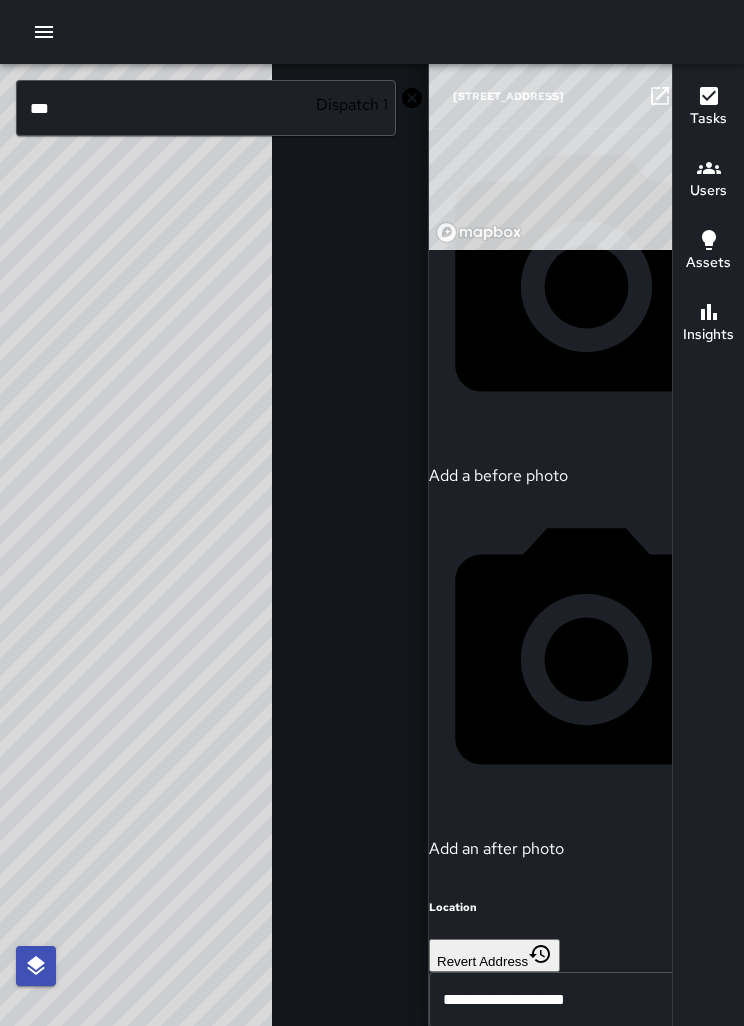 click 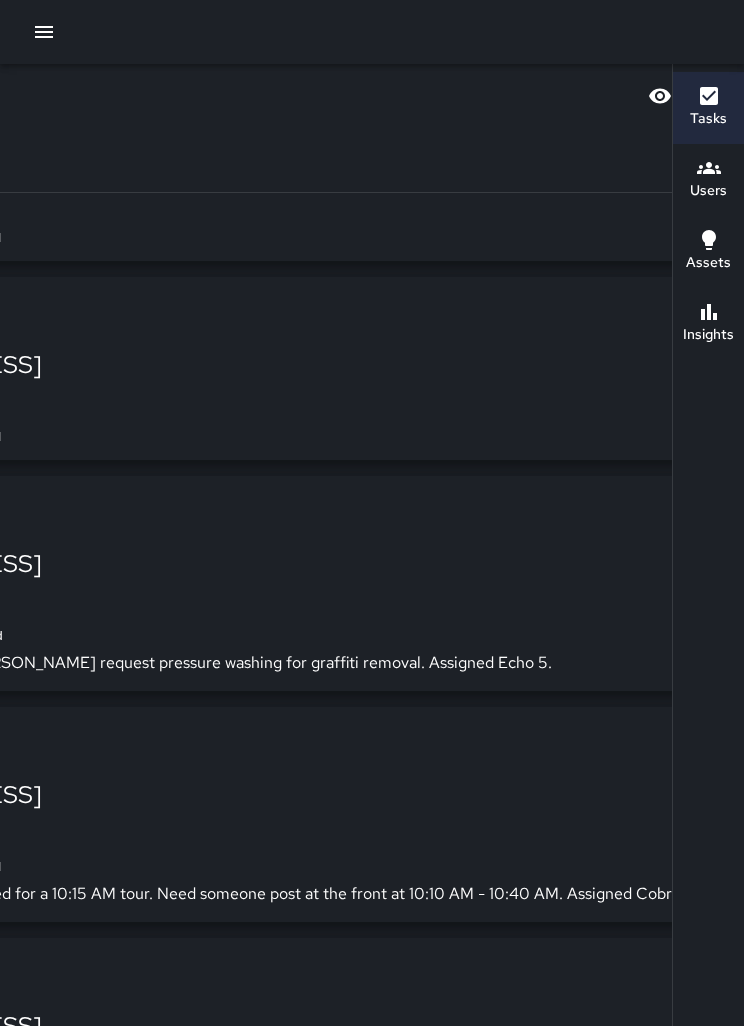 scroll, scrollTop: 525, scrollLeft: 0, axis: vertical 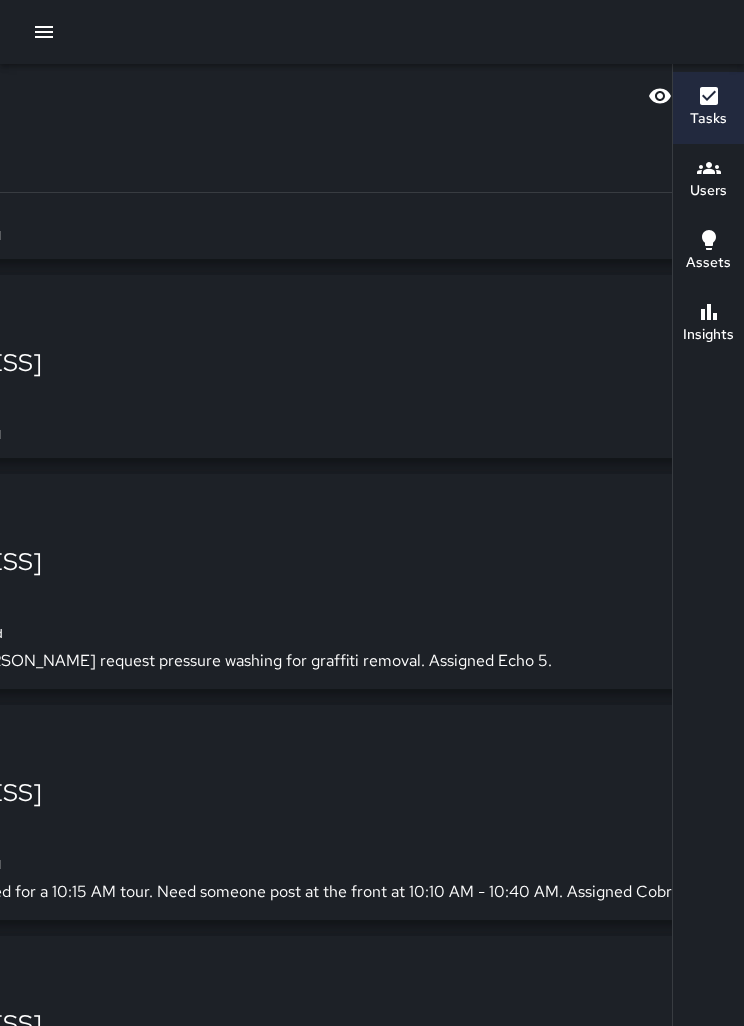 click on "Wed, Jul 9, 12:22 PM" at bounding box center (261, 397) 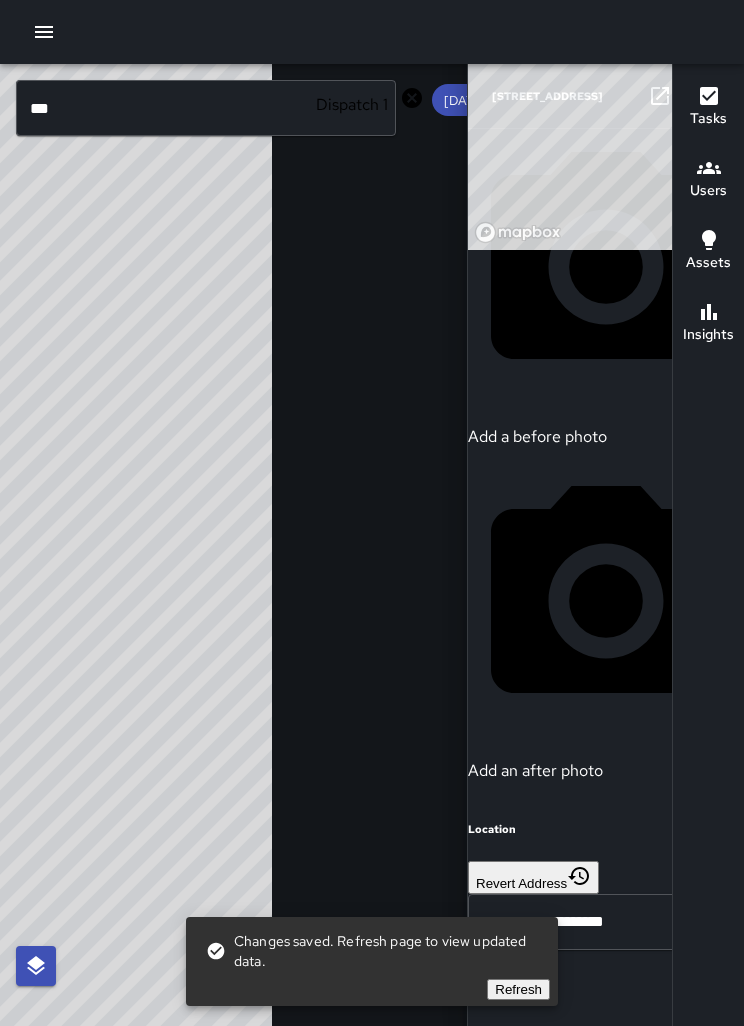 scroll, scrollTop: 693, scrollLeft: 0, axis: vertical 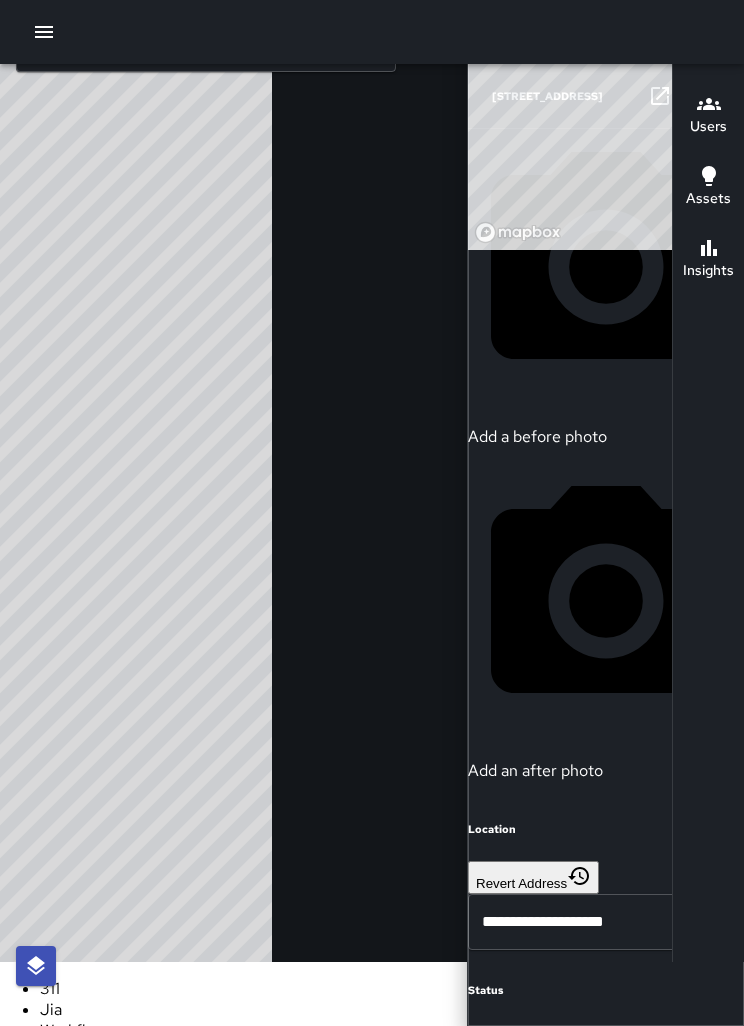 click on "Phone" at bounding box center (392, 1072) 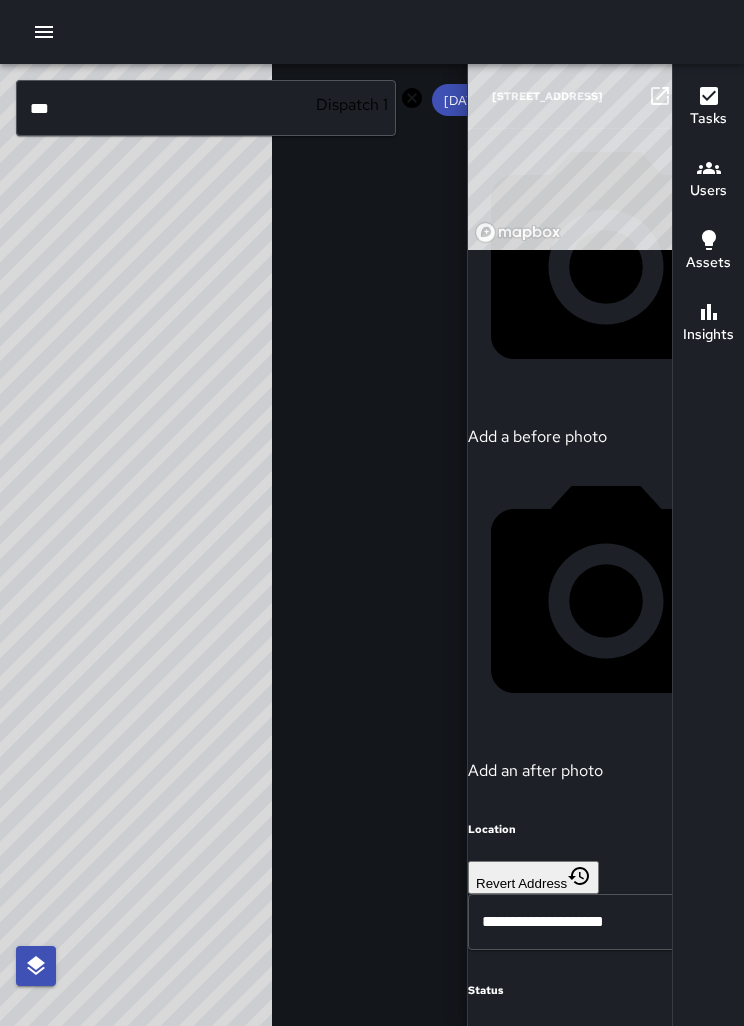 scroll, scrollTop: 719, scrollLeft: 0, axis: vertical 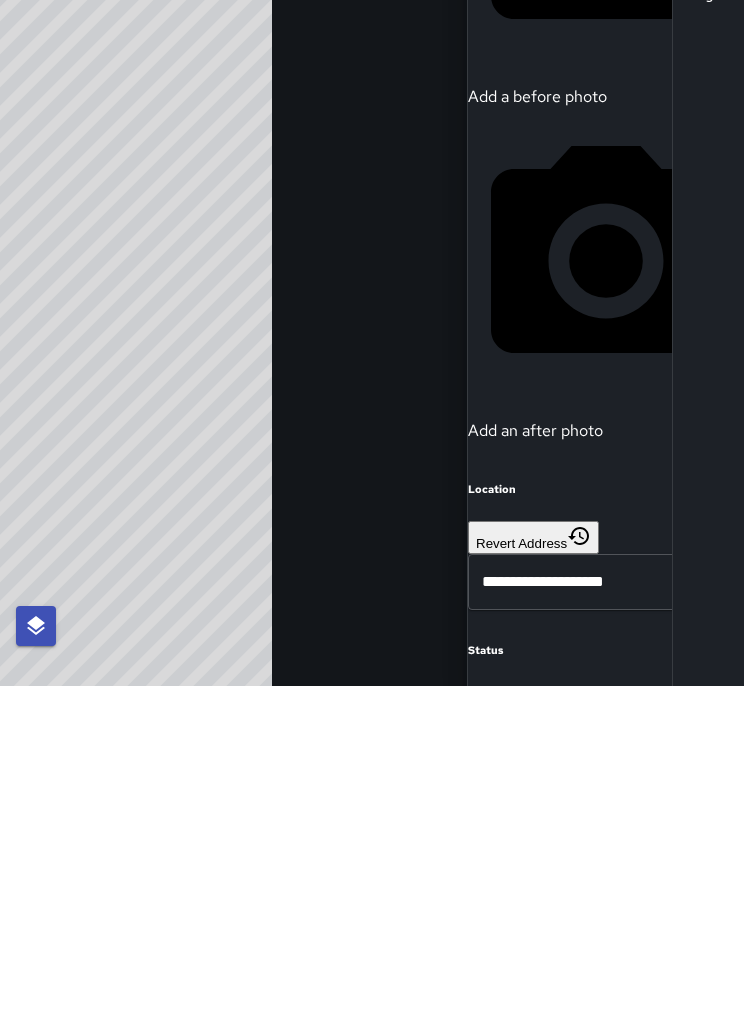 click at bounding box center (538, 1974) 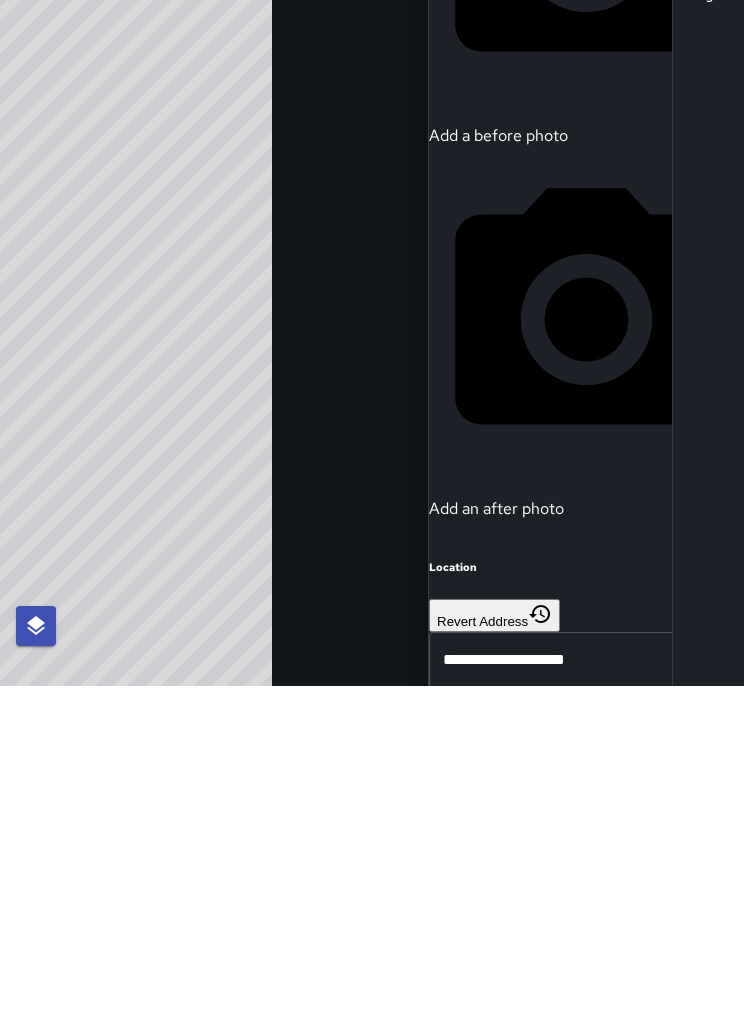 type on "**********" 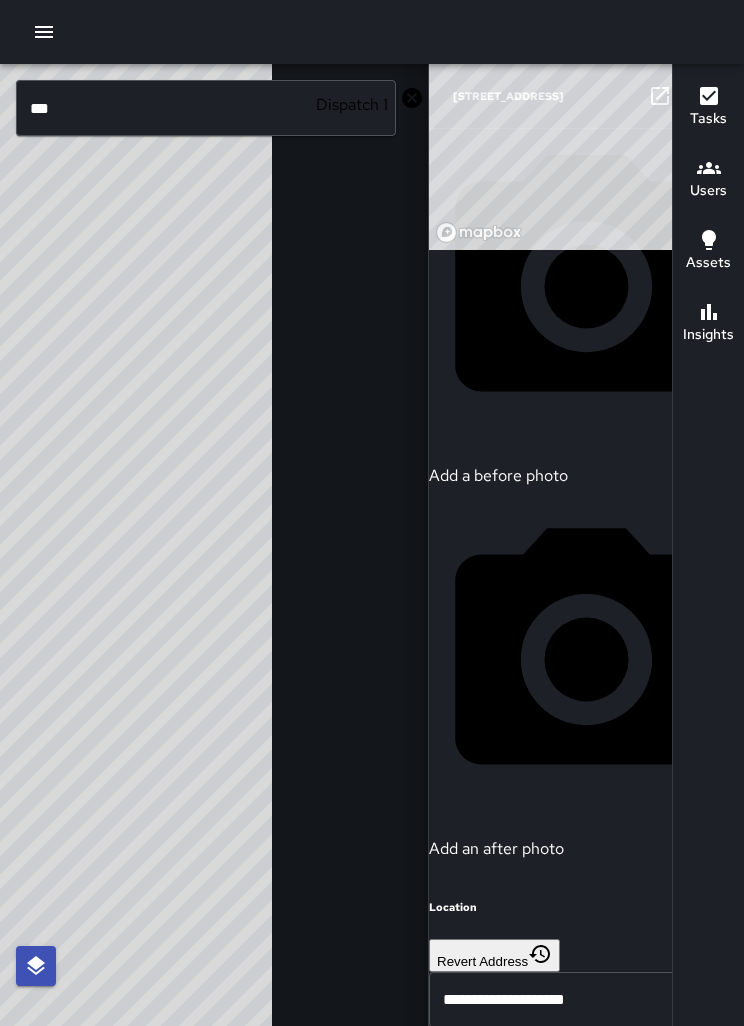 click at bounding box center (700, 96) 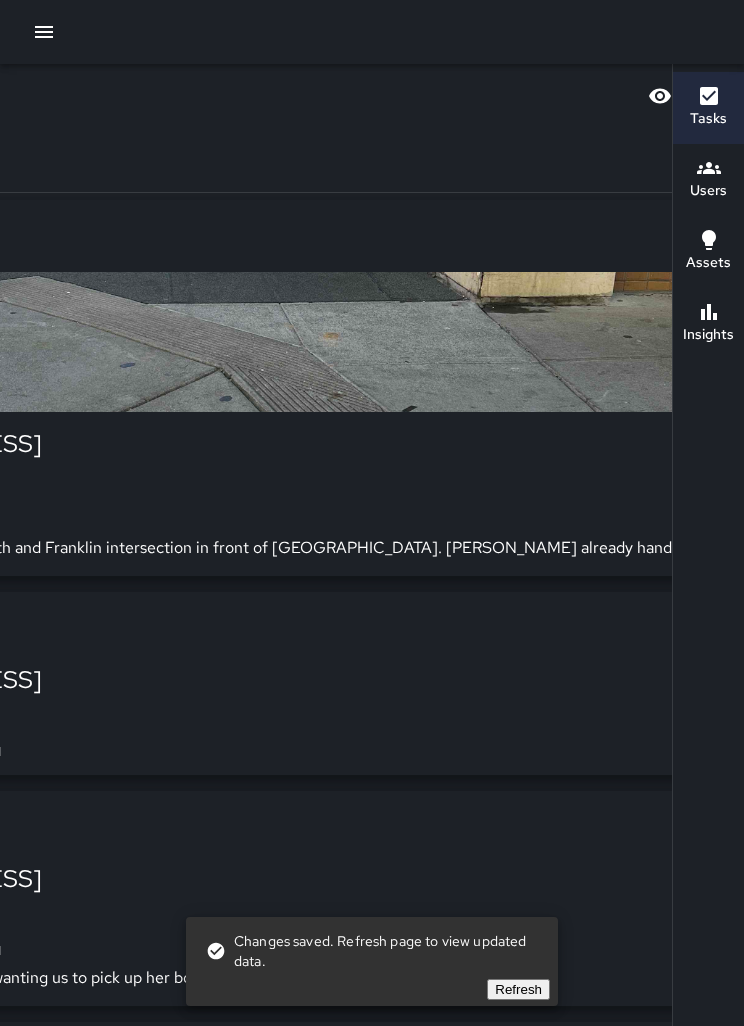 scroll, scrollTop: 13, scrollLeft: 0, axis: vertical 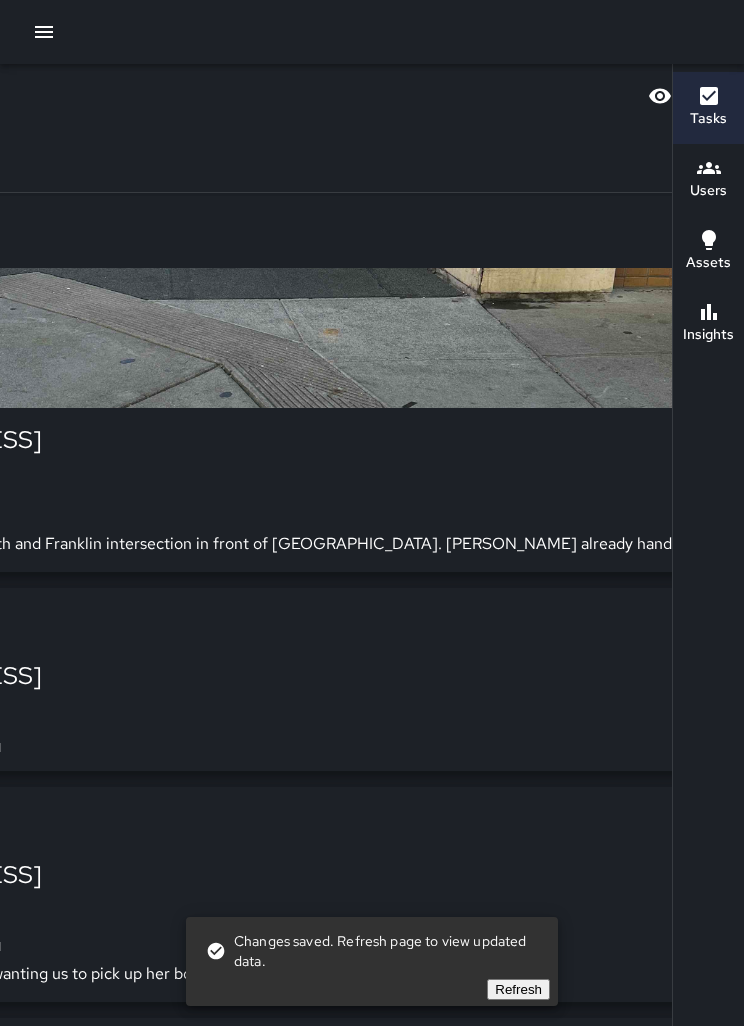 click on "1904 Franklin Street" at bounding box center (261, 676) 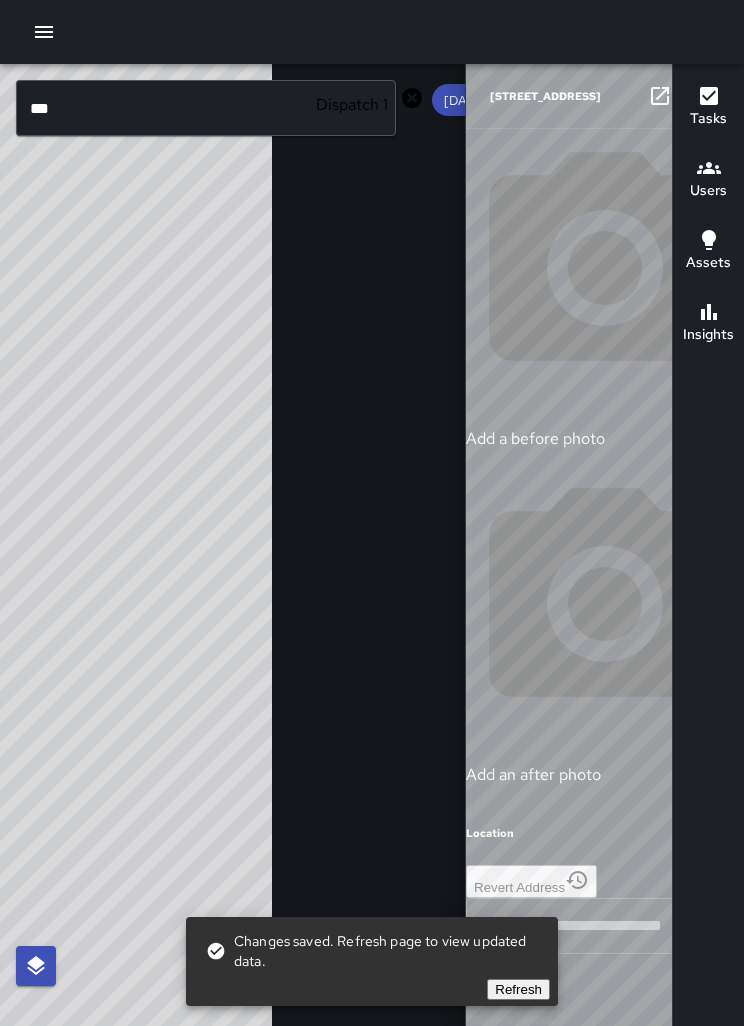type on "**********" 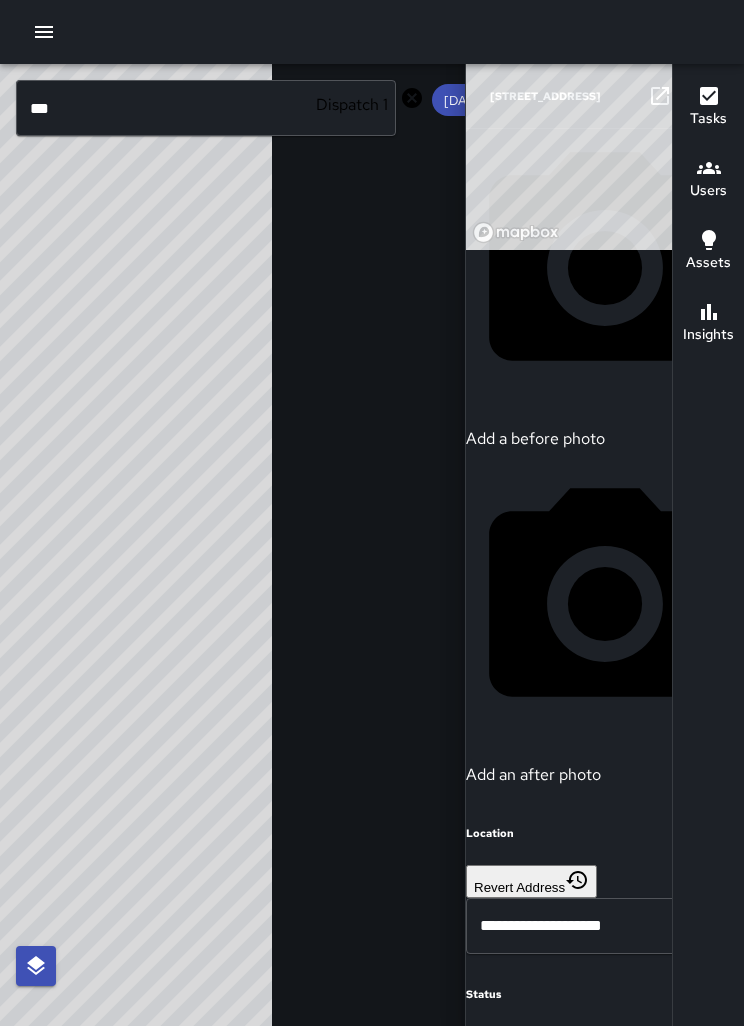 scroll, scrollTop: 694, scrollLeft: 0, axis: vertical 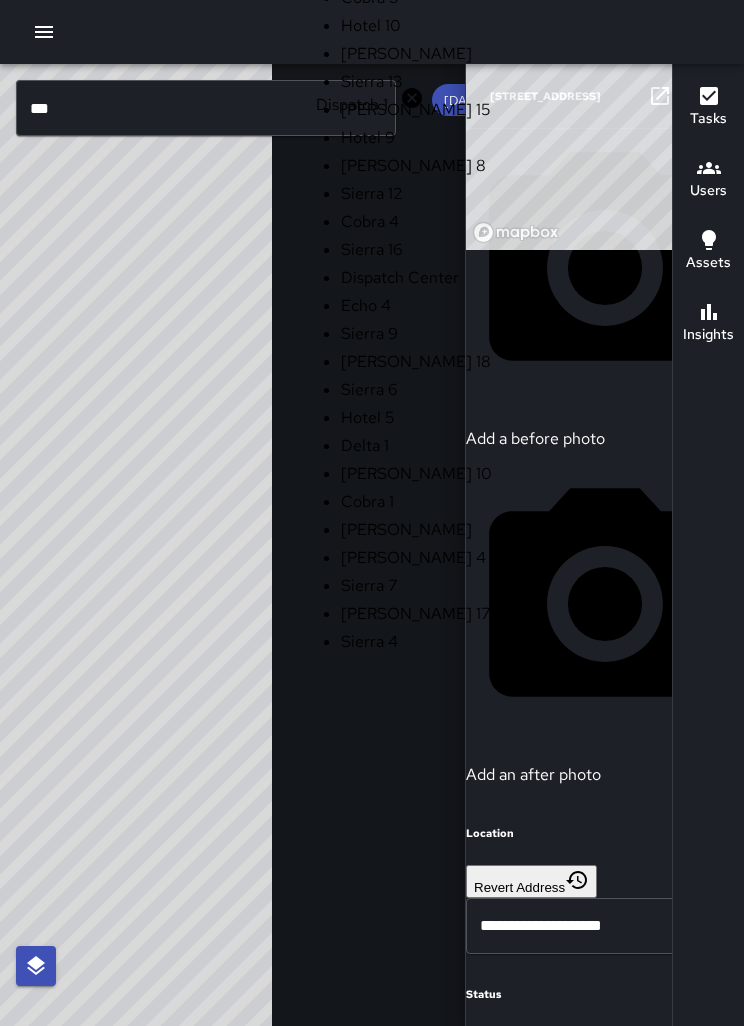 type on "**********" 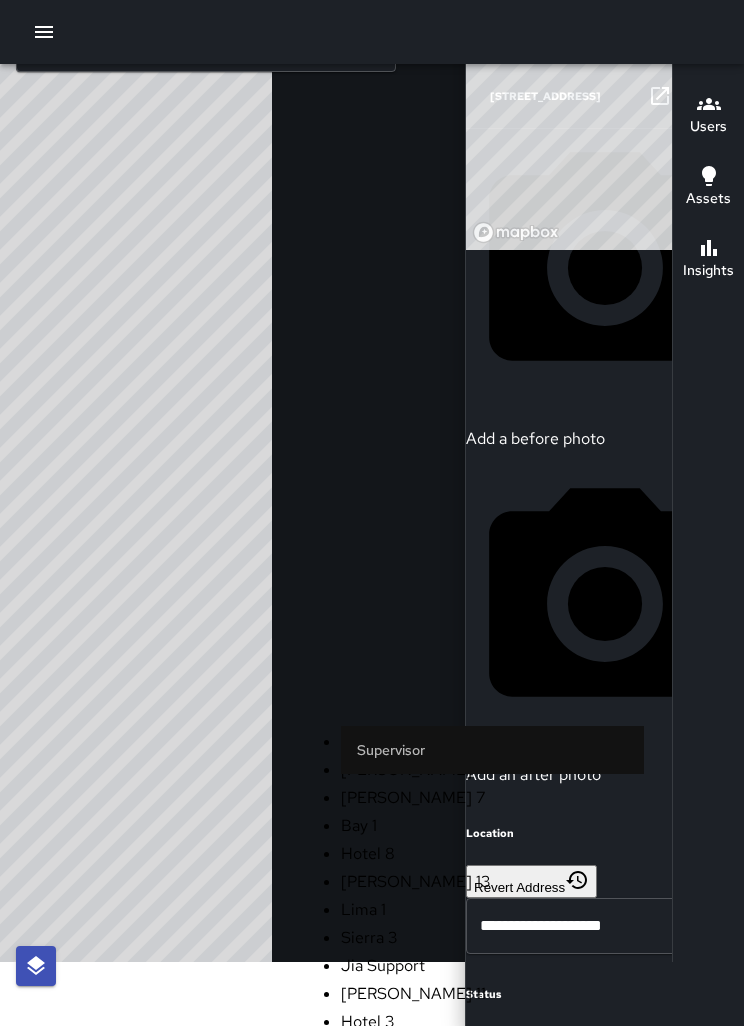 scroll, scrollTop: 1224, scrollLeft: 0, axis: vertical 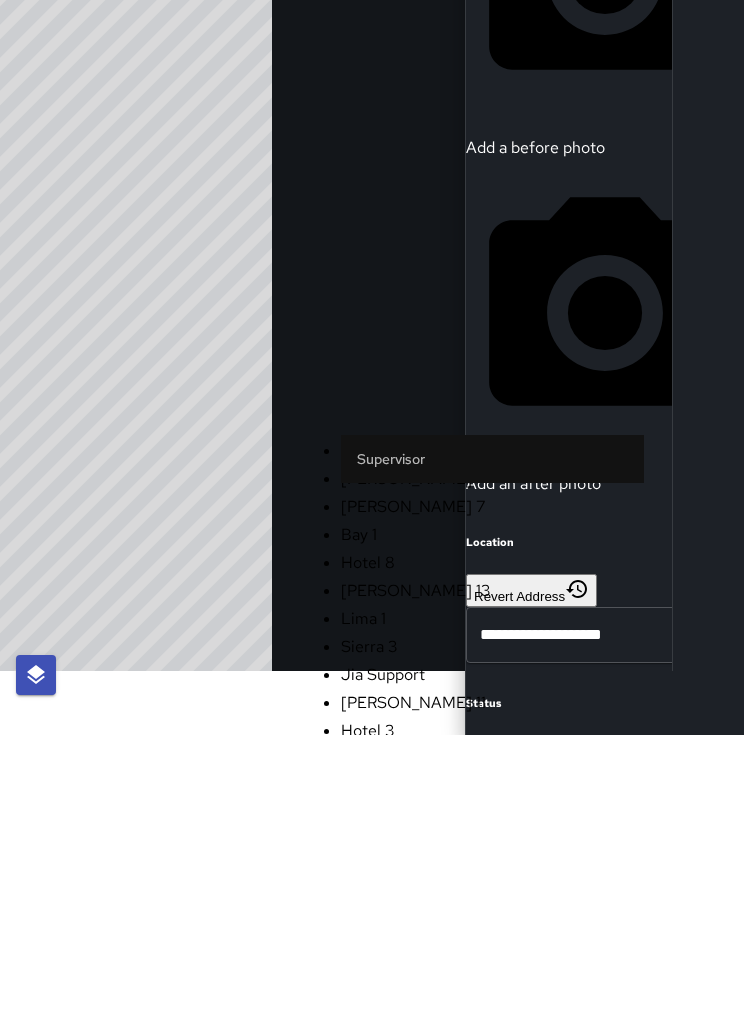 click on "Completed" at bounding box center (605, 1038) 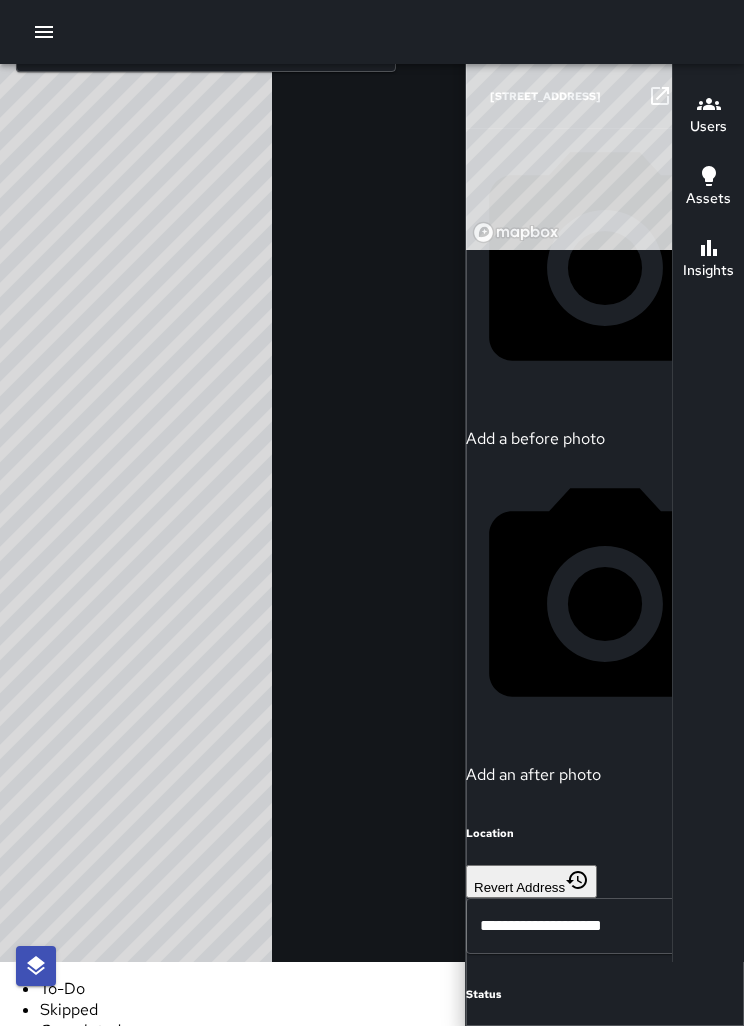 click at bounding box center (372, 978) 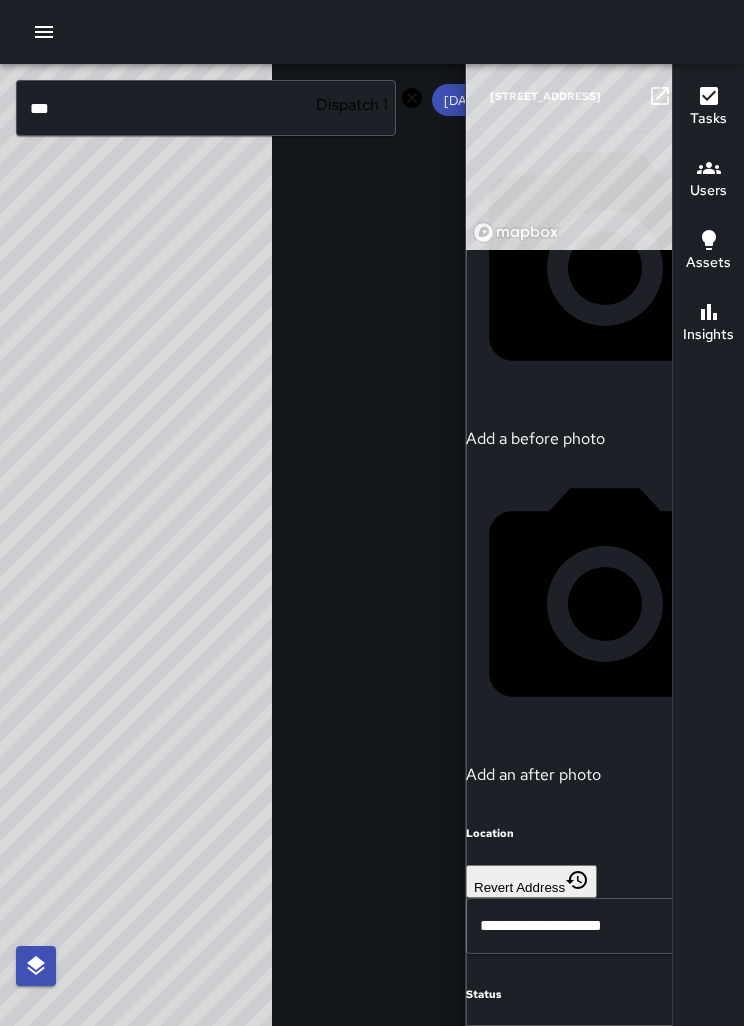 click on "Jia" at bounding box center (605, 1357) 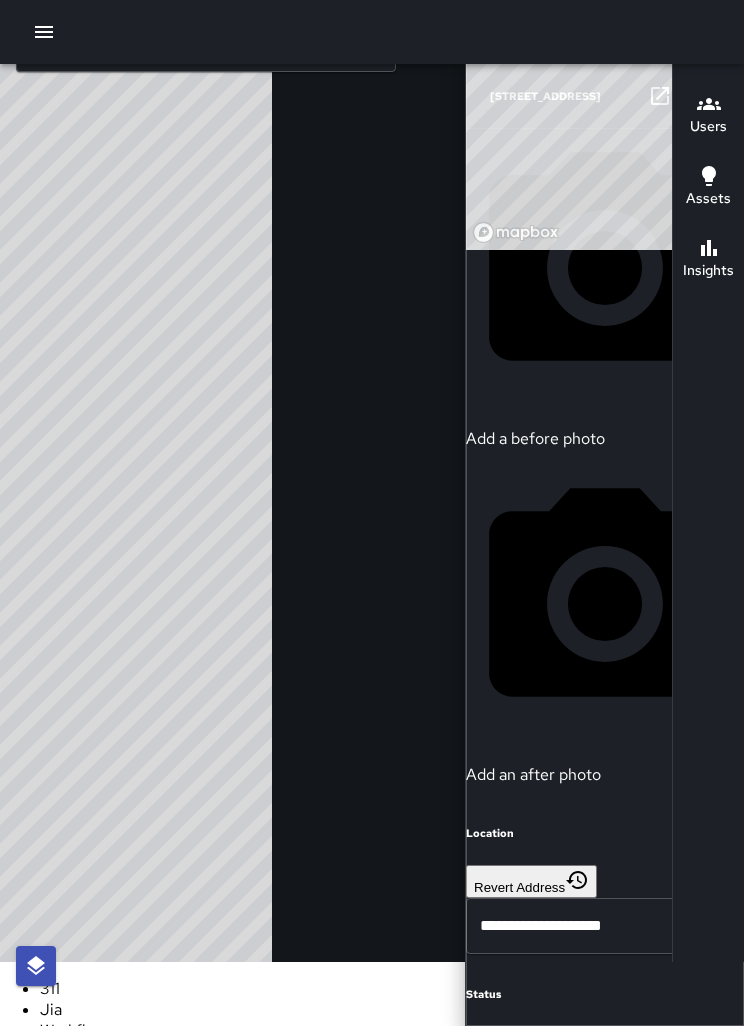 click on "Phone" at bounding box center [392, 1072] 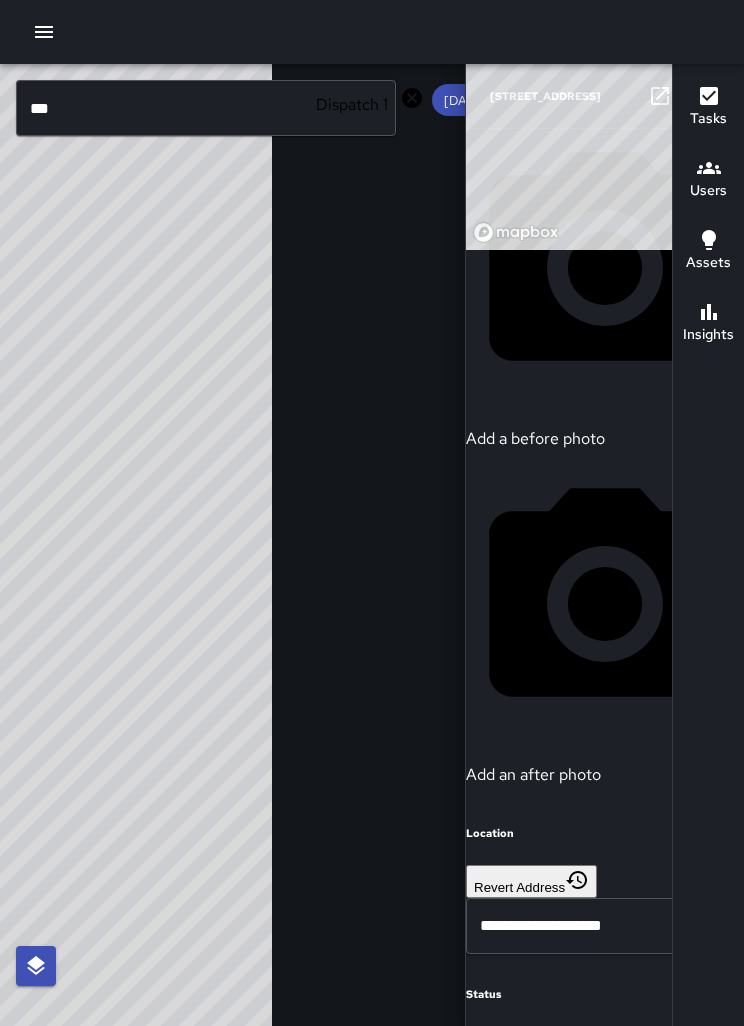 scroll, scrollTop: 842, scrollLeft: 0, axis: vertical 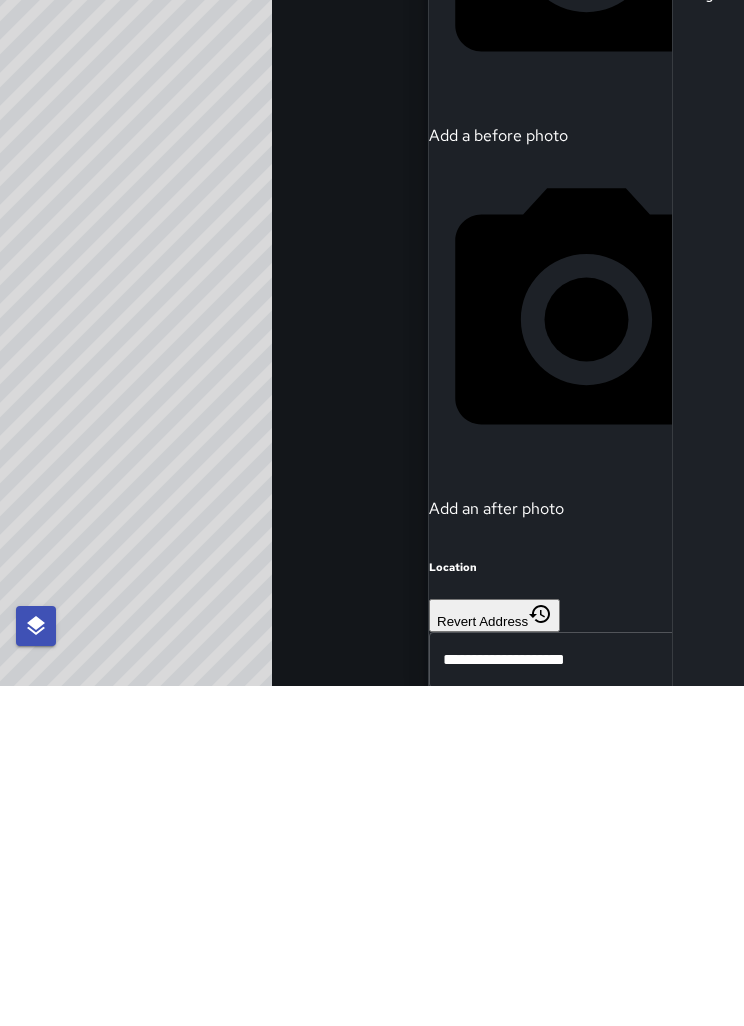 type on "**********" 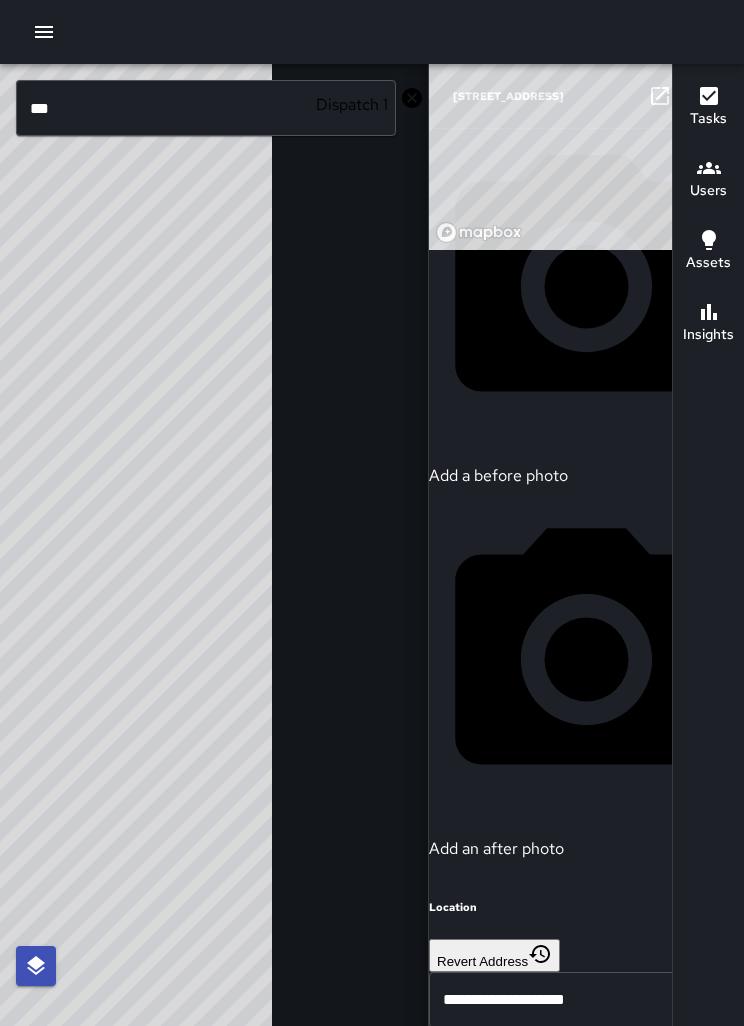 click 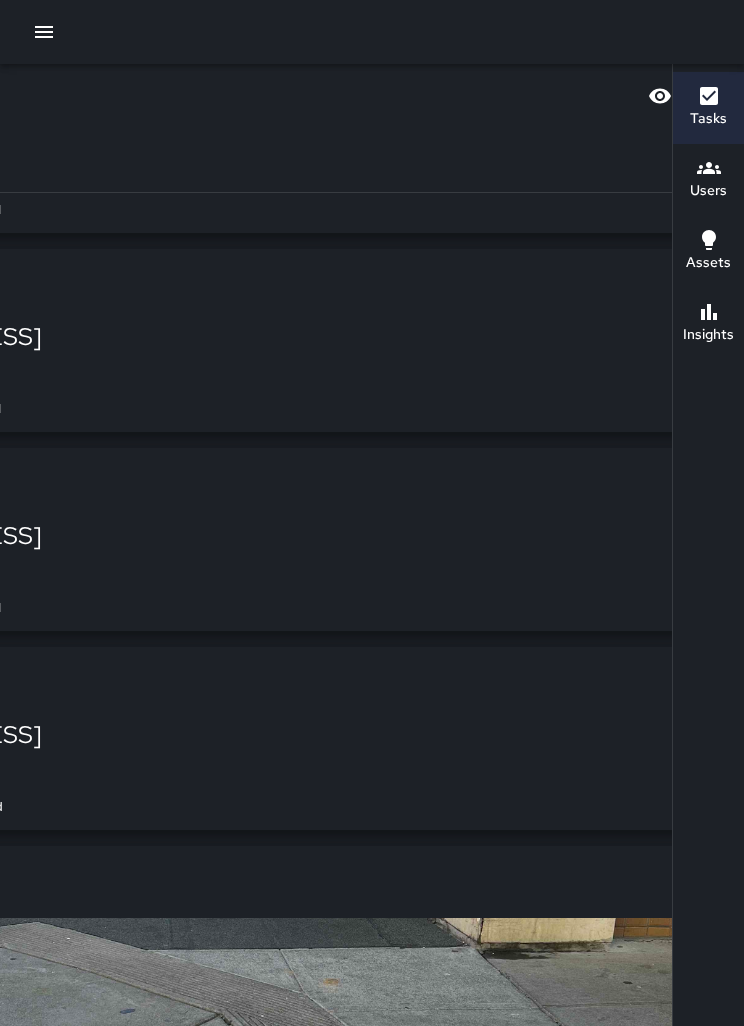 scroll, scrollTop: 156, scrollLeft: 0, axis: vertical 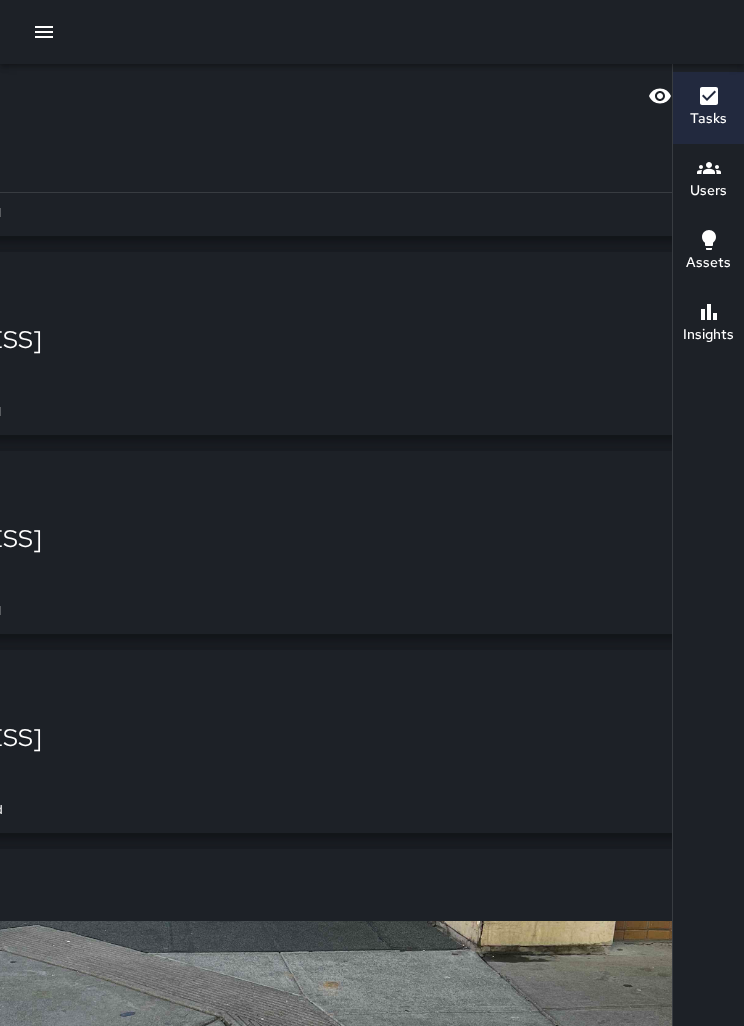 click on "Wed, Jul 9, 2:07 PM" at bounding box center [261, 772] 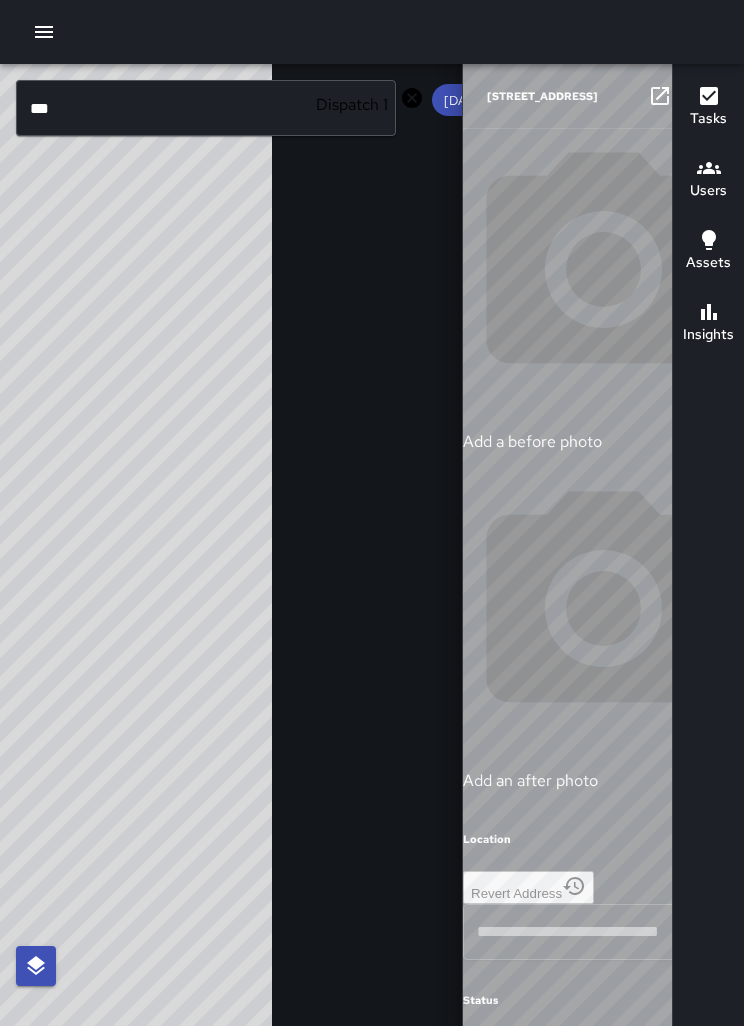 type on "**********" 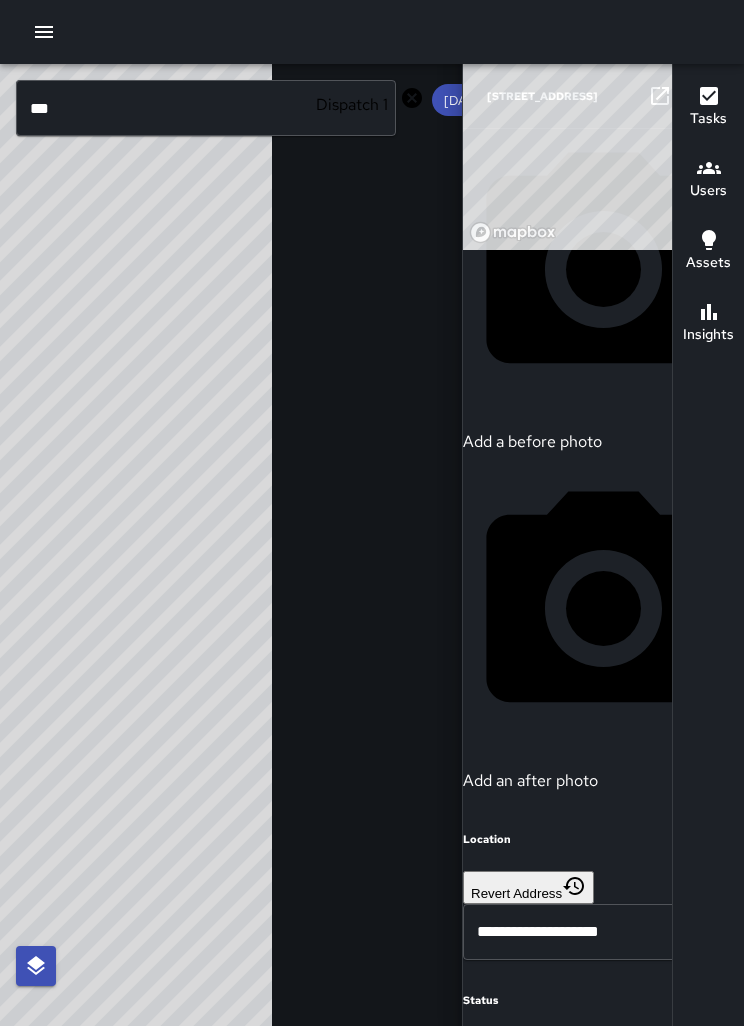 scroll, scrollTop: 572, scrollLeft: 0, axis: vertical 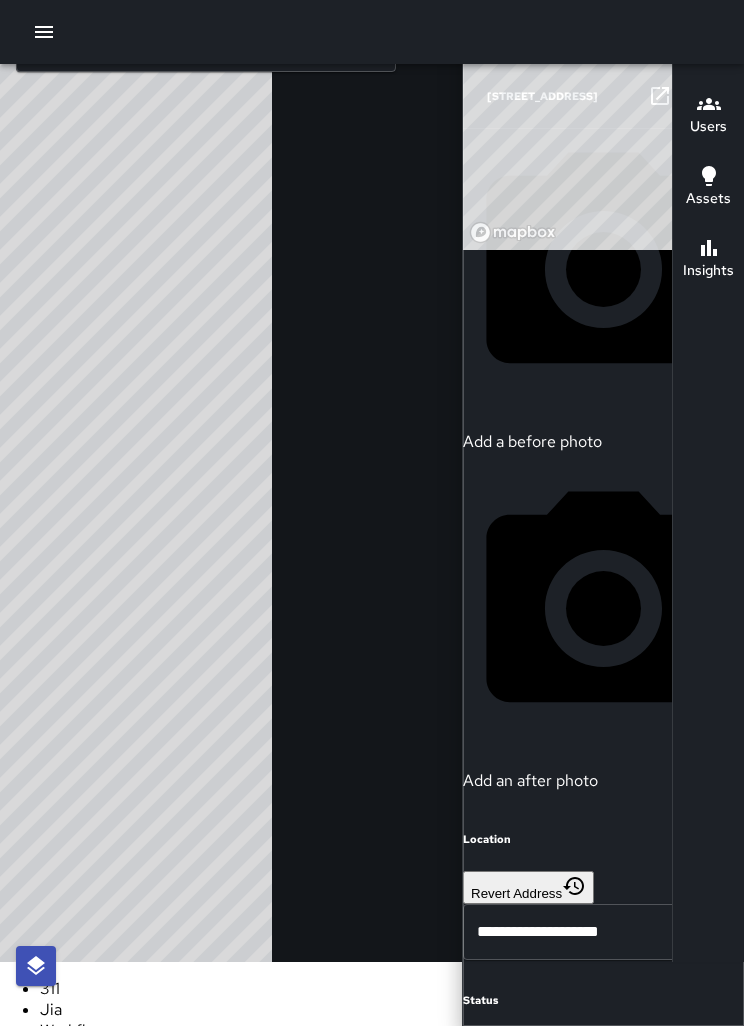 click on "SMS" at bounding box center (392, 1114) 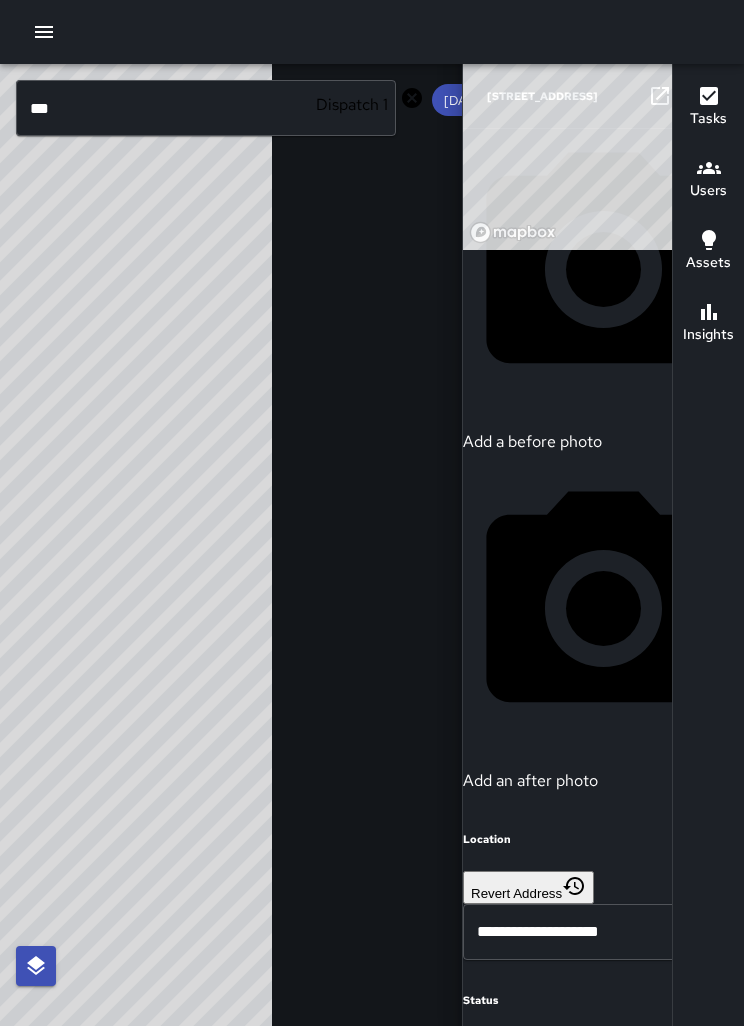 scroll, scrollTop: 852, scrollLeft: 0, axis: vertical 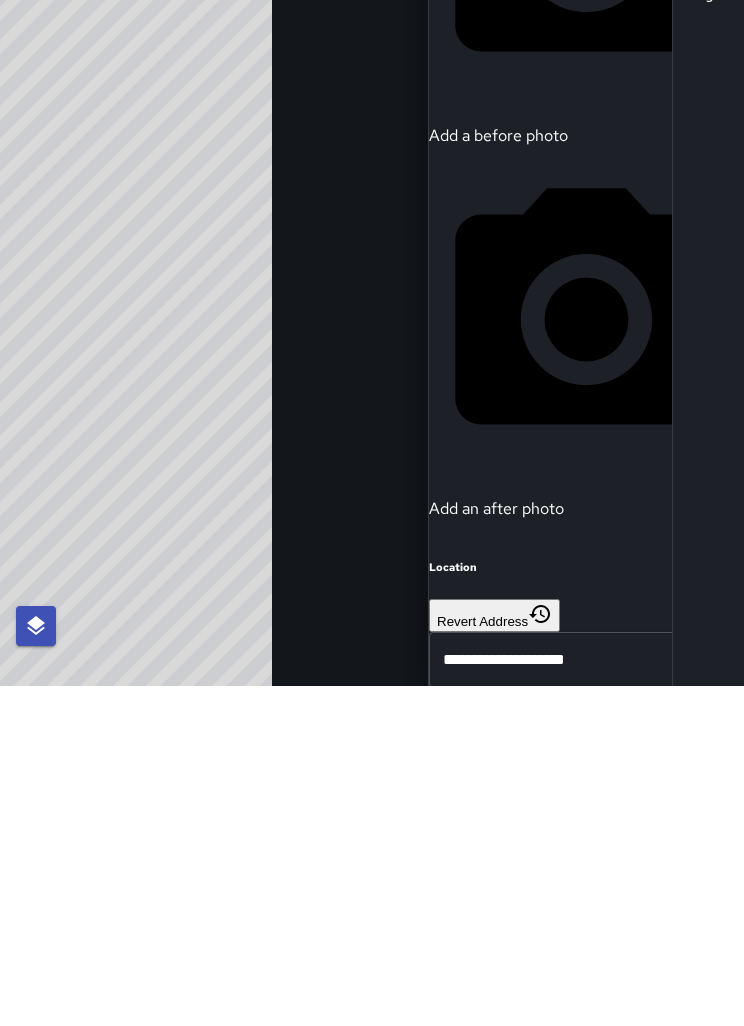 type on "**********" 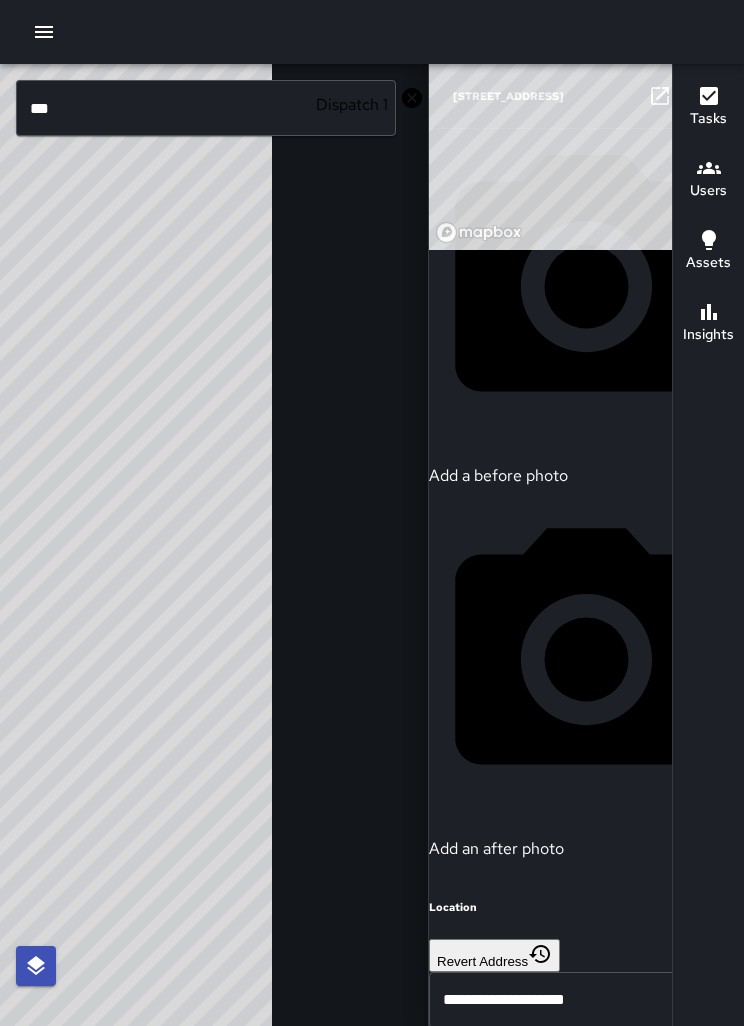 click 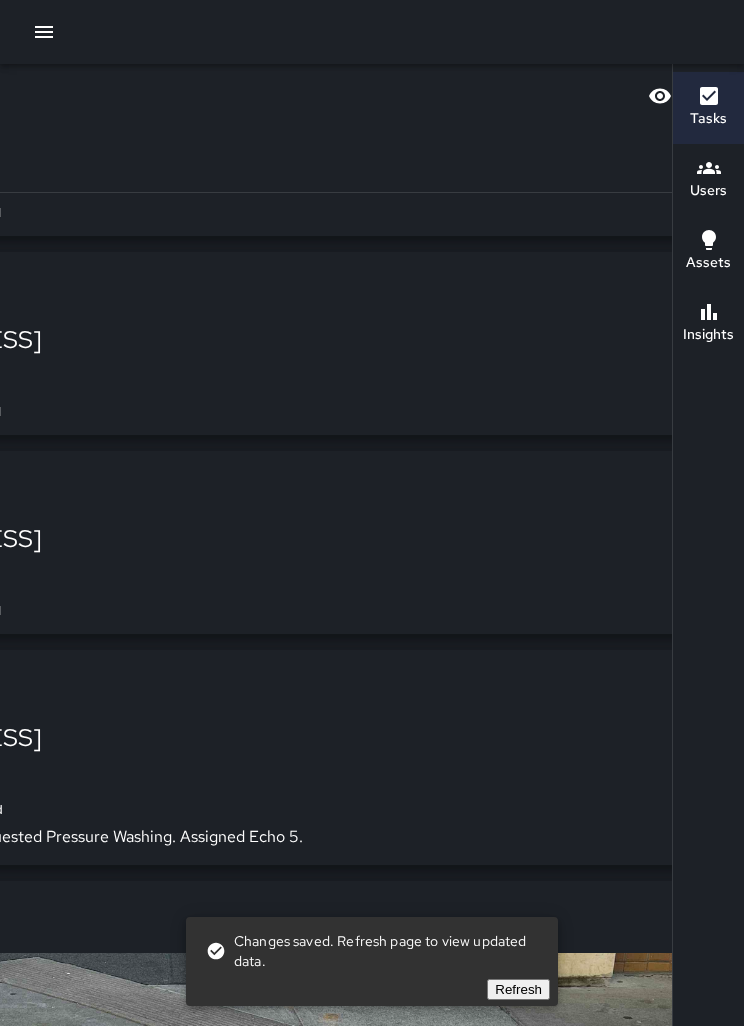 click on "1904 Franklin Street Wed, Jul 9, 2:07 PM Call For Service Received" at bounding box center [261, 570] 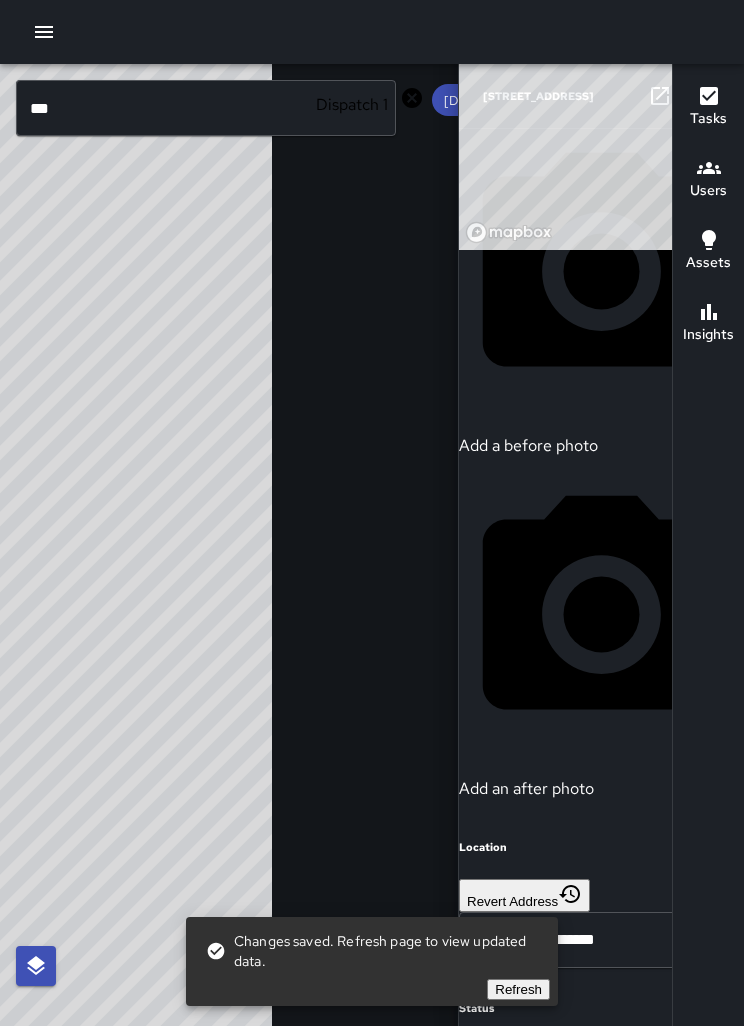 scroll, scrollTop: 852, scrollLeft: 0, axis: vertical 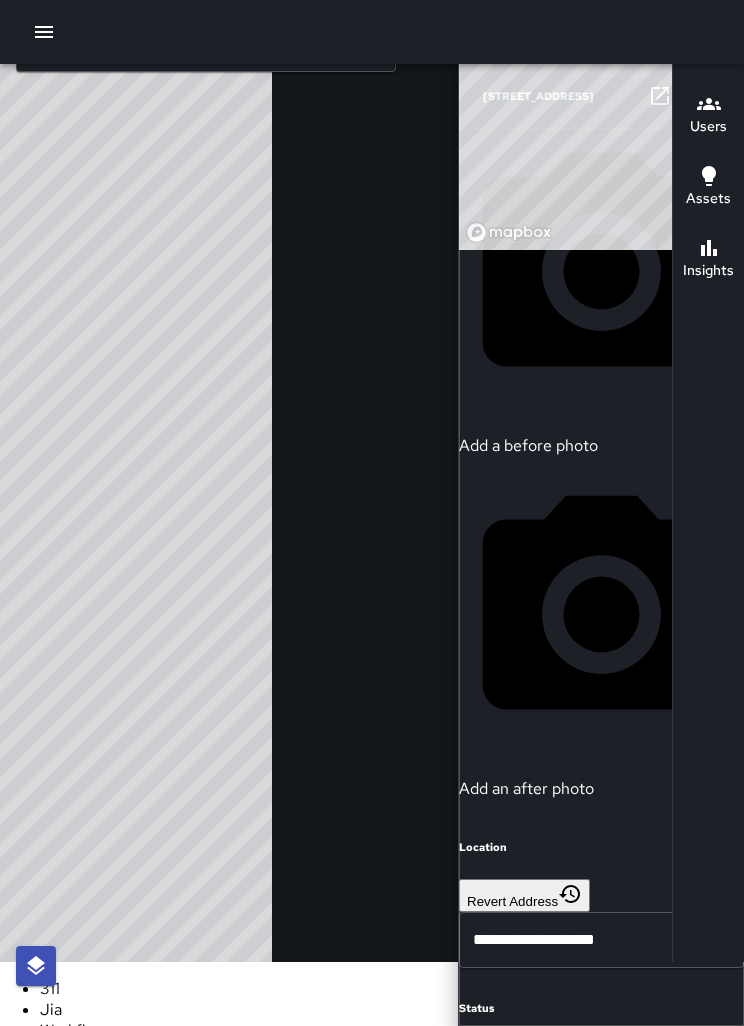 click on "Phone" at bounding box center (392, 1072) 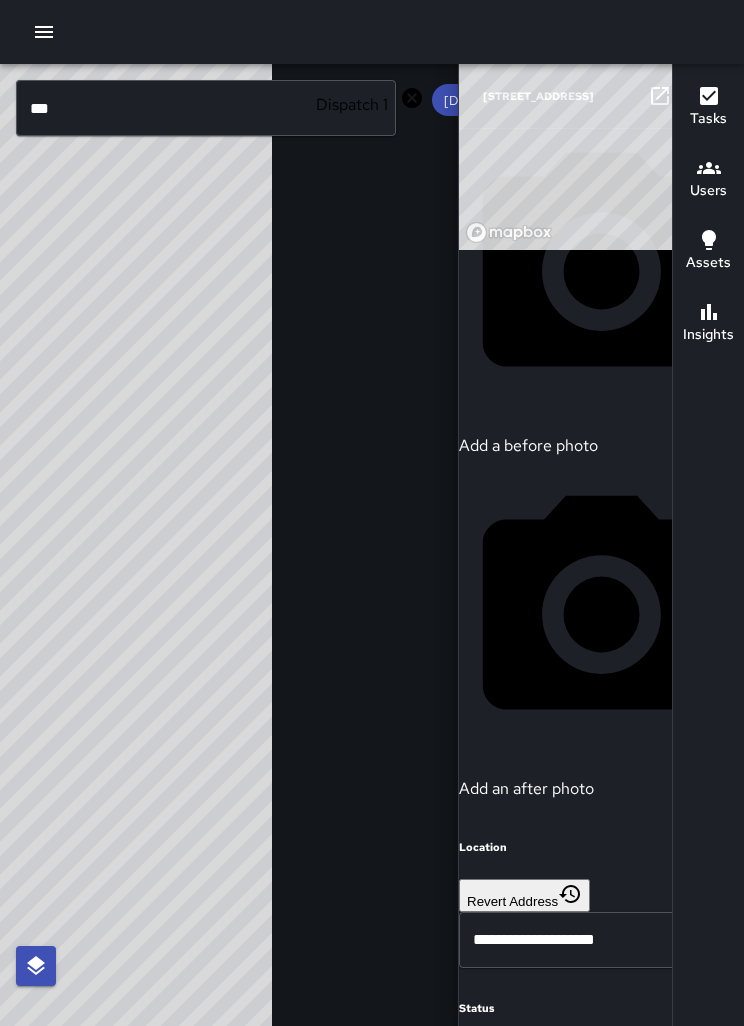 click on "Add a note" at bounding box center (601, 1998) 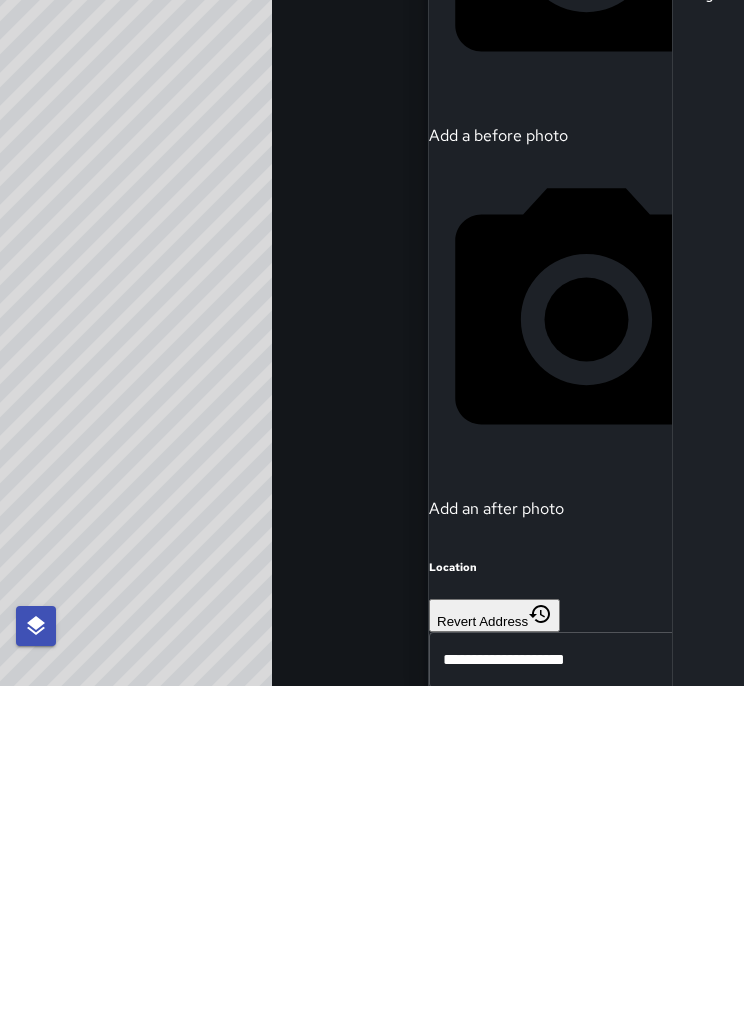 type on "**********" 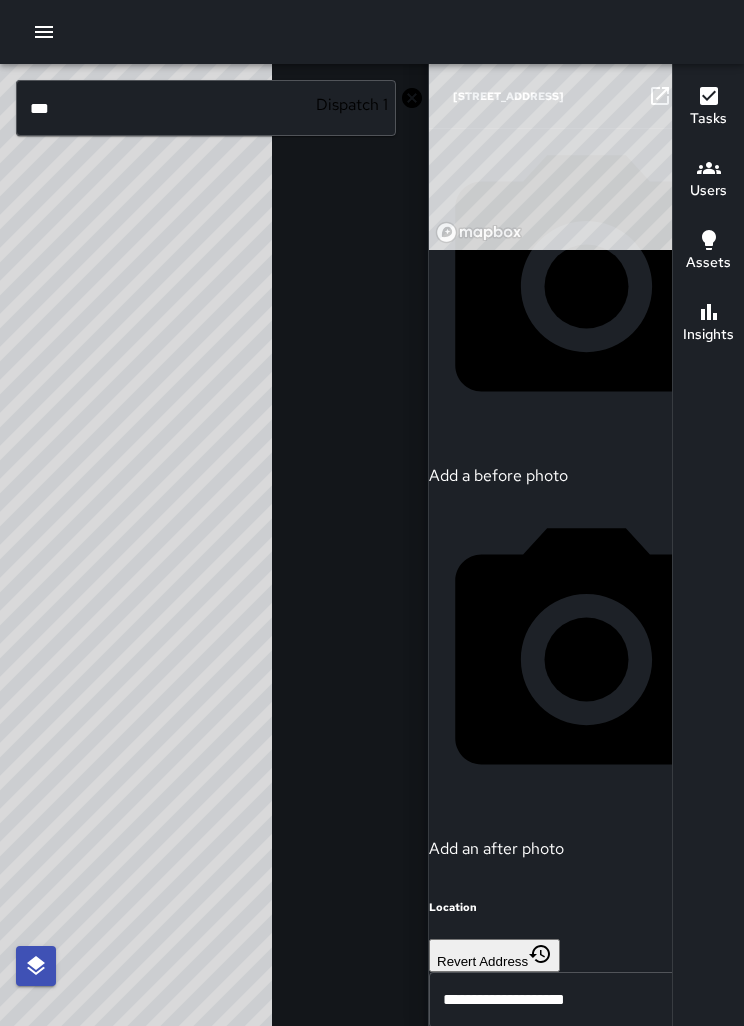 click 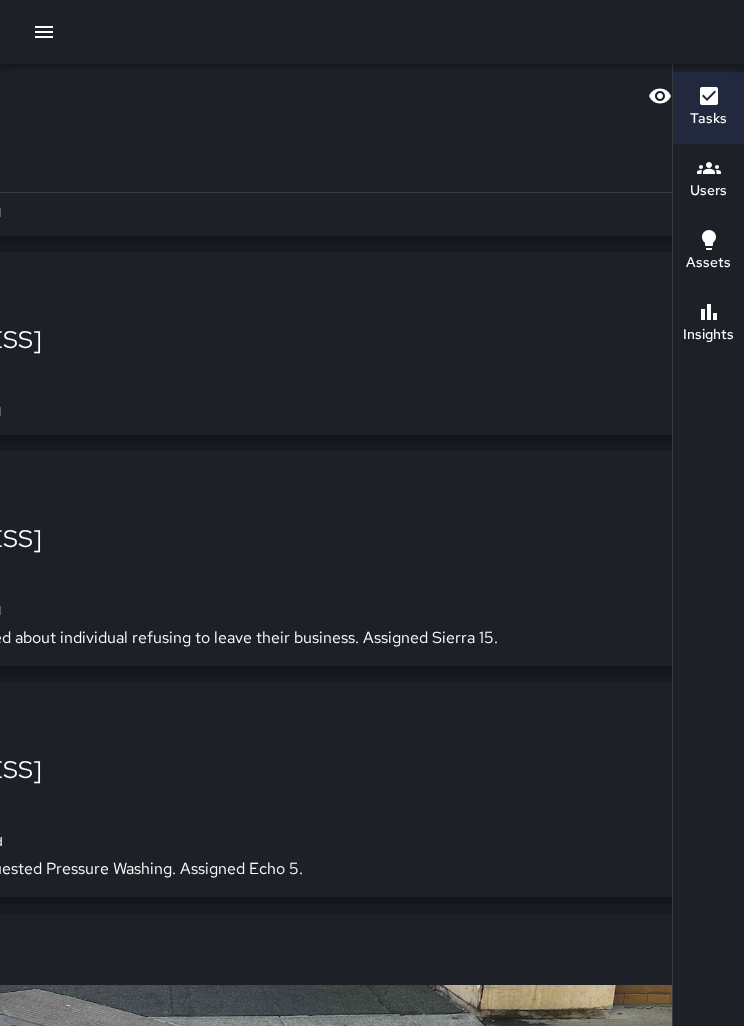 click on "Wed, Jul 9, 2:07 PM" at bounding box center [261, 374] 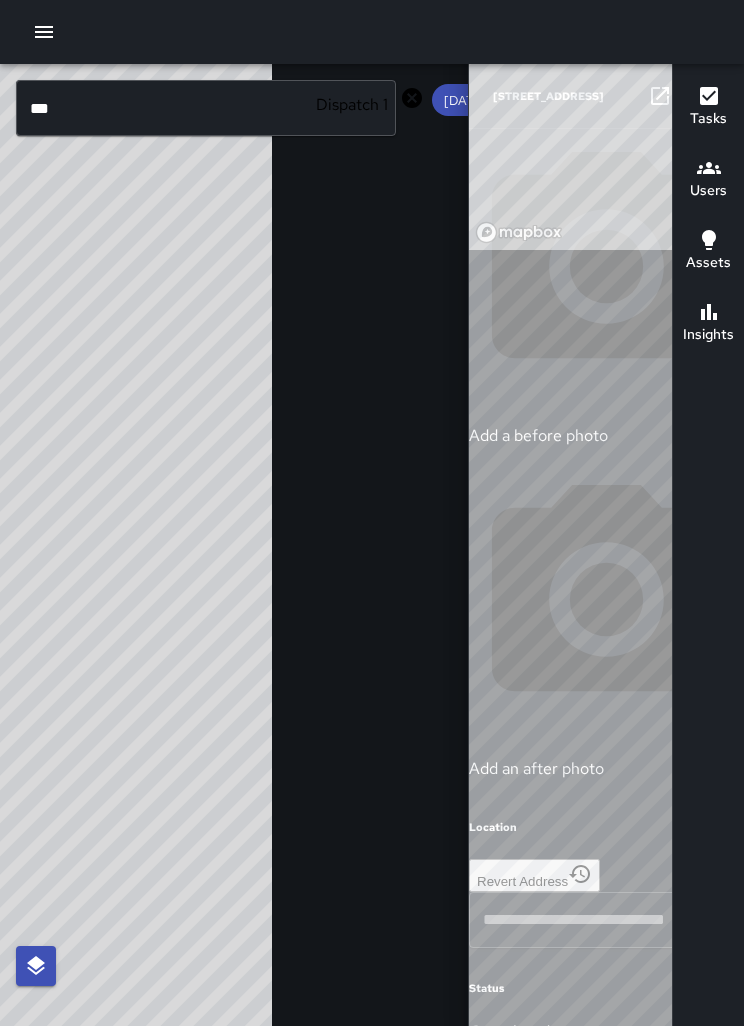 type on "**********" 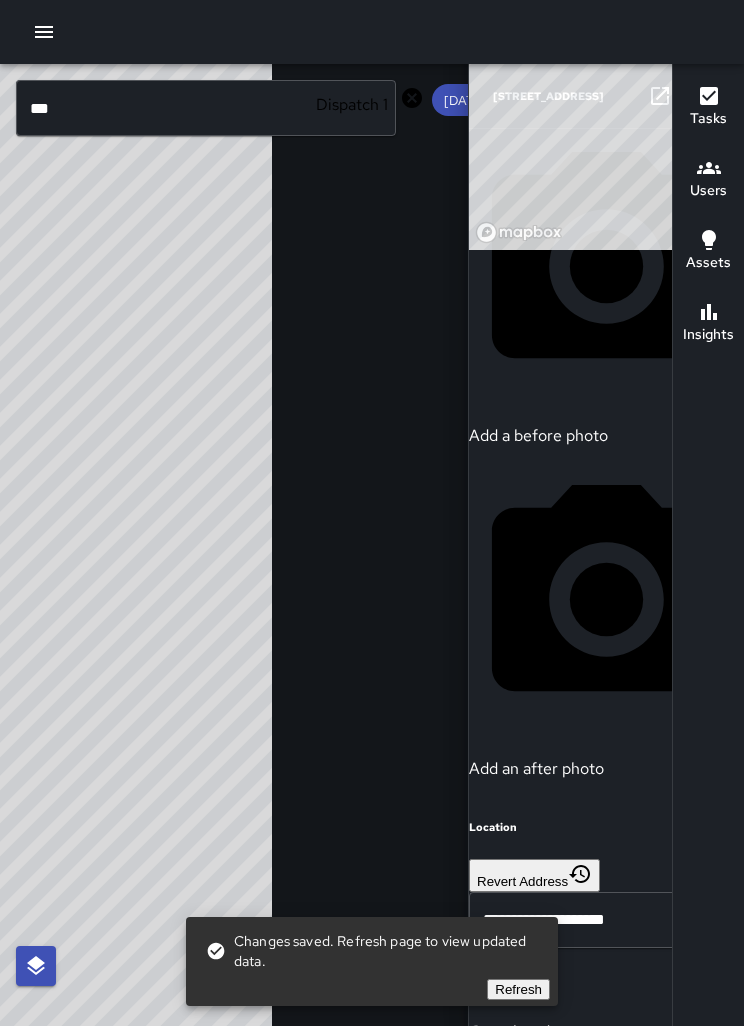 scroll, scrollTop: 805, scrollLeft: 0, axis: vertical 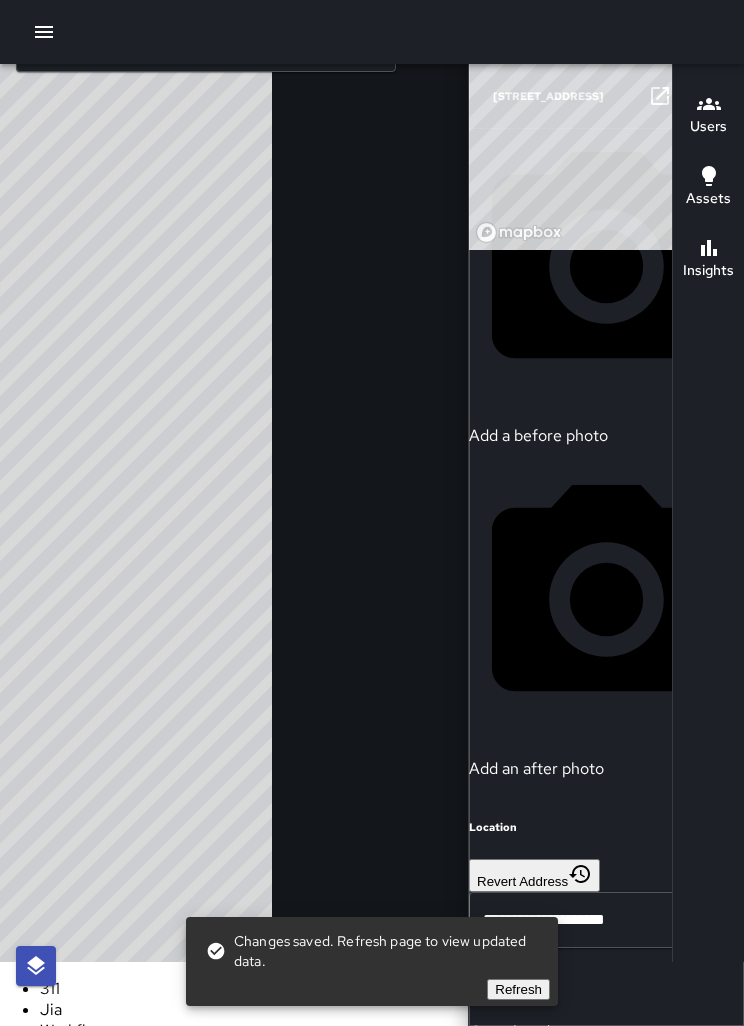 click on "Phone" at bounding box center (392, 1072) 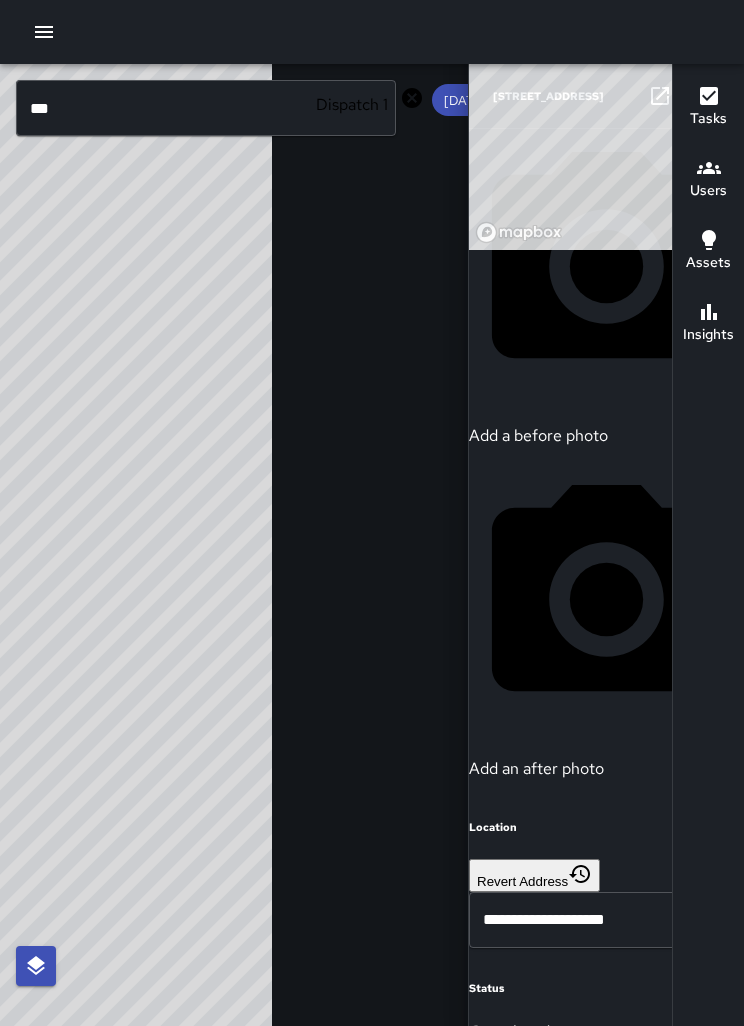 click on "Add a note" at bounding box center (606, 1968) 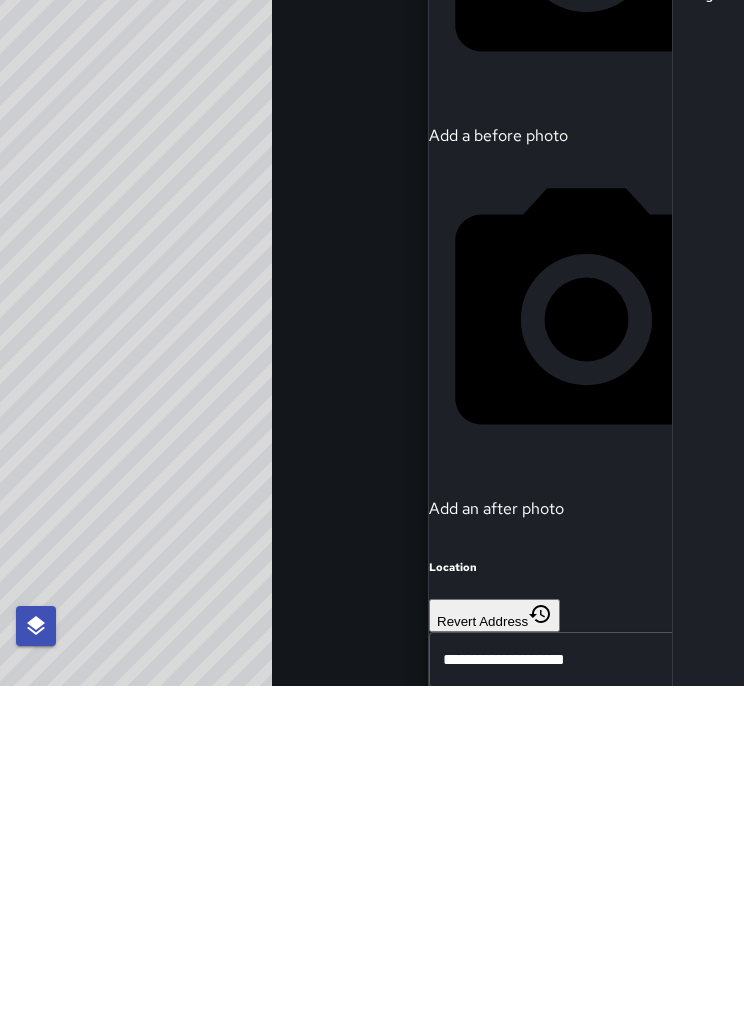 type on "**********" 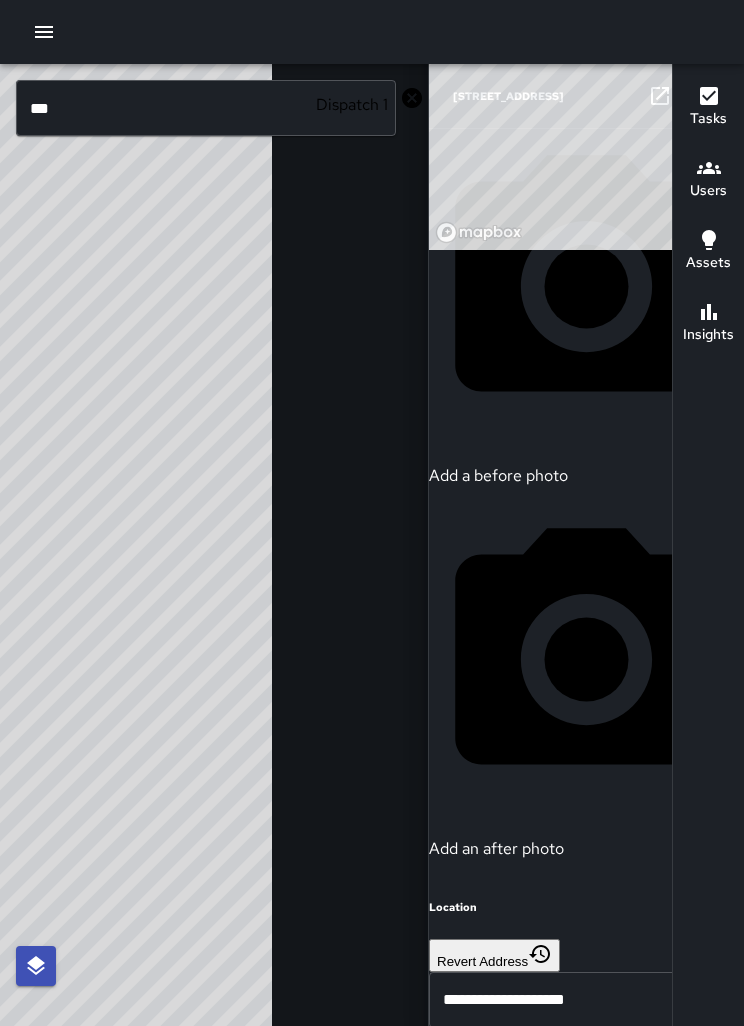 click 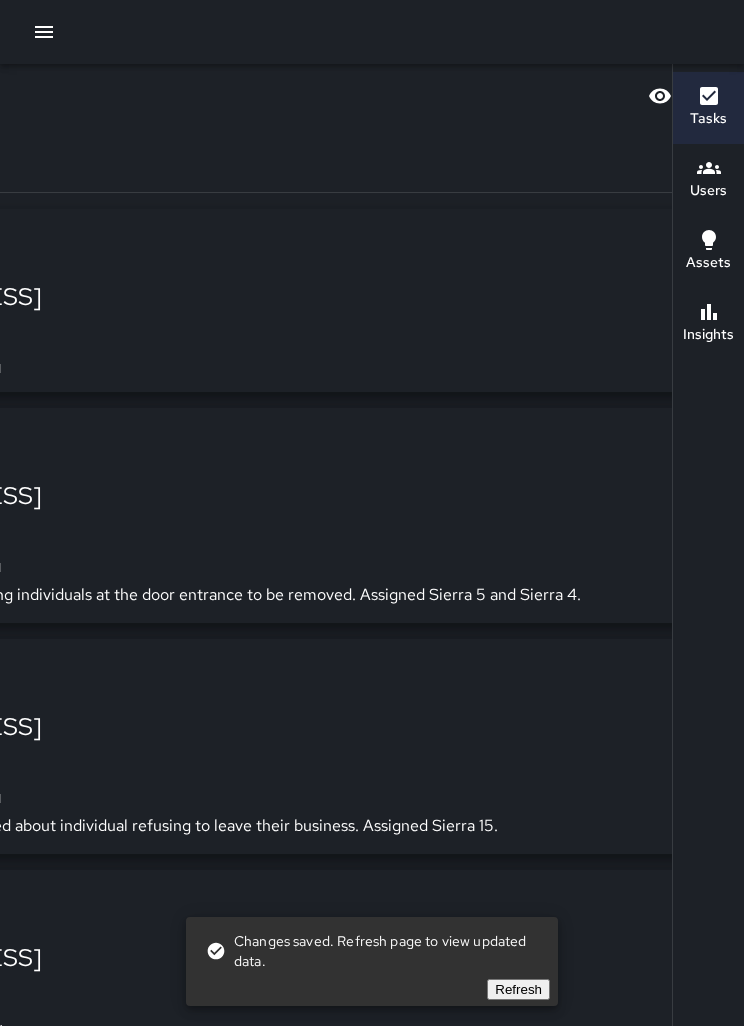 scroll, scrollTop: 0, scrollLeft: 0, axis: both 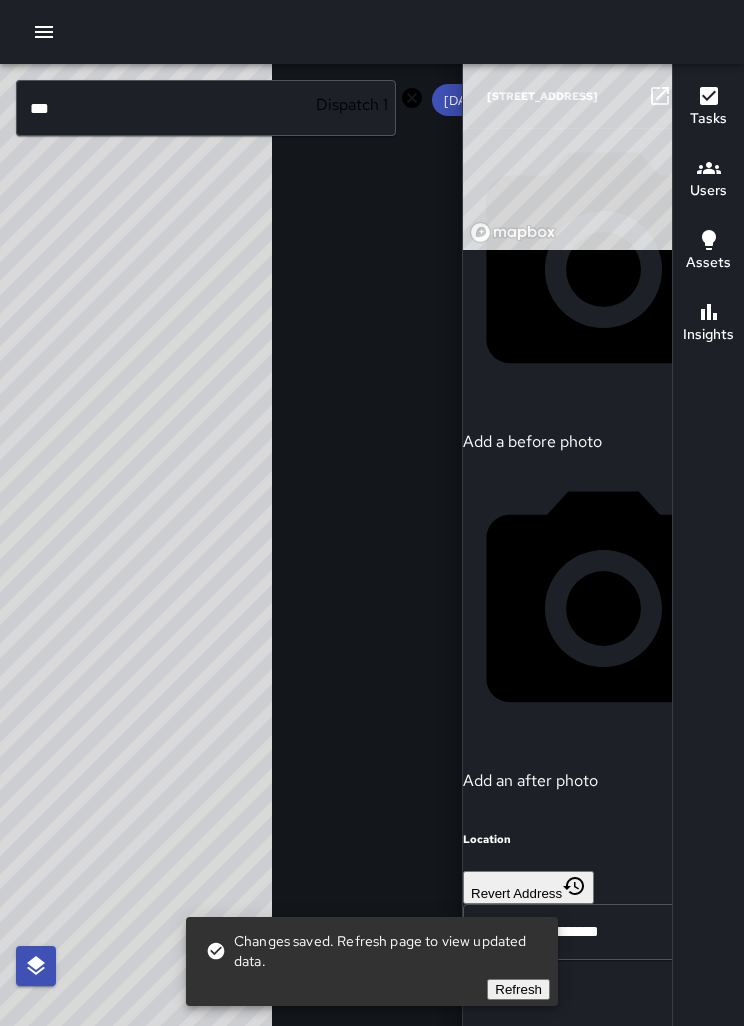 click on "Jia" at bounding box center (603, 1366) 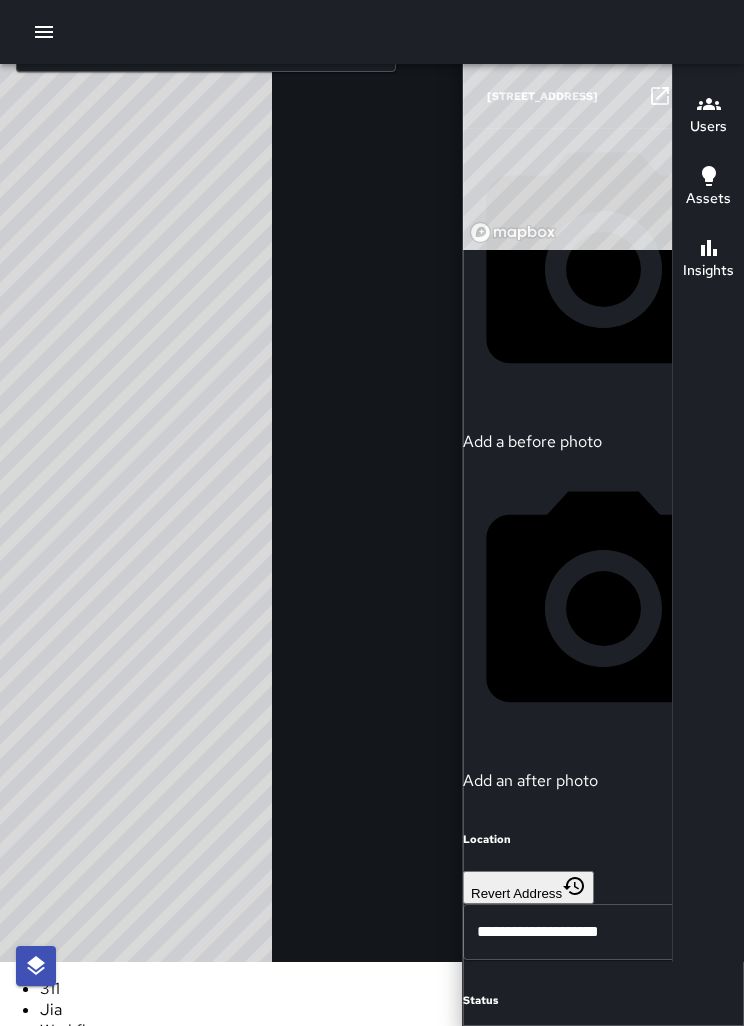 click on "Phone" at bounding box center (392, 1072) 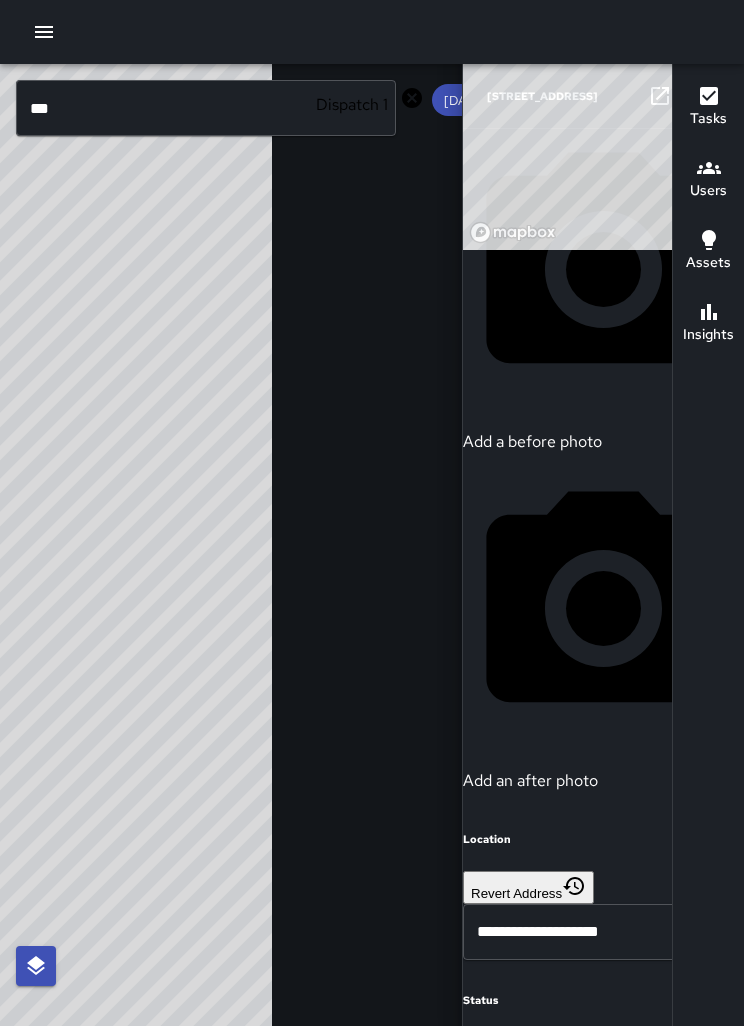 click on "Add a note" at bounding box center [603, 1986] 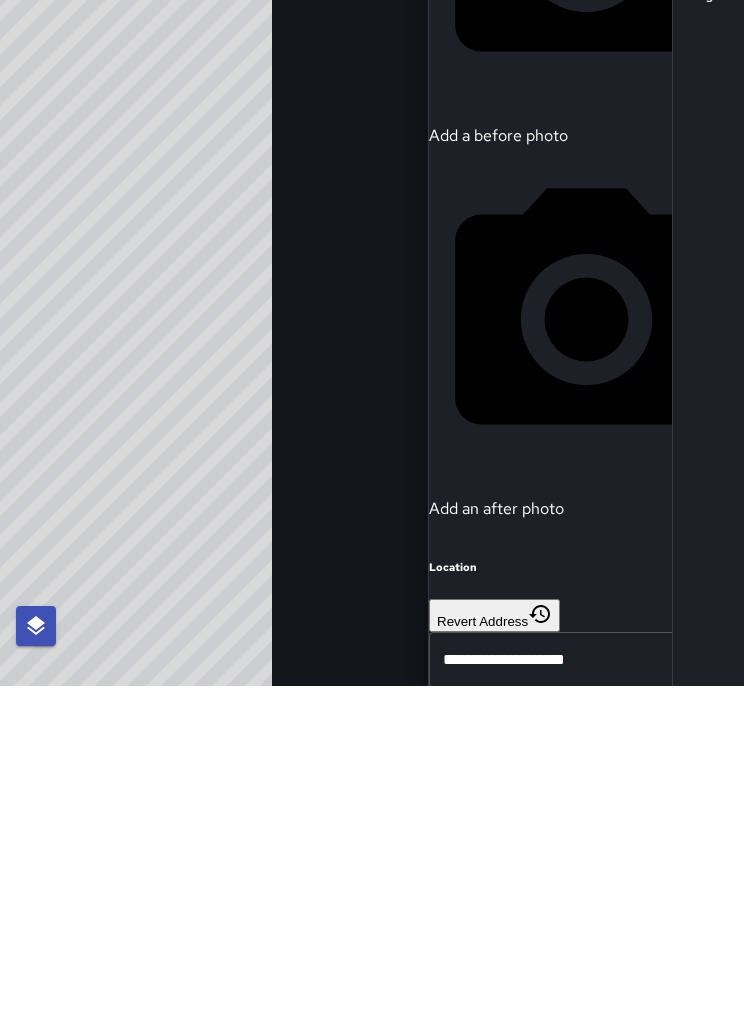 type on "**********" 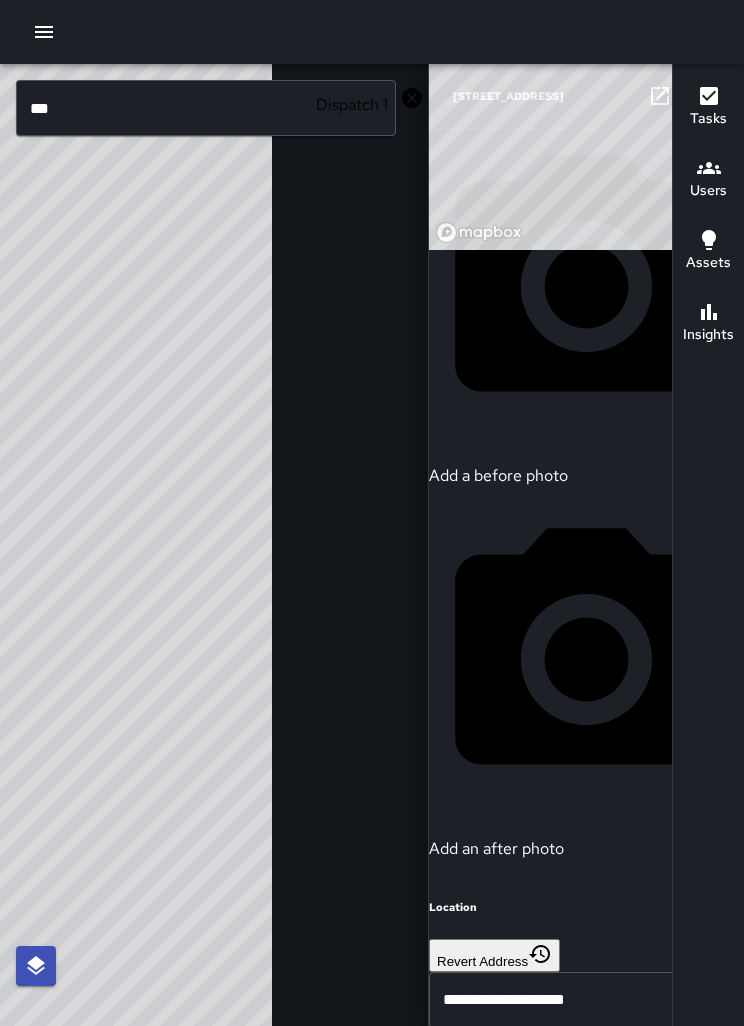 scroll, scrollTop: 341, scrollLeft: 0, axis: vertical 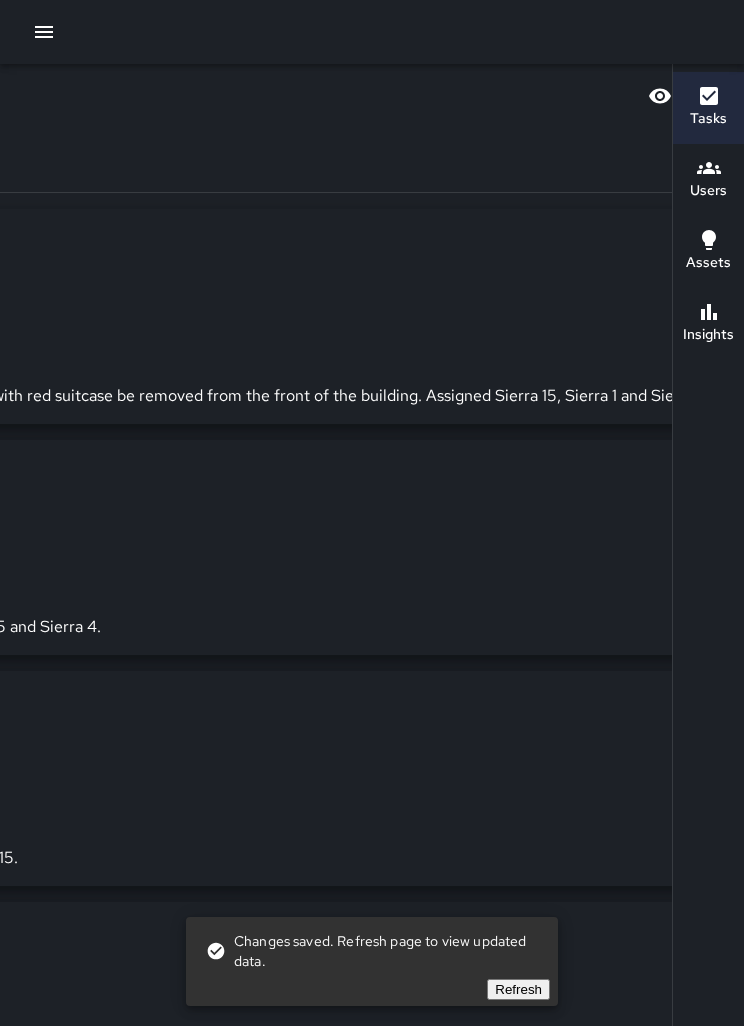 click 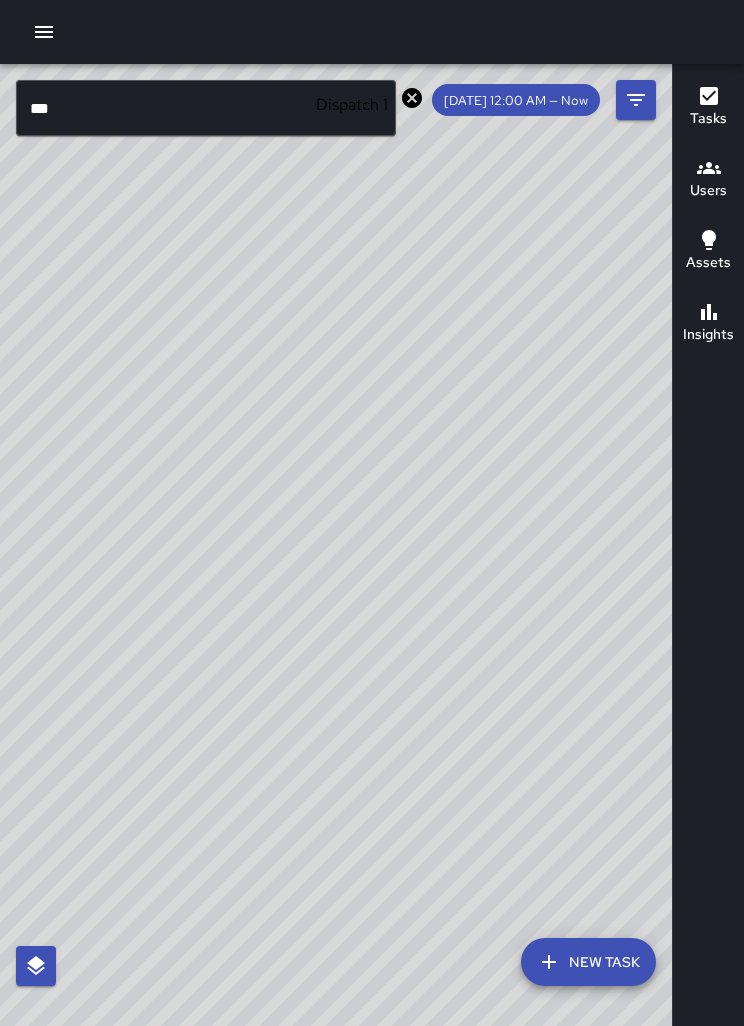 click 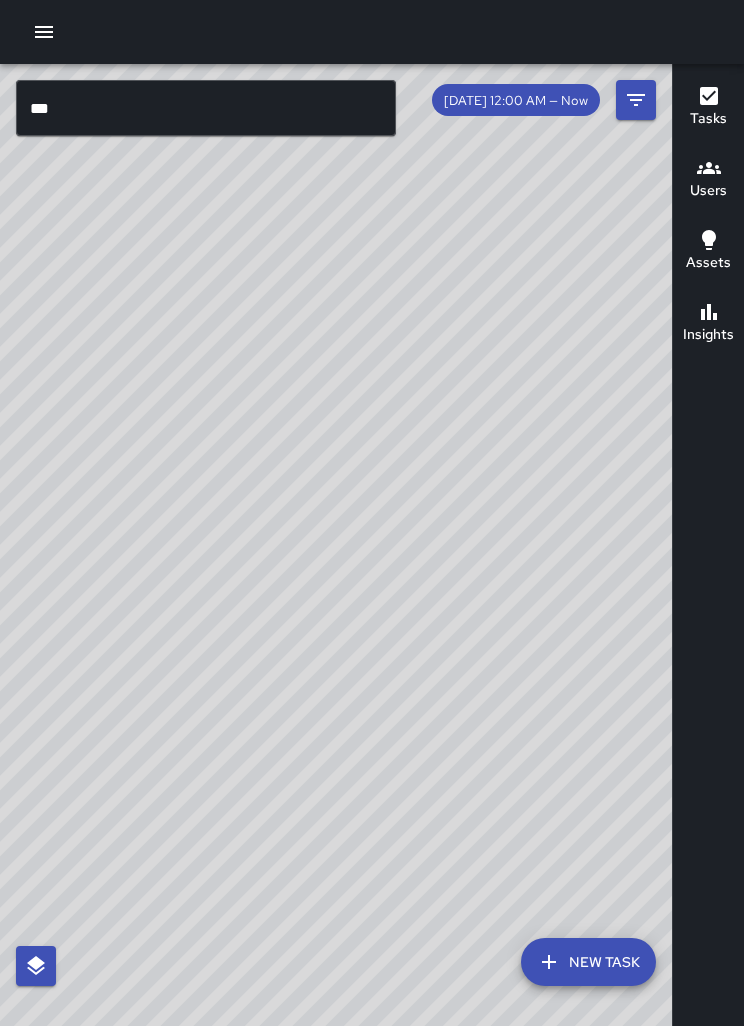 click on "© Mapbox   © OpenStreetMap   Improve this map" at bounding box center (336, 577) 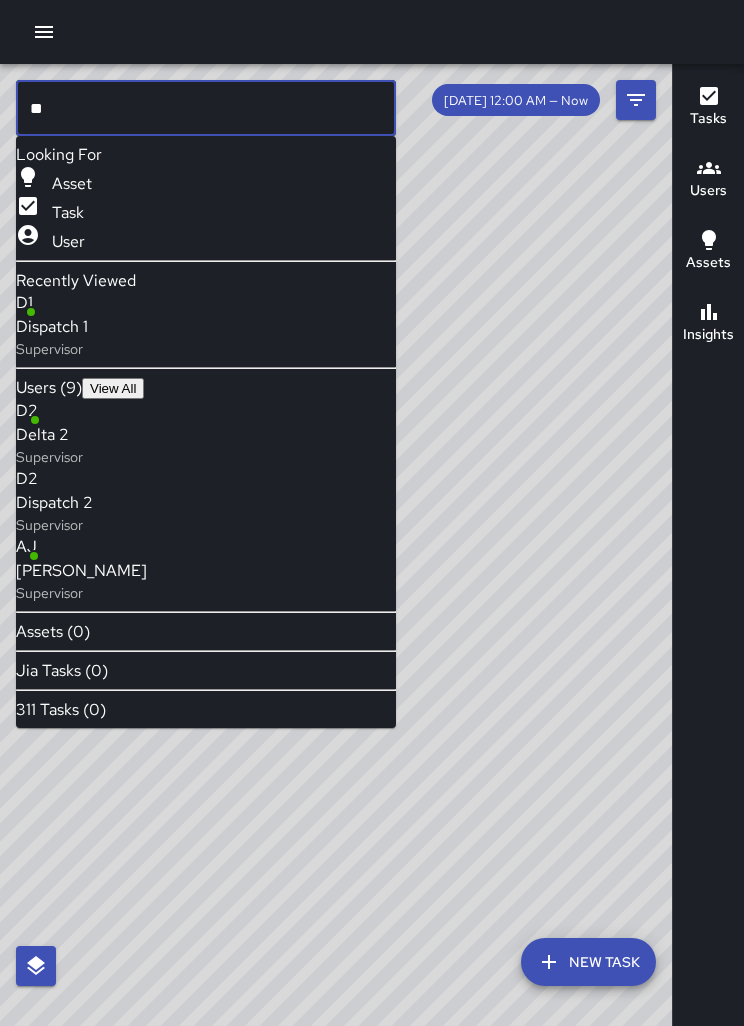 type on "*" 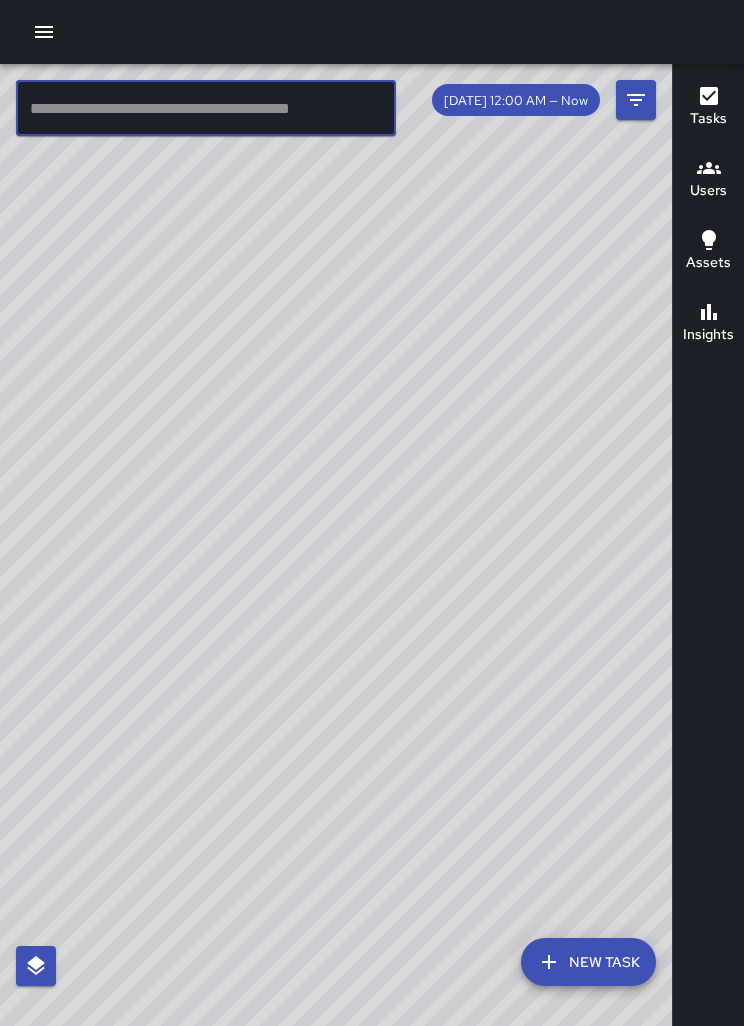 type 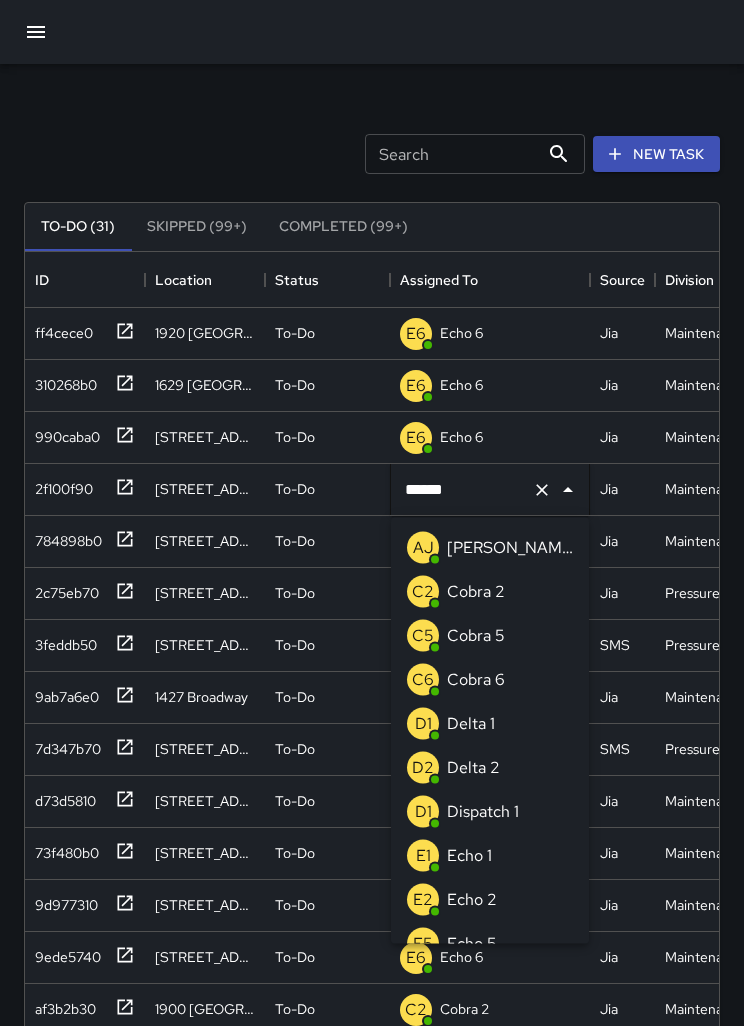 scroll, scrollTop: 26, scrollLeft: 0, axis: vertical 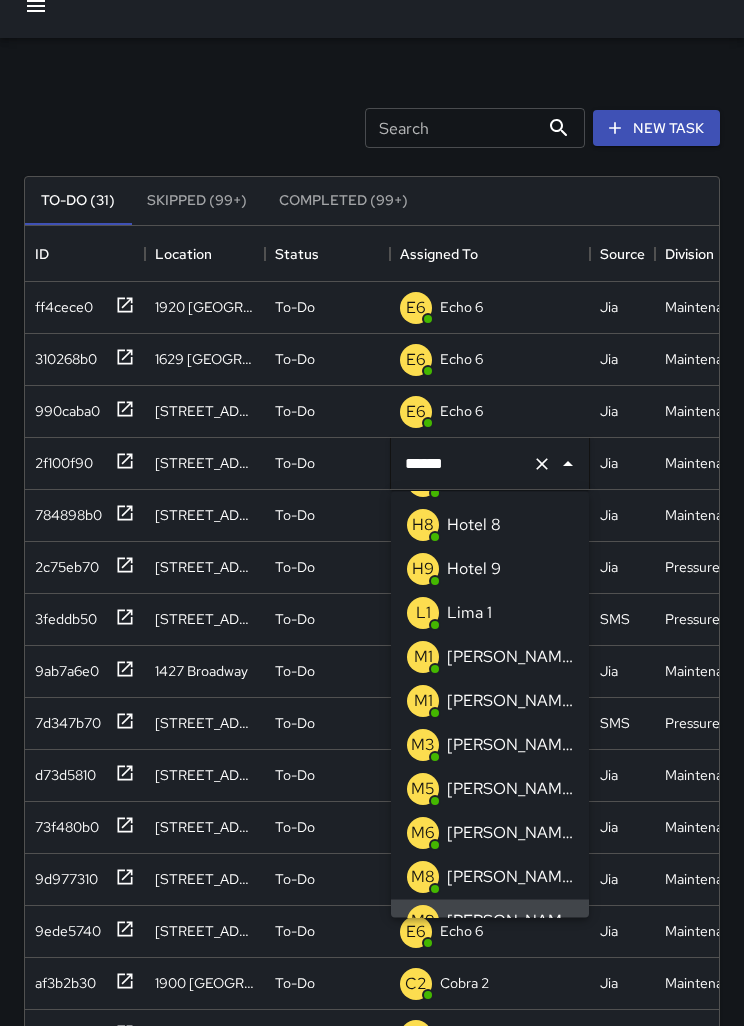click 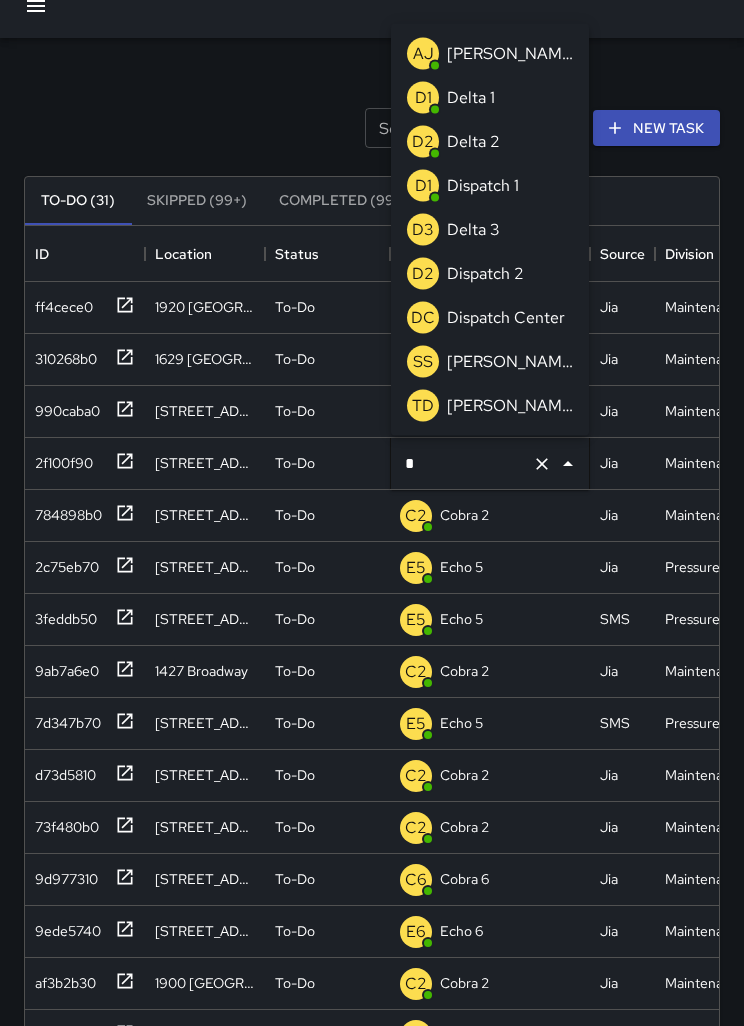 scroll, scrollTop: 0, scrollLeft: 0, axis: both 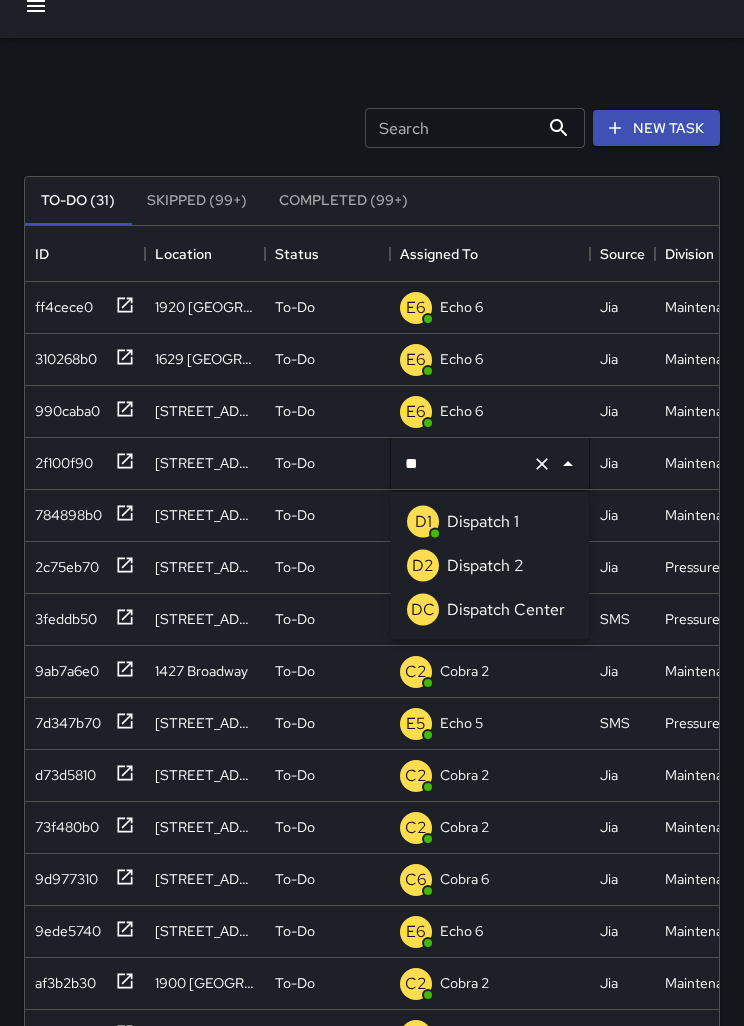 type on "***" 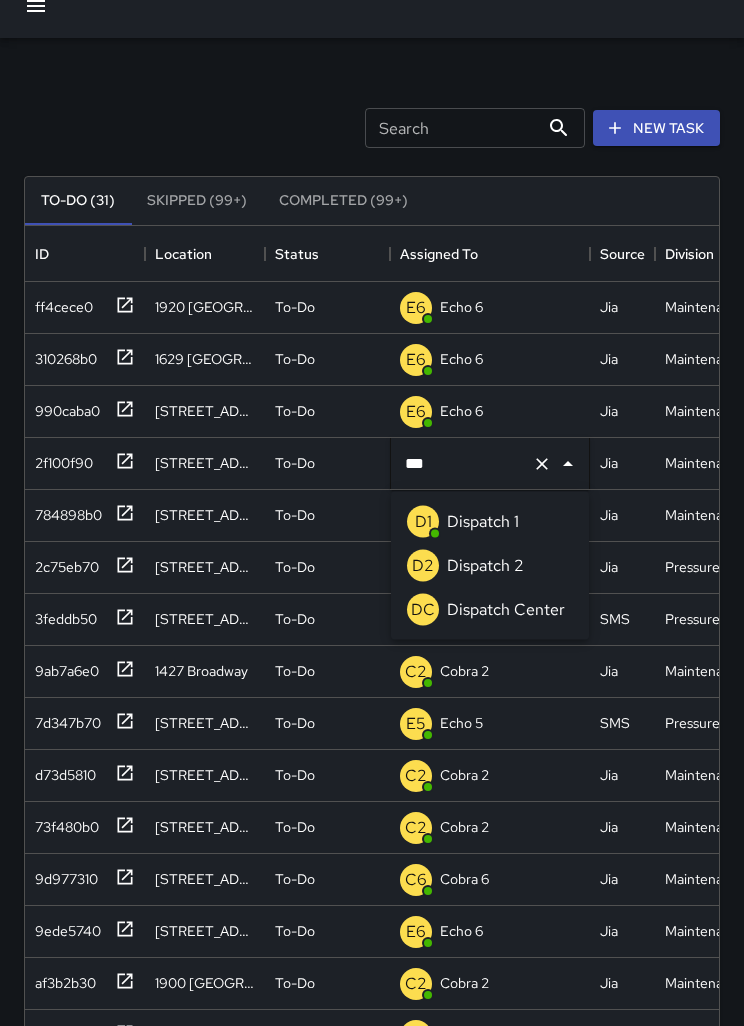 click on "Dispatch 2" at bounding box center [485, 566] 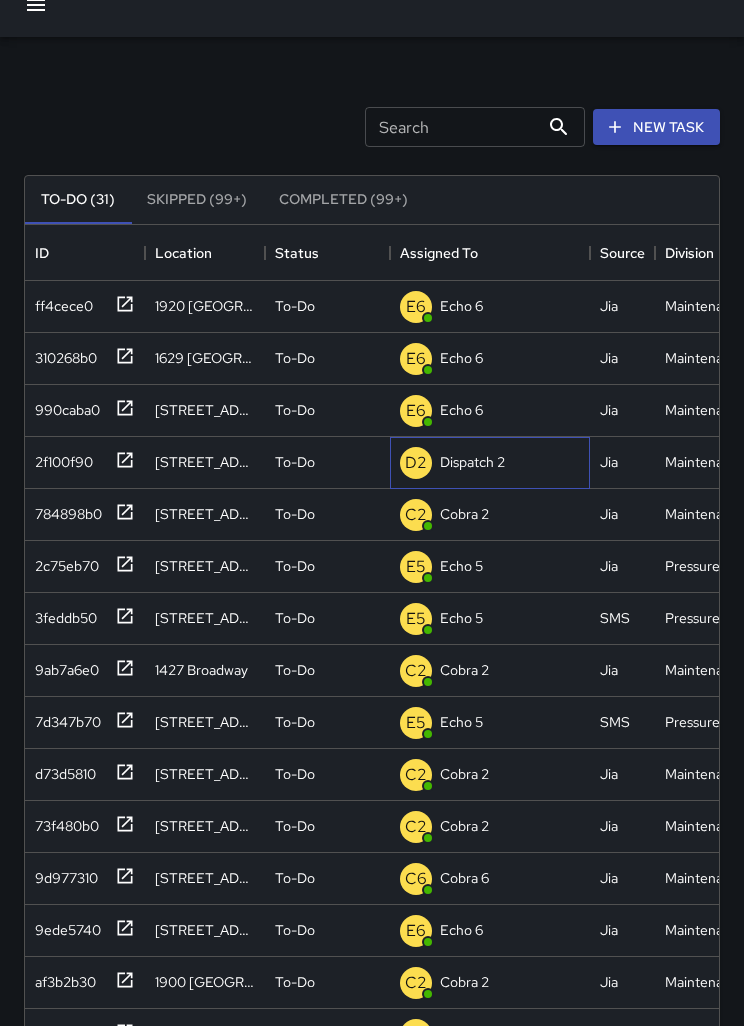 scroll, scrollTop: 26, scrollLeft: 0, axis: vertical 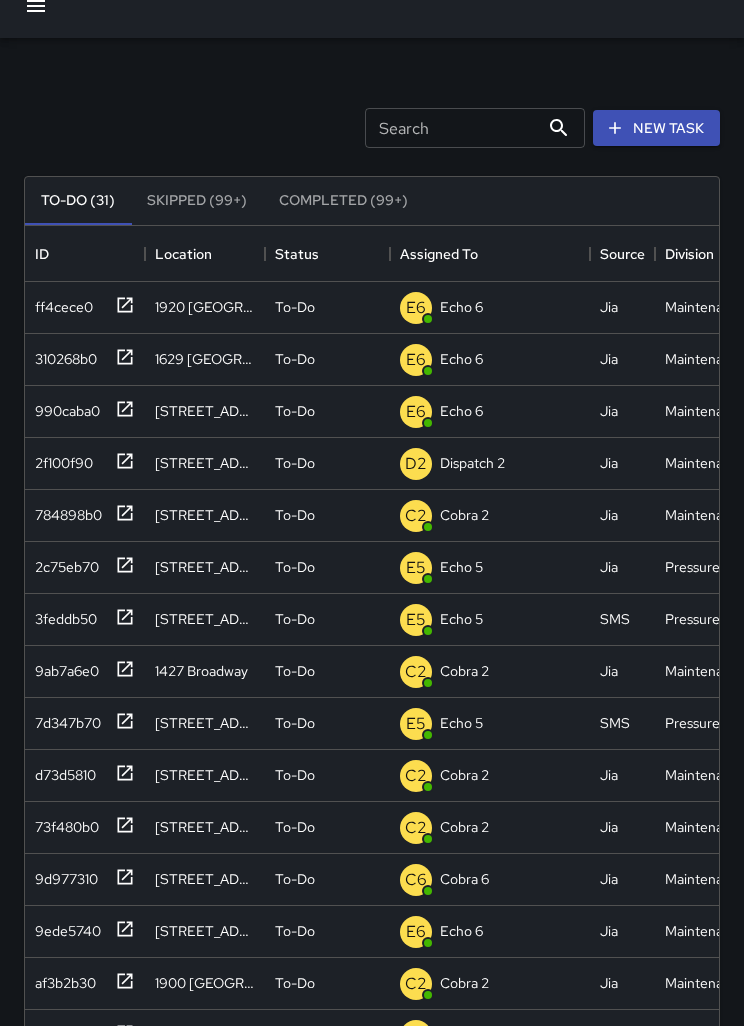click on "Search Search New Task" at bounding box center (372, 128) 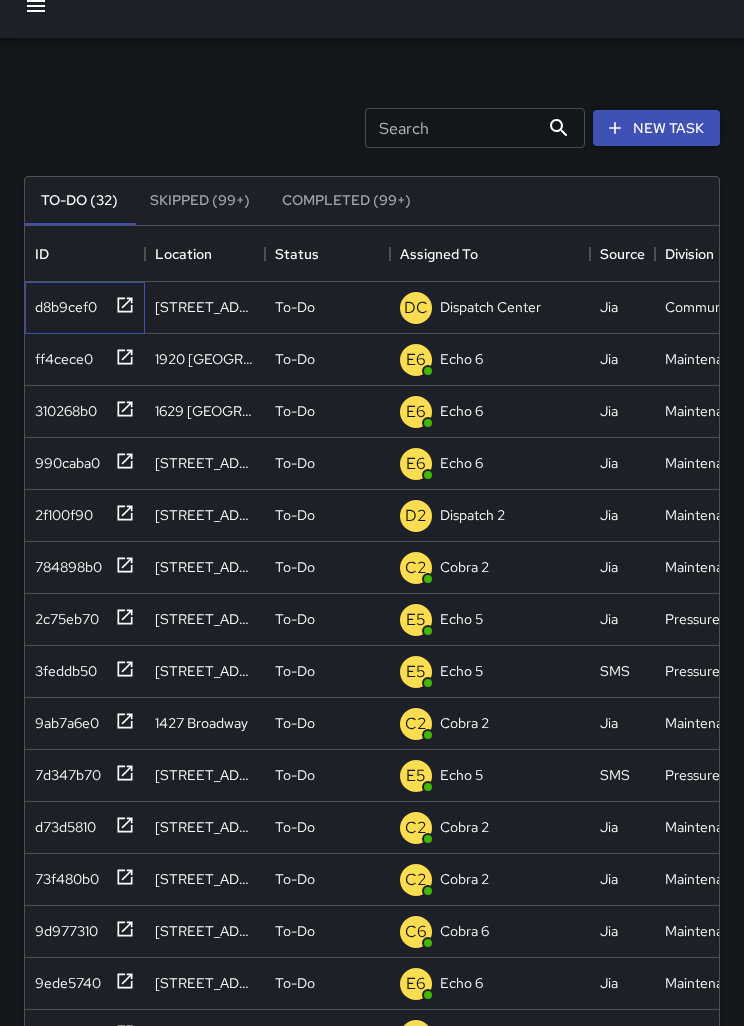 click on "d8b9cef0" at bounding box center (62, 303) 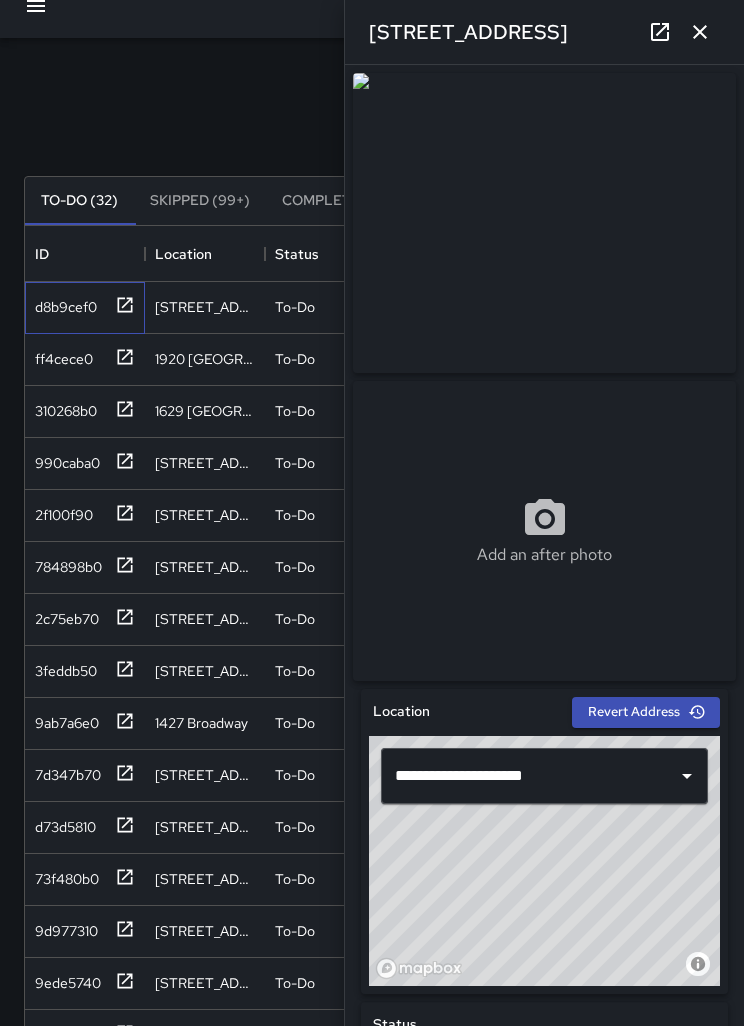 scroll, scrollTop: 0, scrollLeft: 0, axis: both 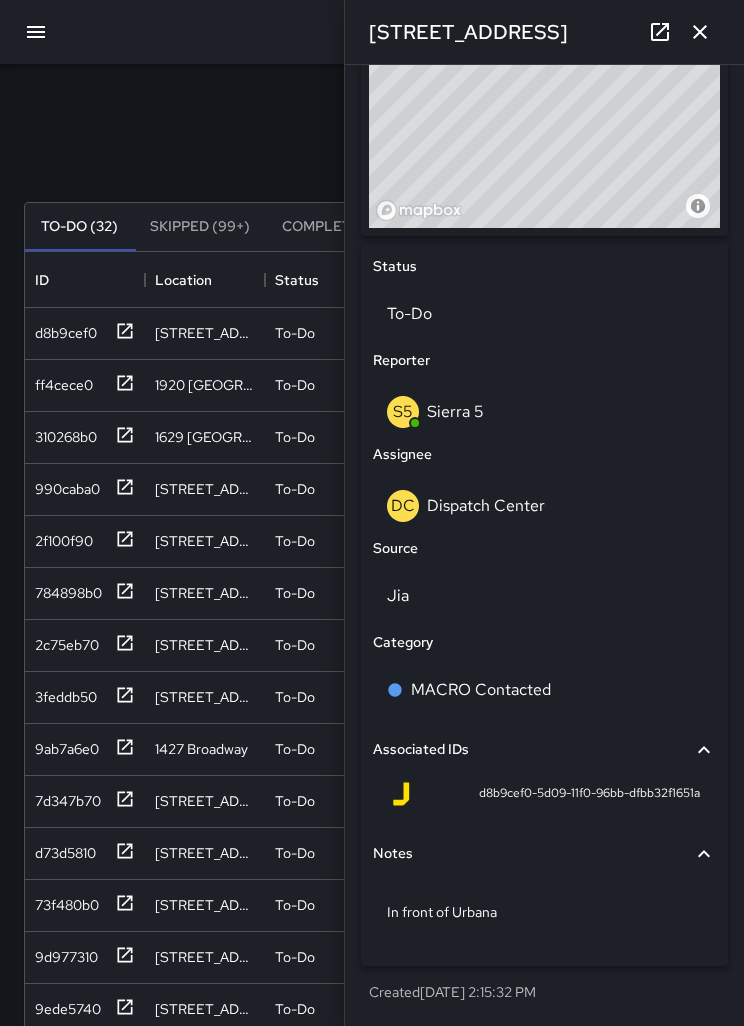 click on "In front of Urbana" at bounding box center (544, 912) 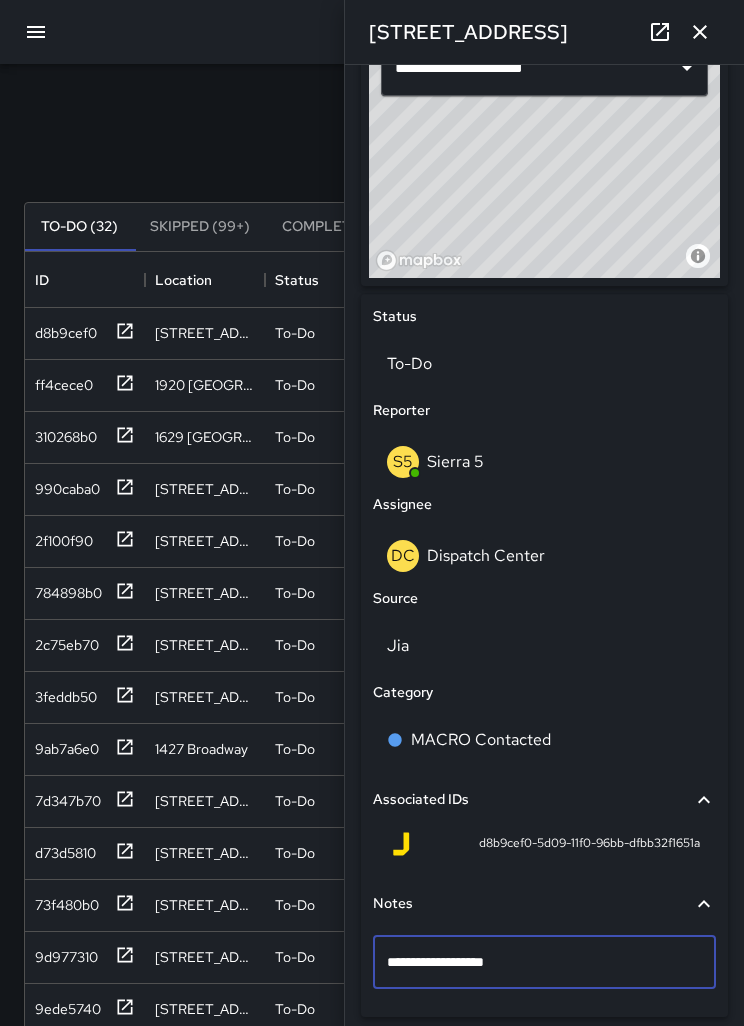 scroll, scrollTop: 155, scrollLeft: 0, axis: vertical 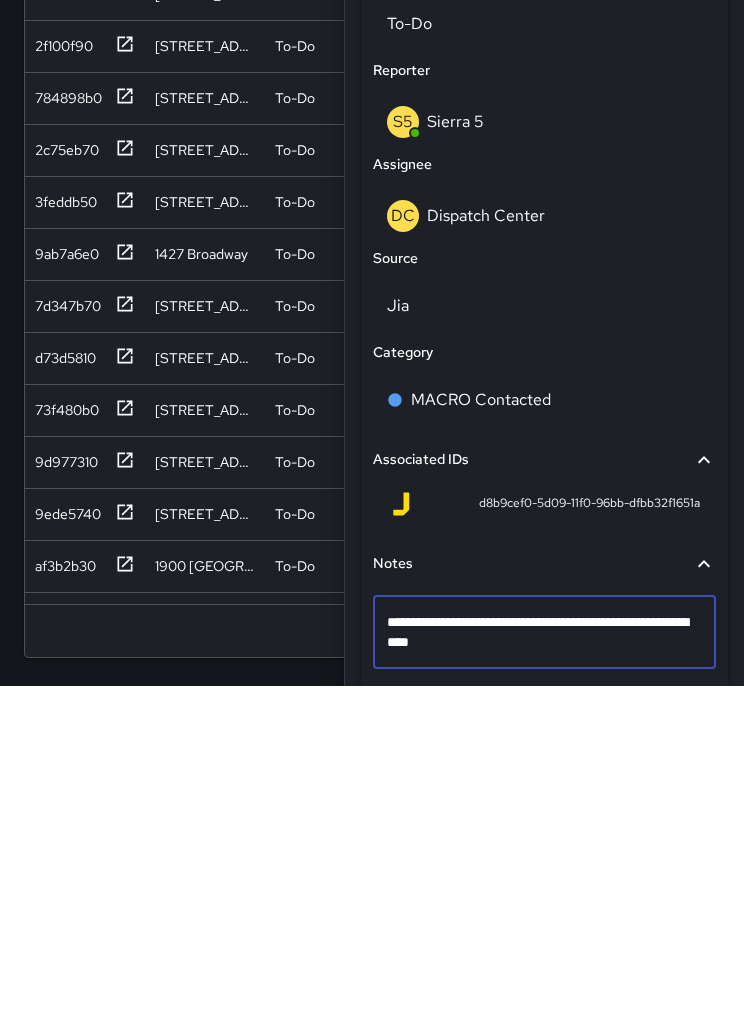 type on "**********" 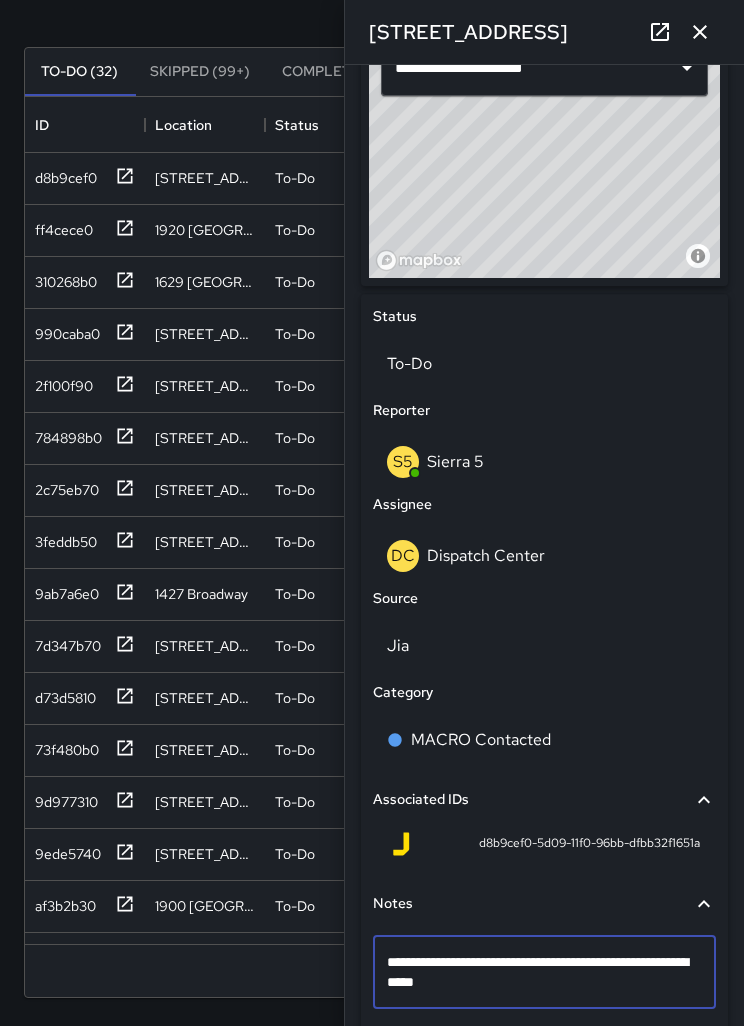click on "To-Do" at bounding box center (544, 364) 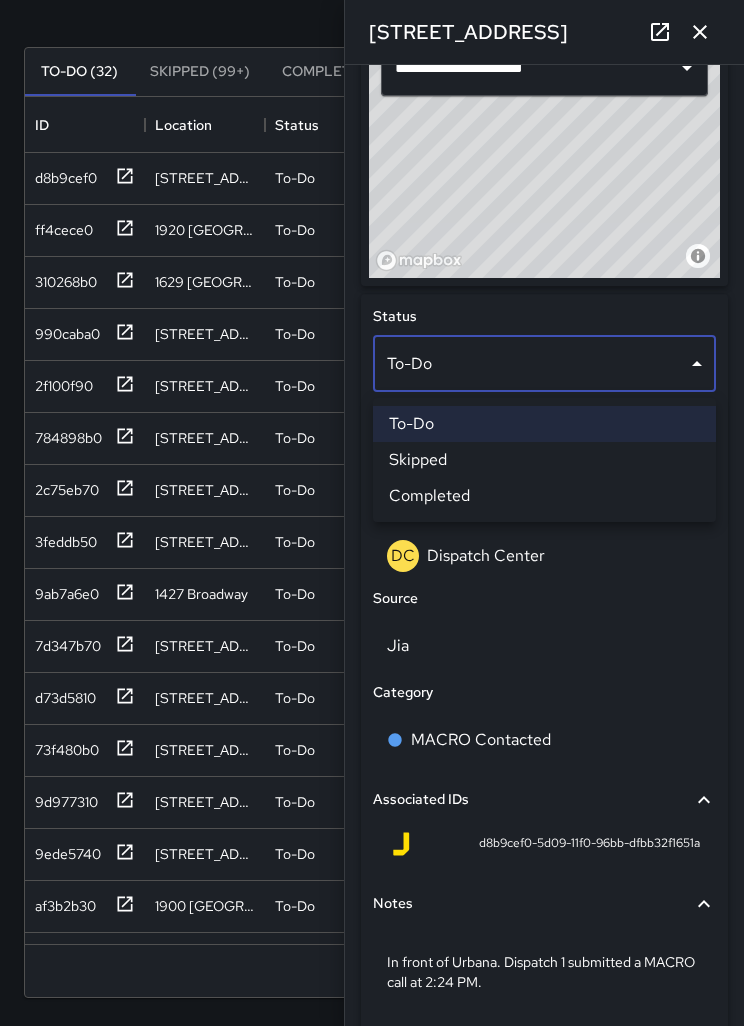 click on "Completed" at bounding box center [544, 496] 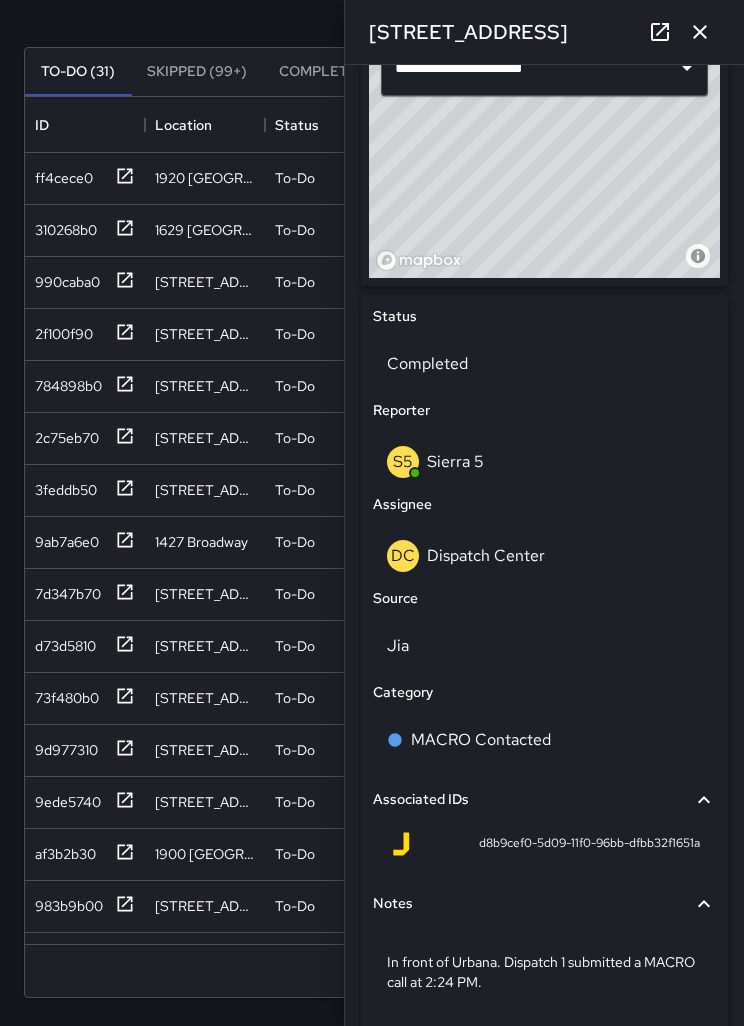 click on "DC Dispatch Center" at bounding box center (544, 556) 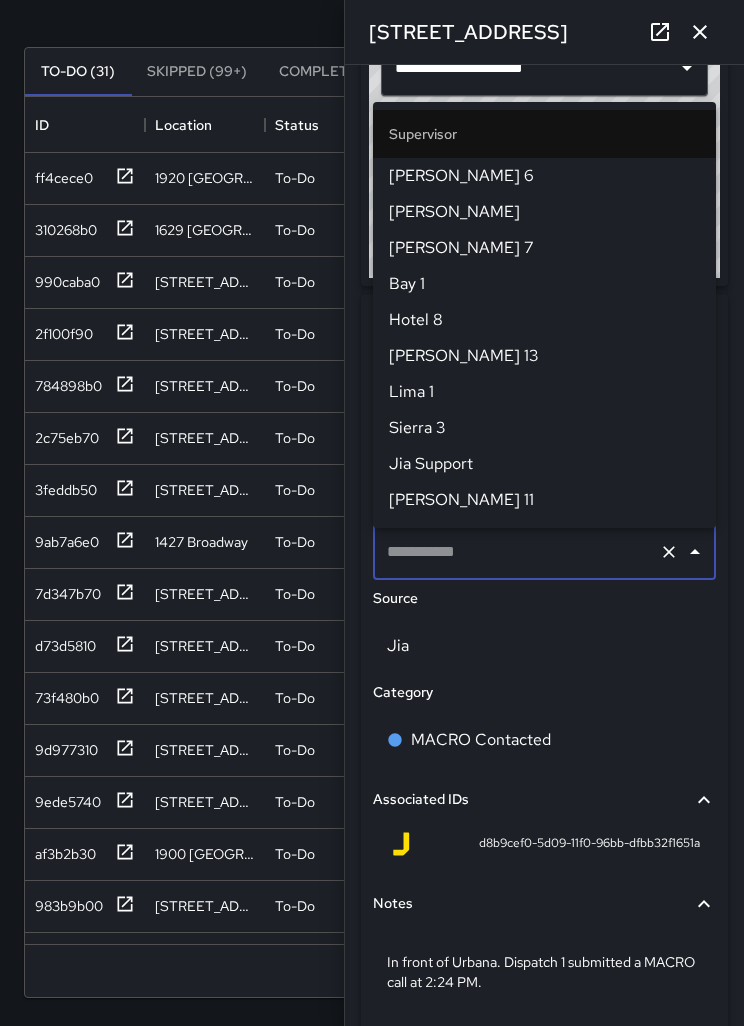 type on "**********" 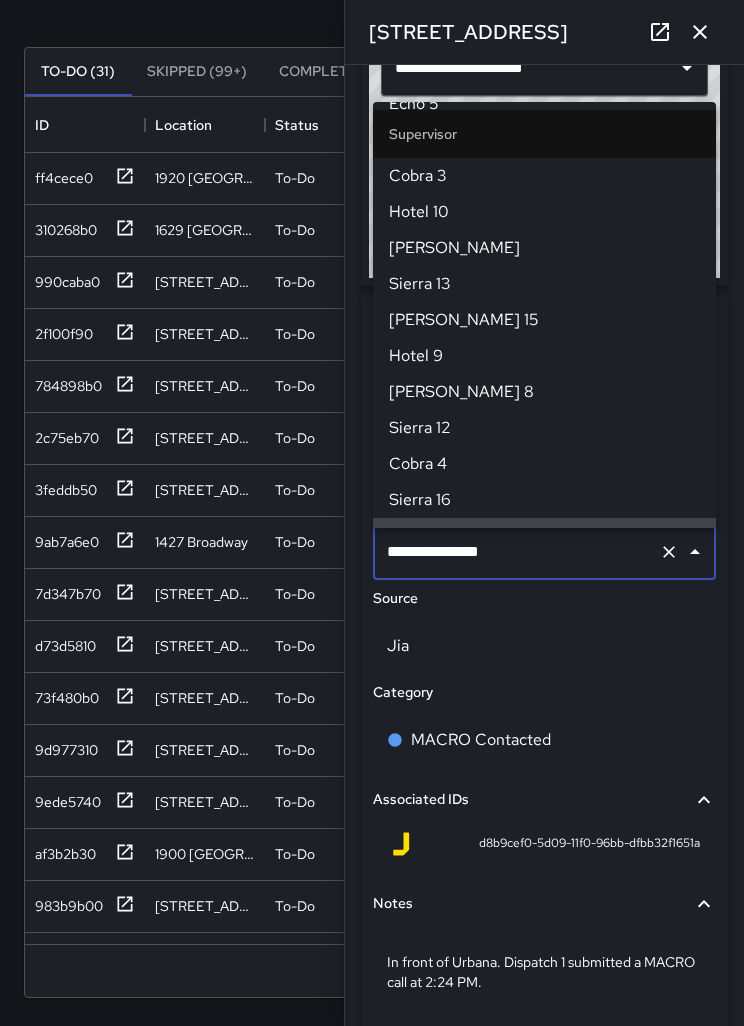 click 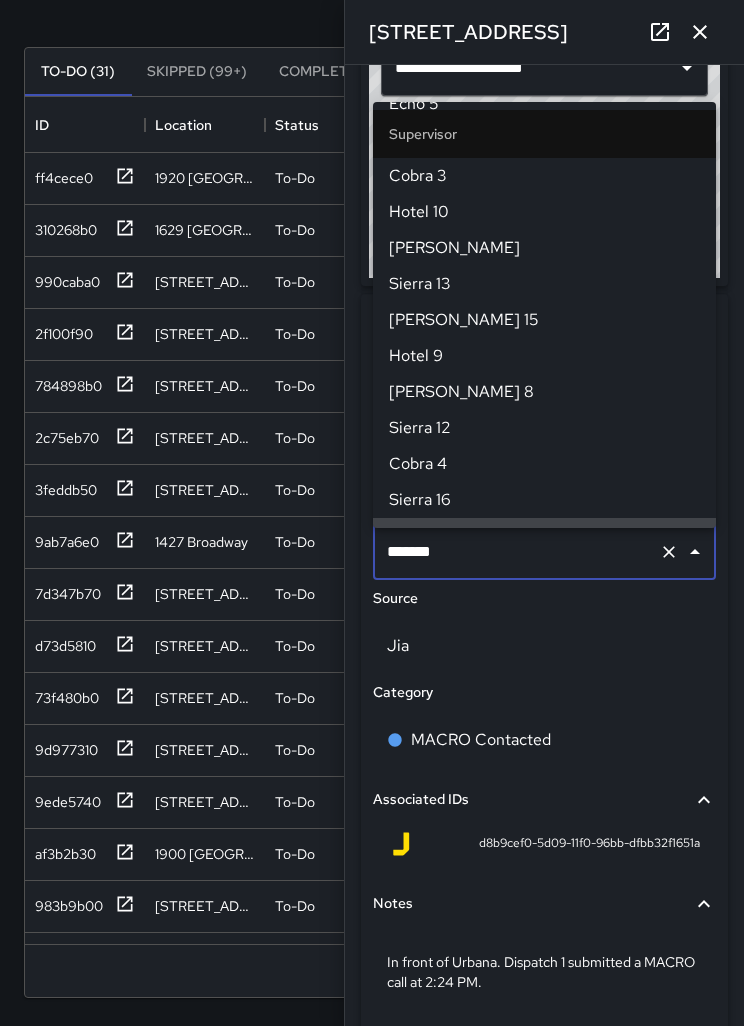 scroll, scrollTop: 801, scrollLeft: 0, axis: vertical 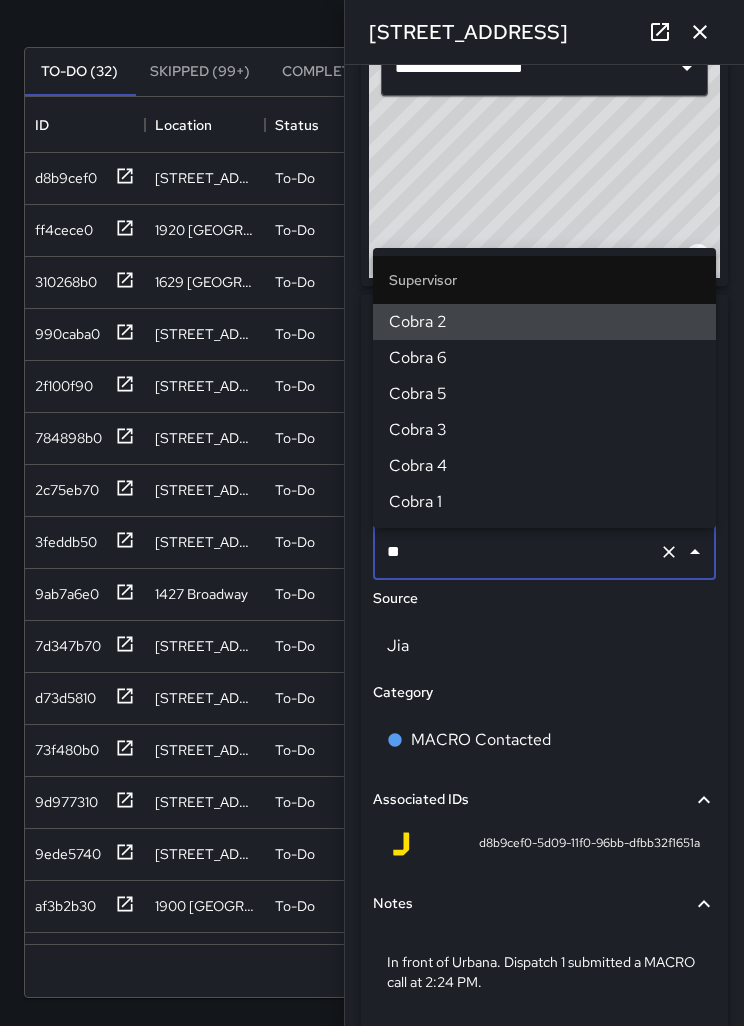 type on "*" 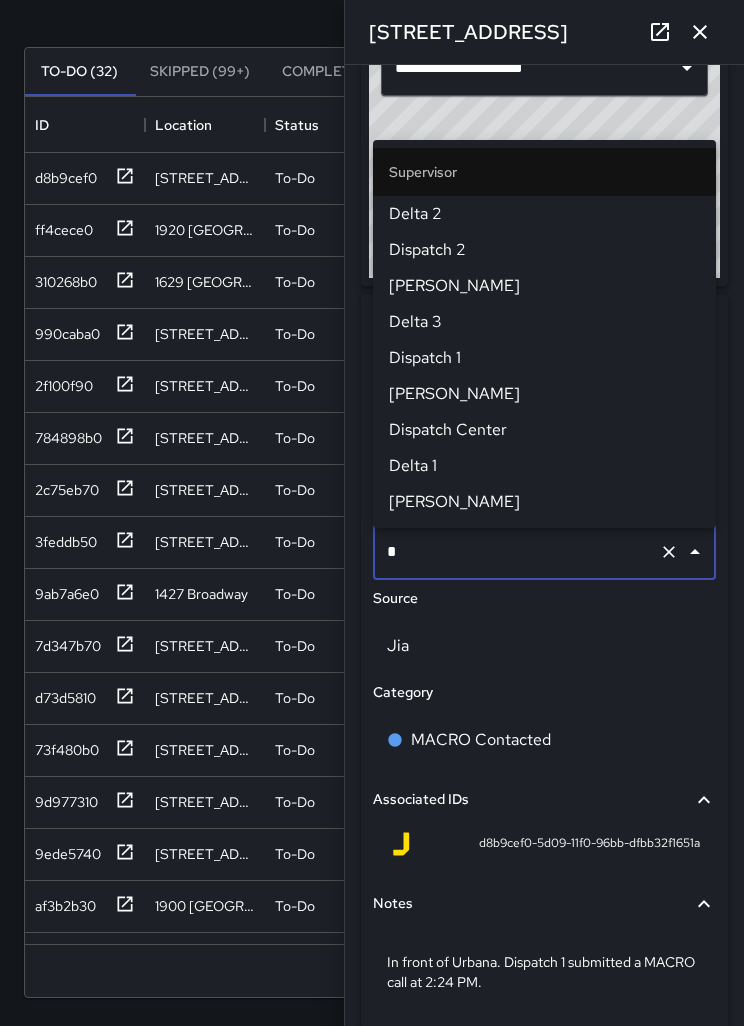 scroll, scrollTop: 0, scrollLeft: 0, axis: both 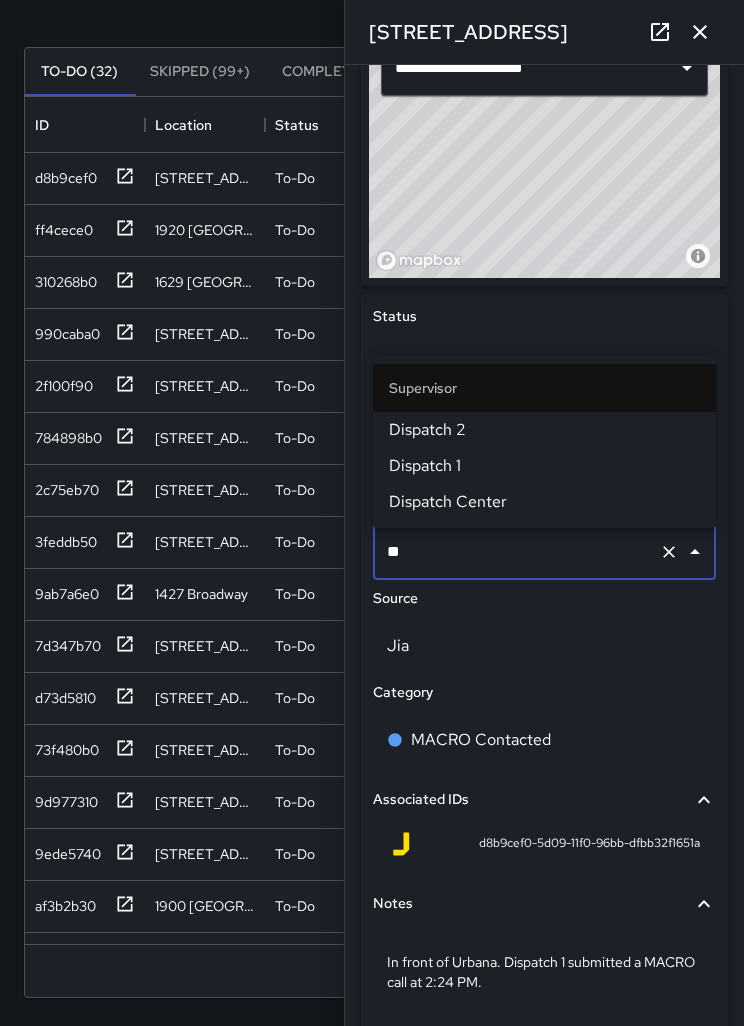type on "***" 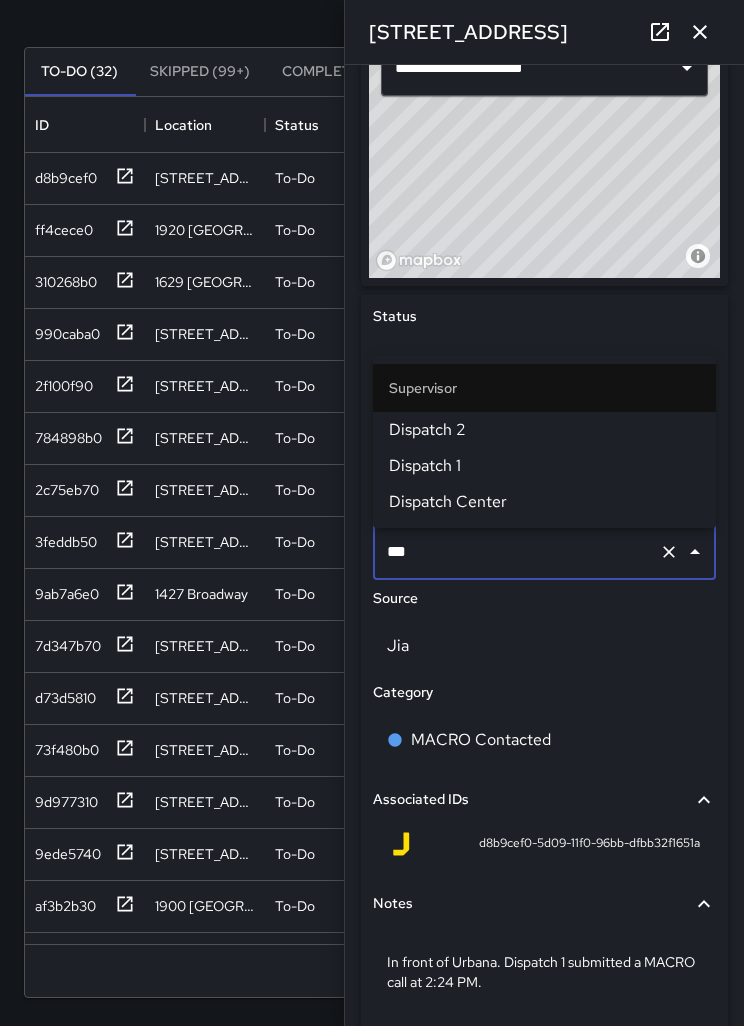 click on "Dispatch 1" at bounding box center [544, 466] 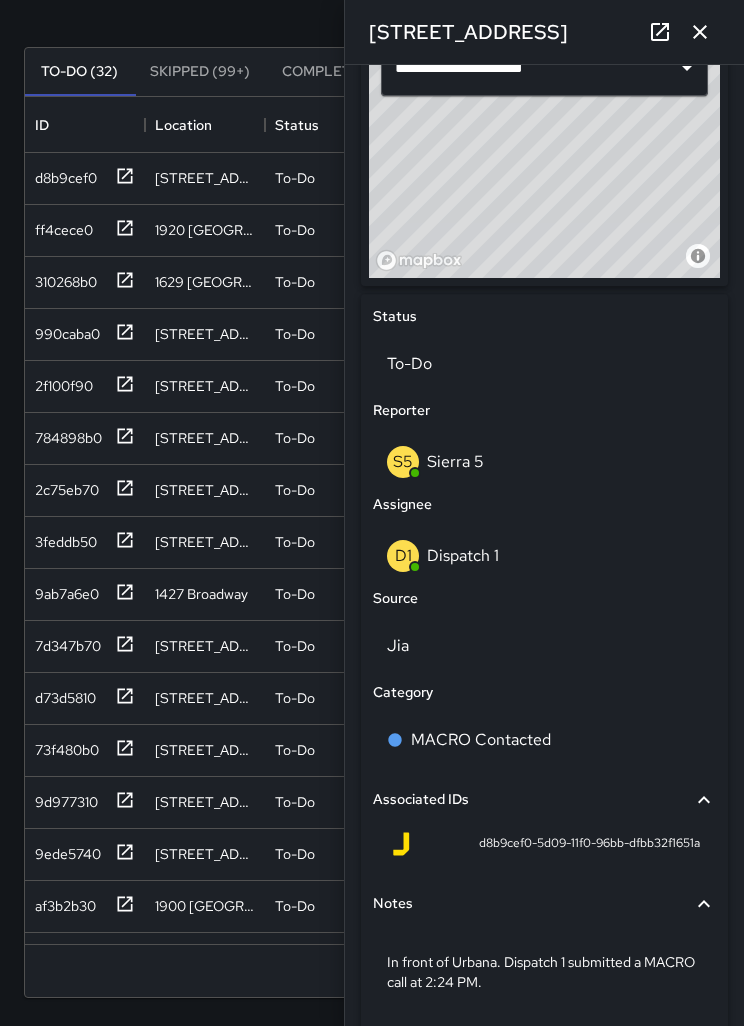 click on "To-Do" at bounding box center [544, 364] 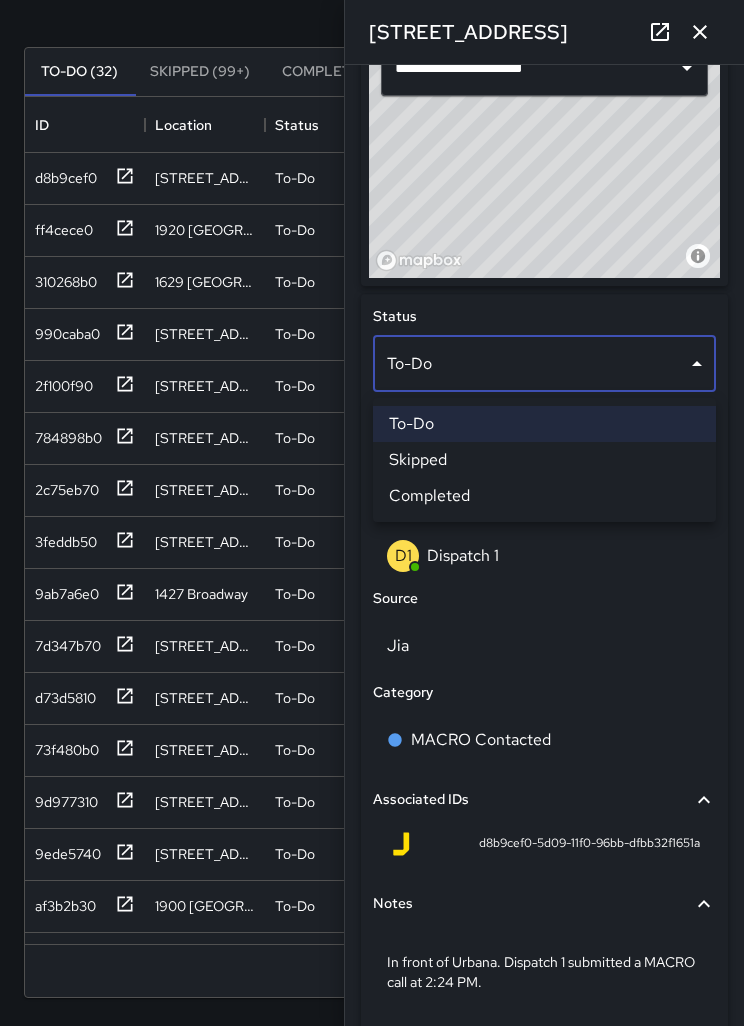 click on "Completed" at bounding box center [544, 496] 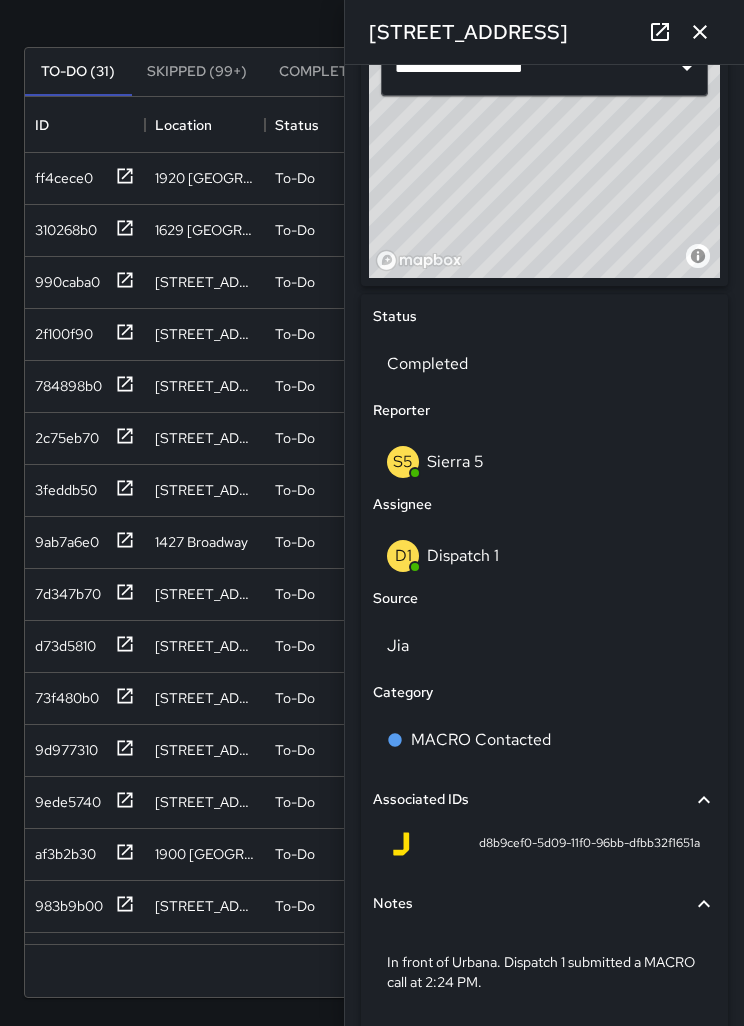 click 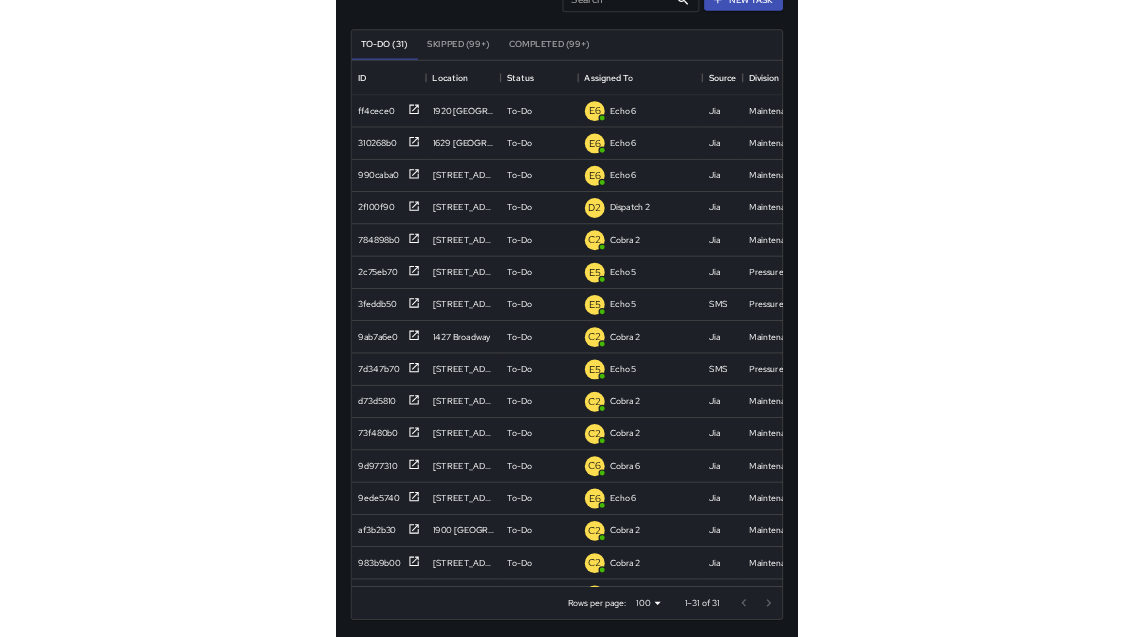 scroll, scrollTop: 544, scrollLeft: 0, axis: vertical 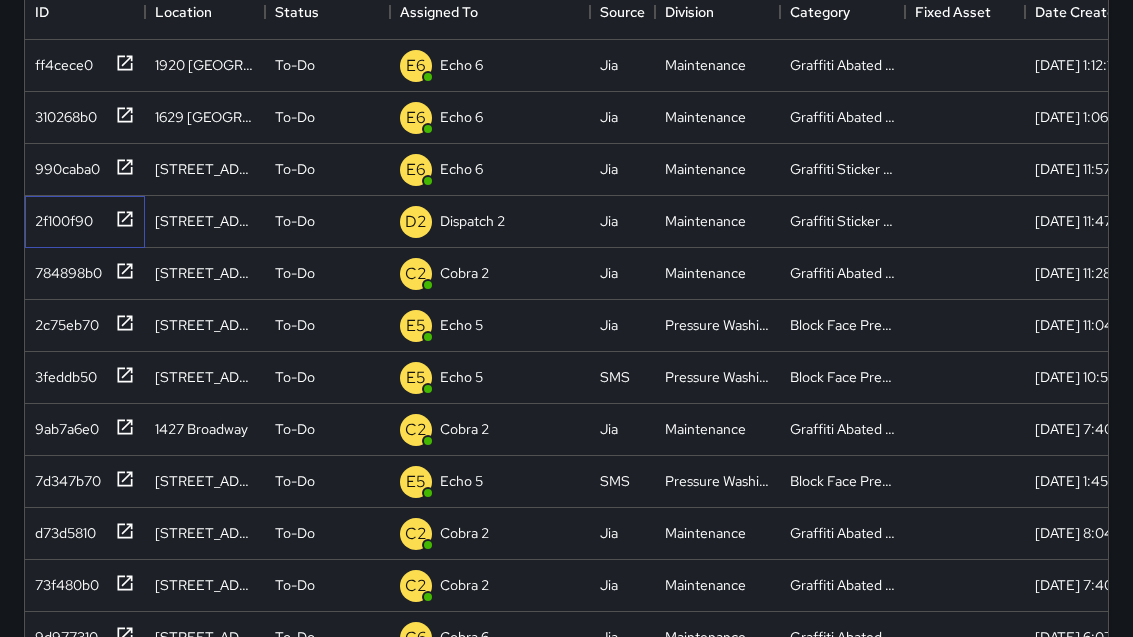 click at bounding box center (121, 217) 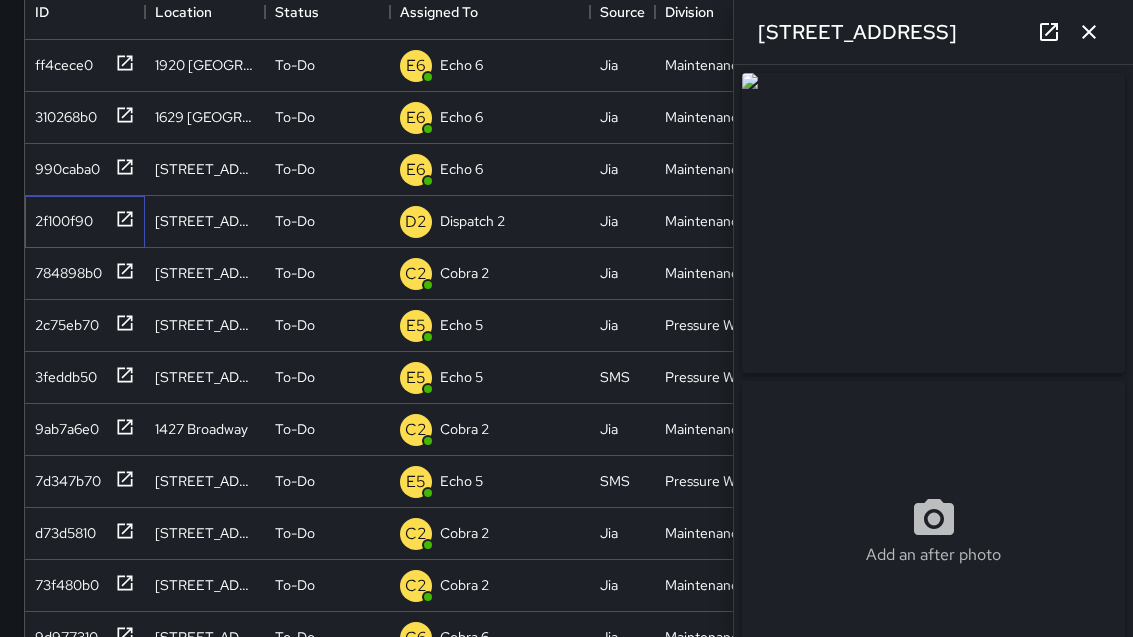 type on "**********" 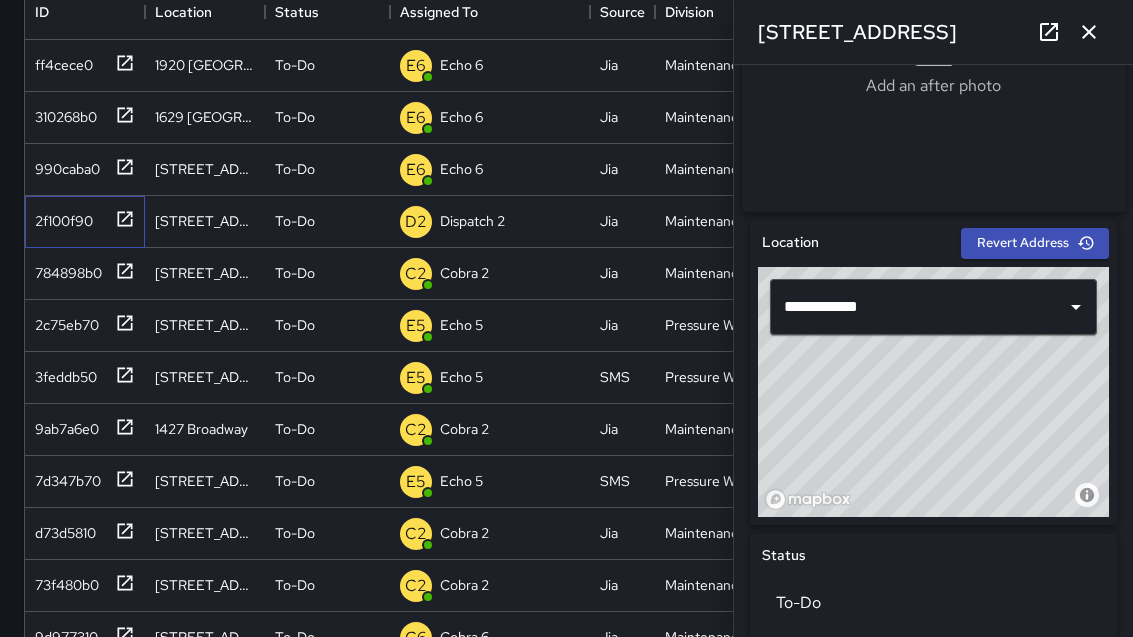 scroll, scrollTop: 473, scrollLeft: 0, axis: vertical 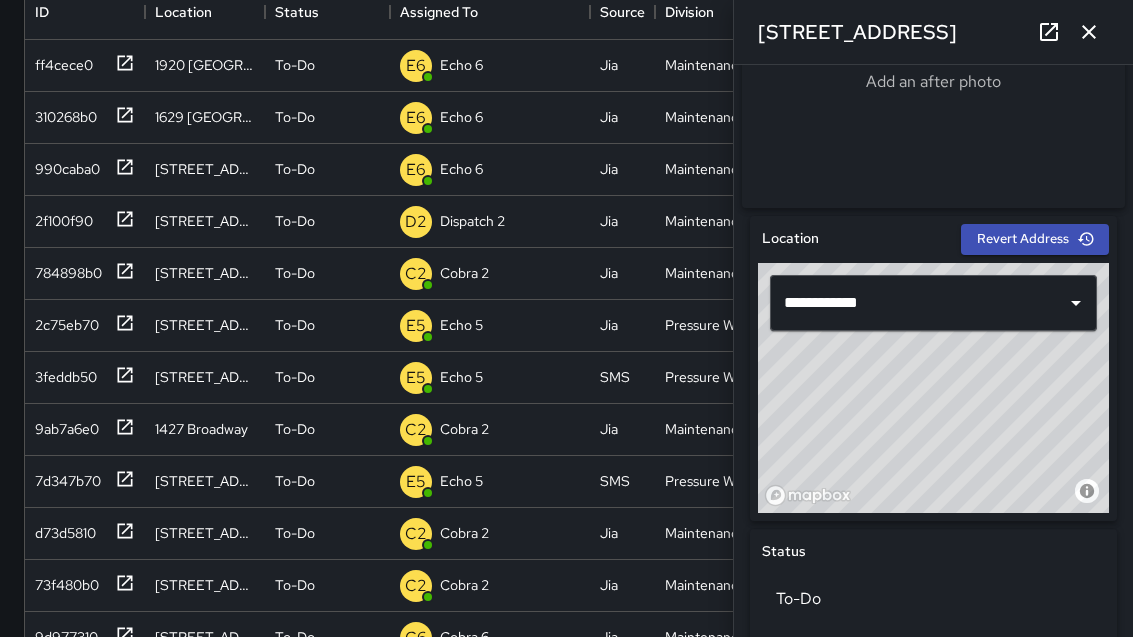click 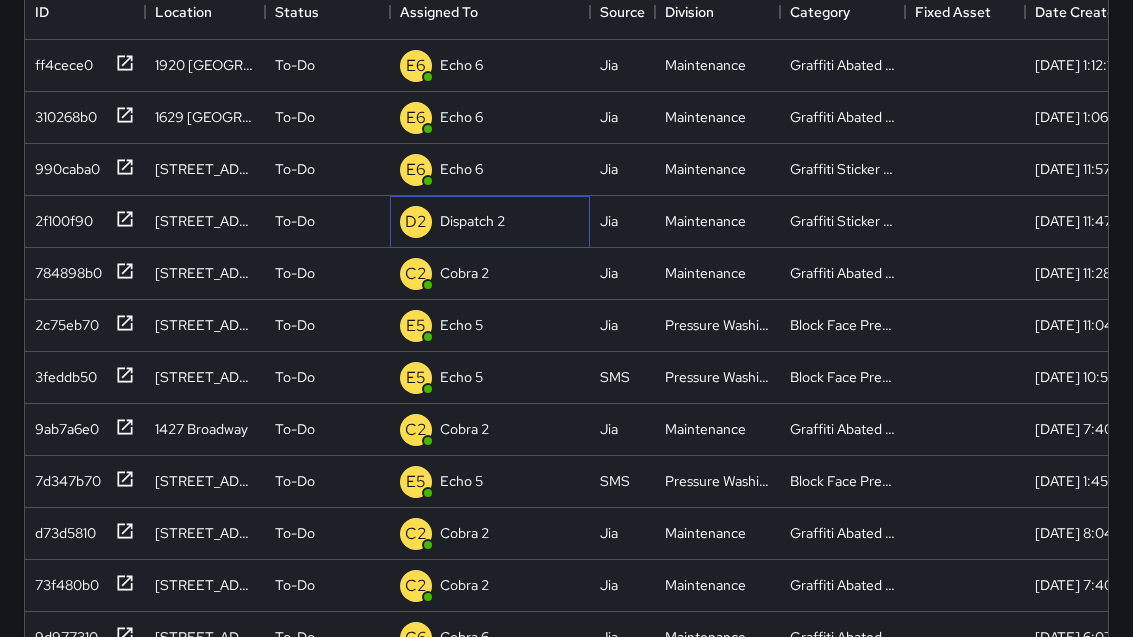 click on "Dispatch 2" at bounding box center (472, 221) 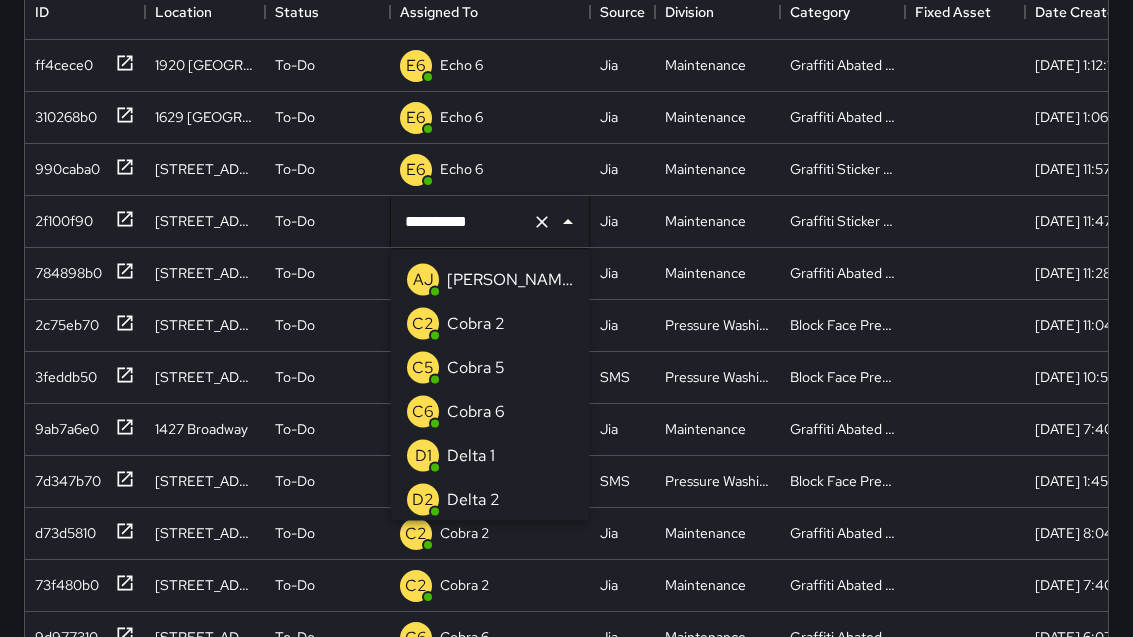scroll, scrollTop: 267, scrollLeft: 0, axis: vertical 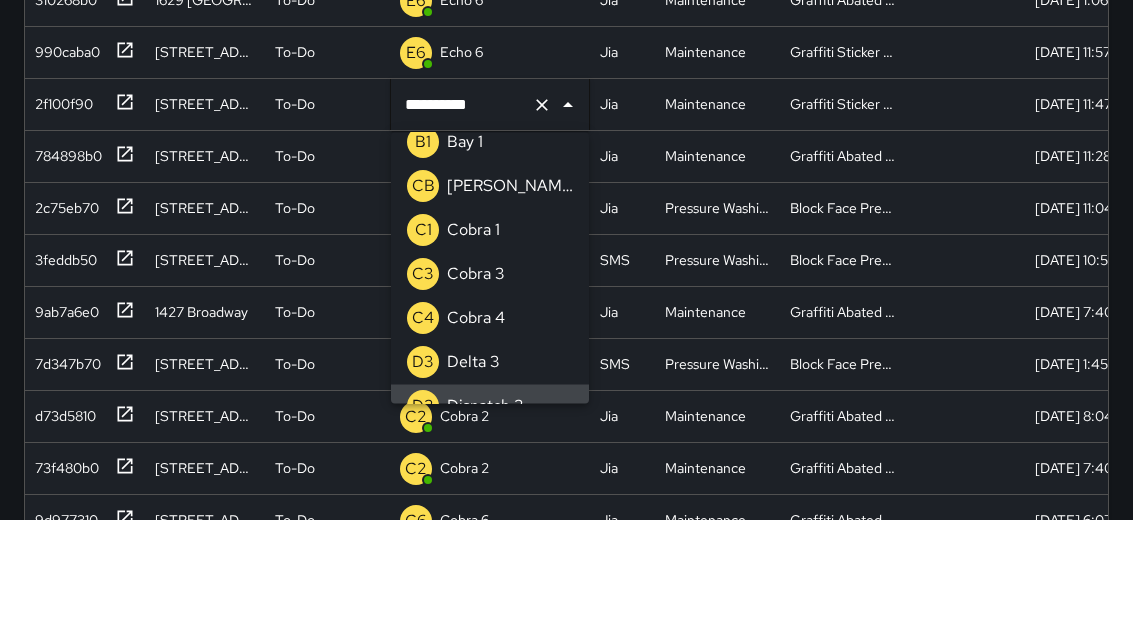 click 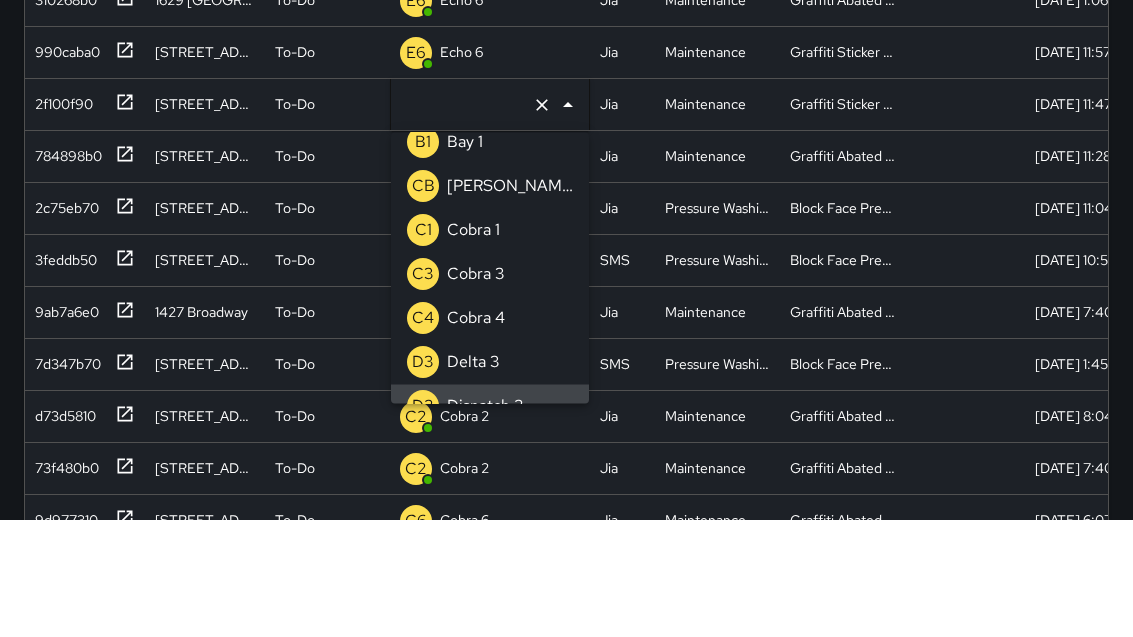 scroll, scrollTop: 8, scrollLeft: 0, axis: vertical 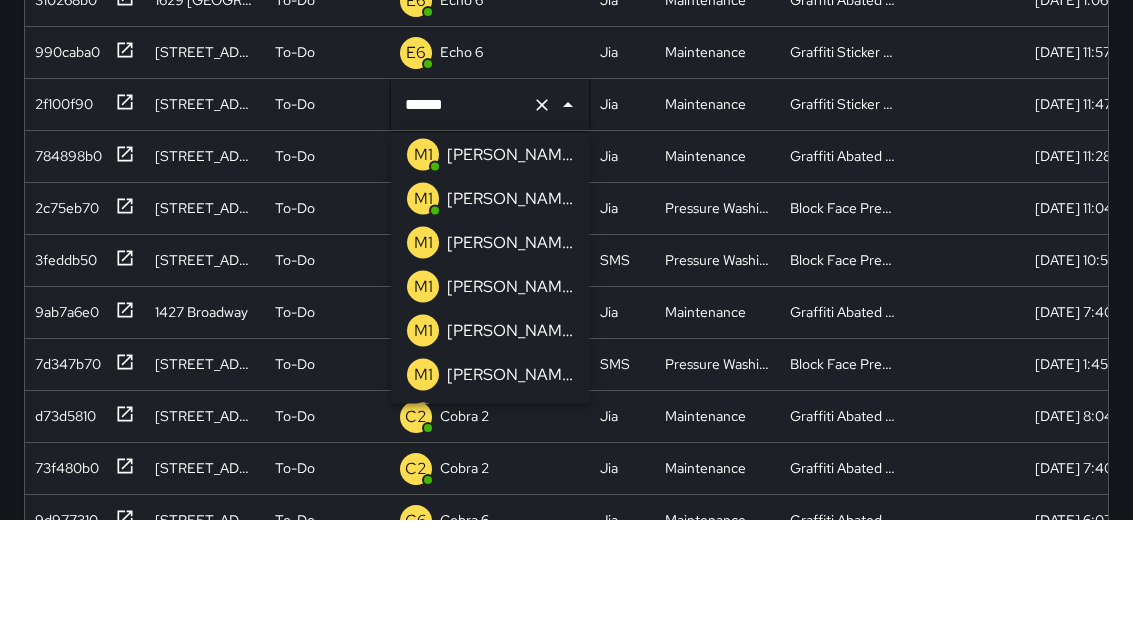 type on "*******" 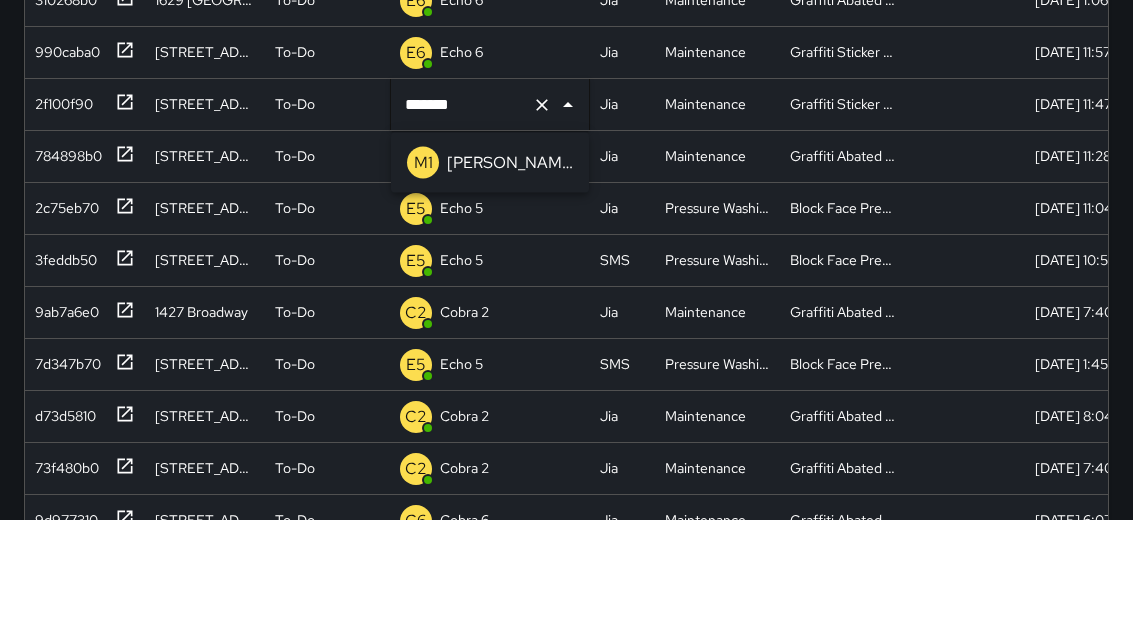 scroll, scrollTop: 0, scrollLeft: 0, axis: both 